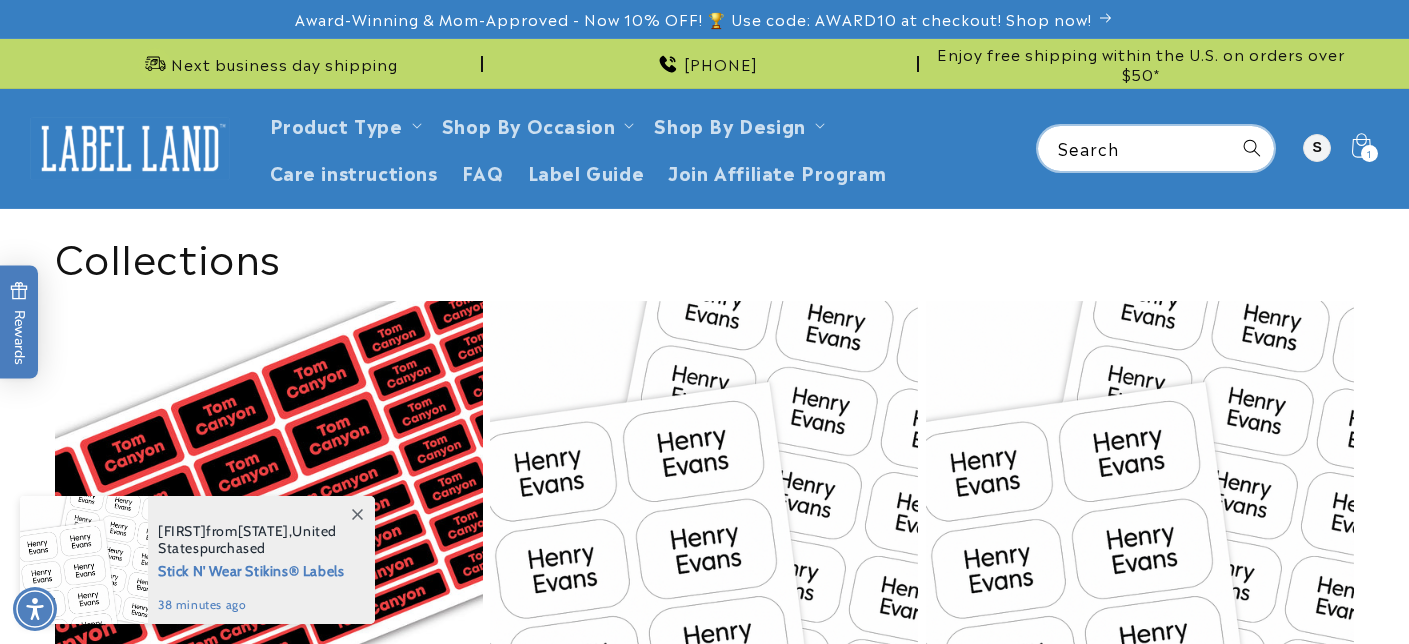 scroll, scrollTop: 0, scrollLeft: 0, axis: both 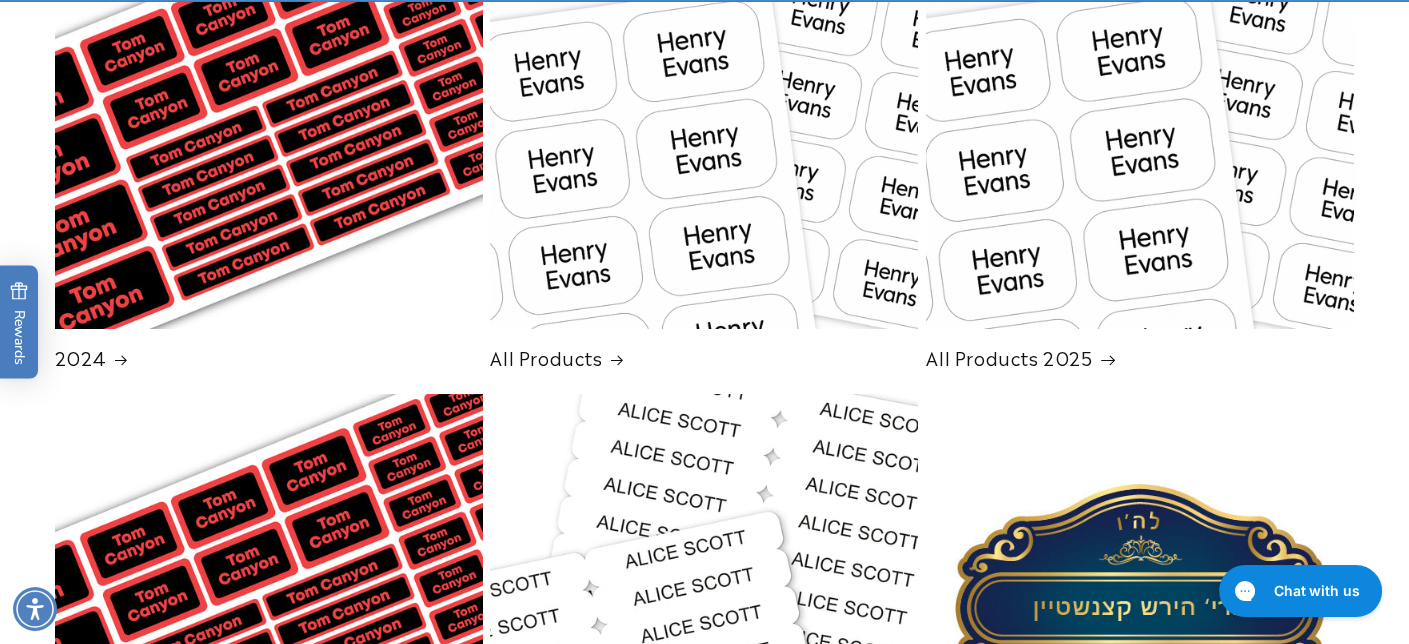 click on "All Products 2025" at bounding box center (1140, 357) 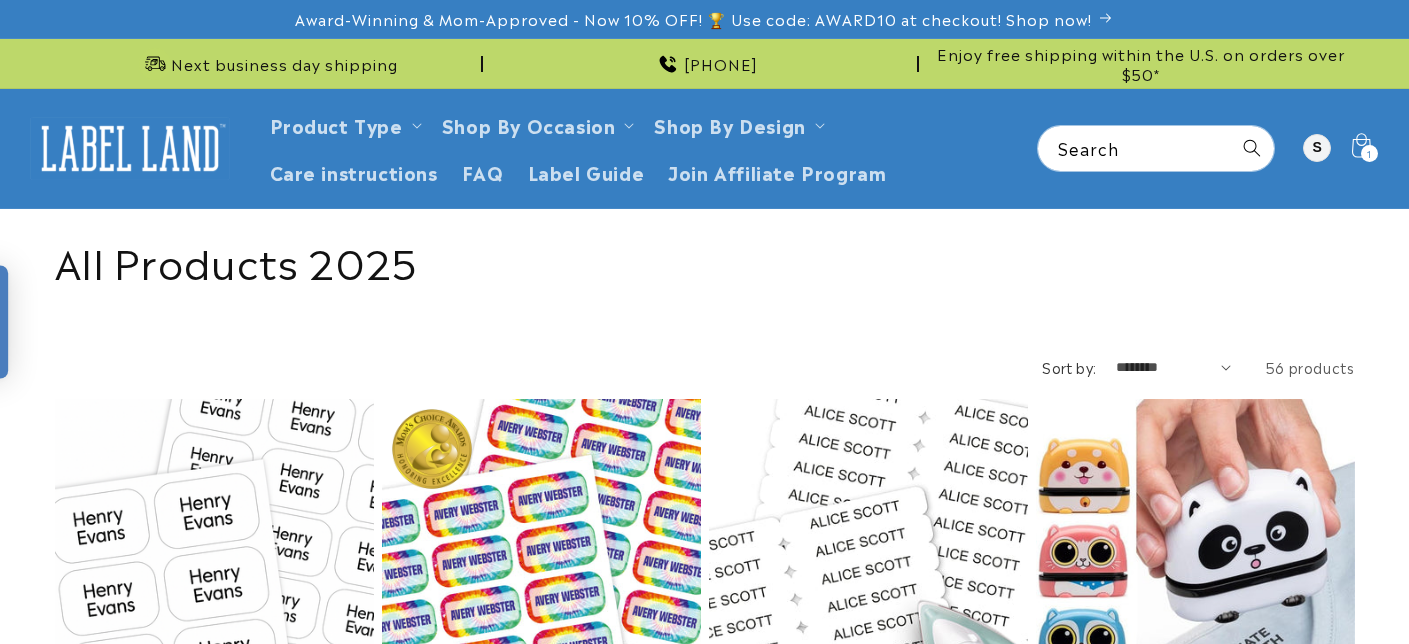 scroll, scrollTop: 0, scrollLeft: 0, axis: both 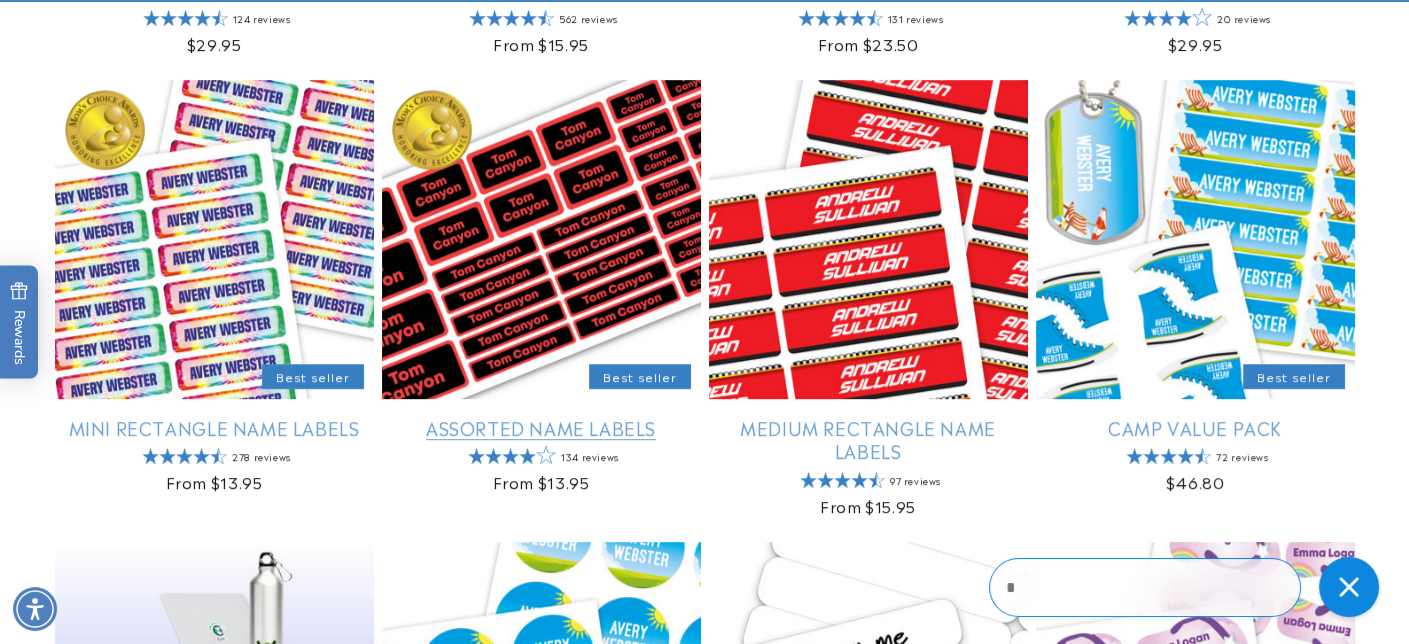 click on "Assorted Name Labels" at bounding box center (541, 427) 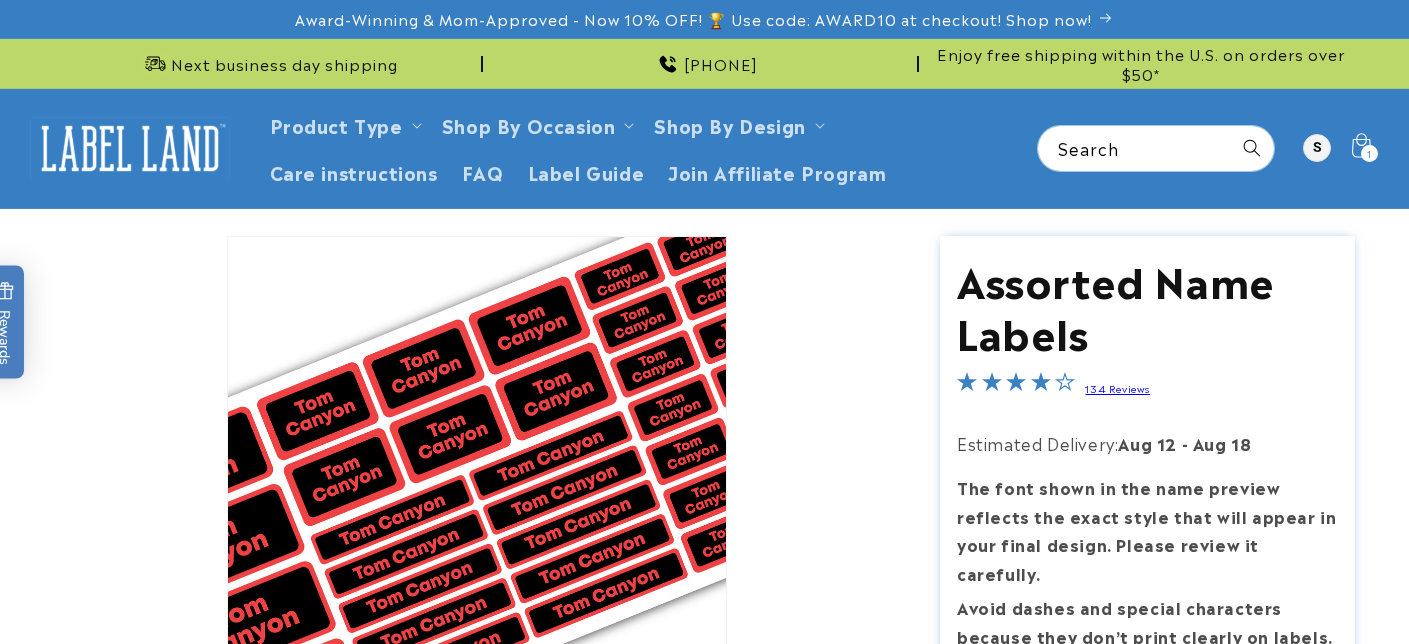 scroll, scrollTop: 0, scrollLeft: 0, axis: both 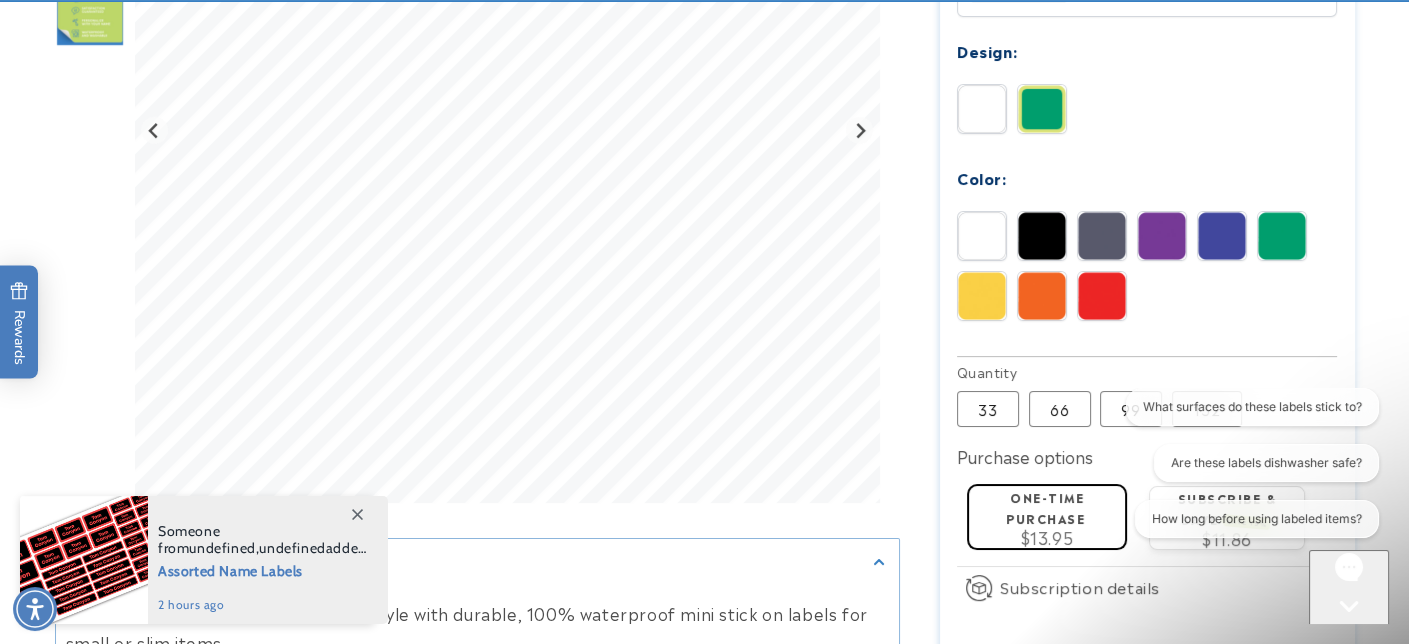 click at bounding box center [1042, 109] 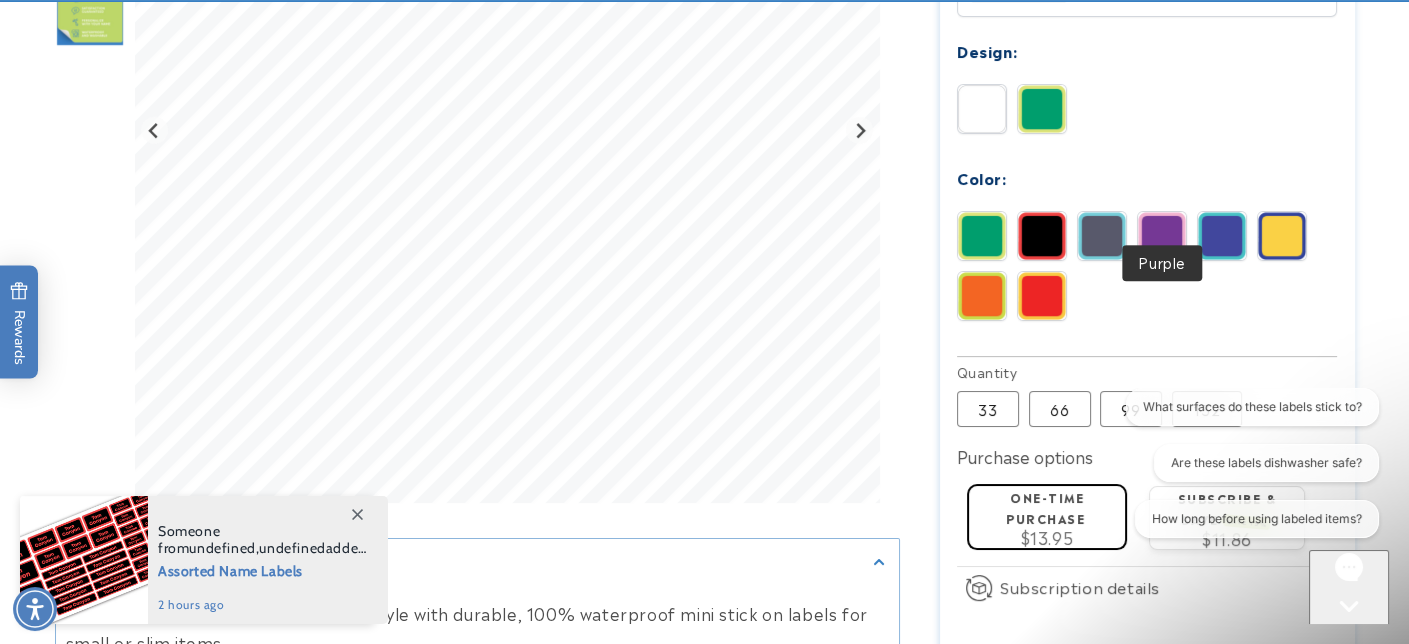 click at bounding box center [1162, 236] 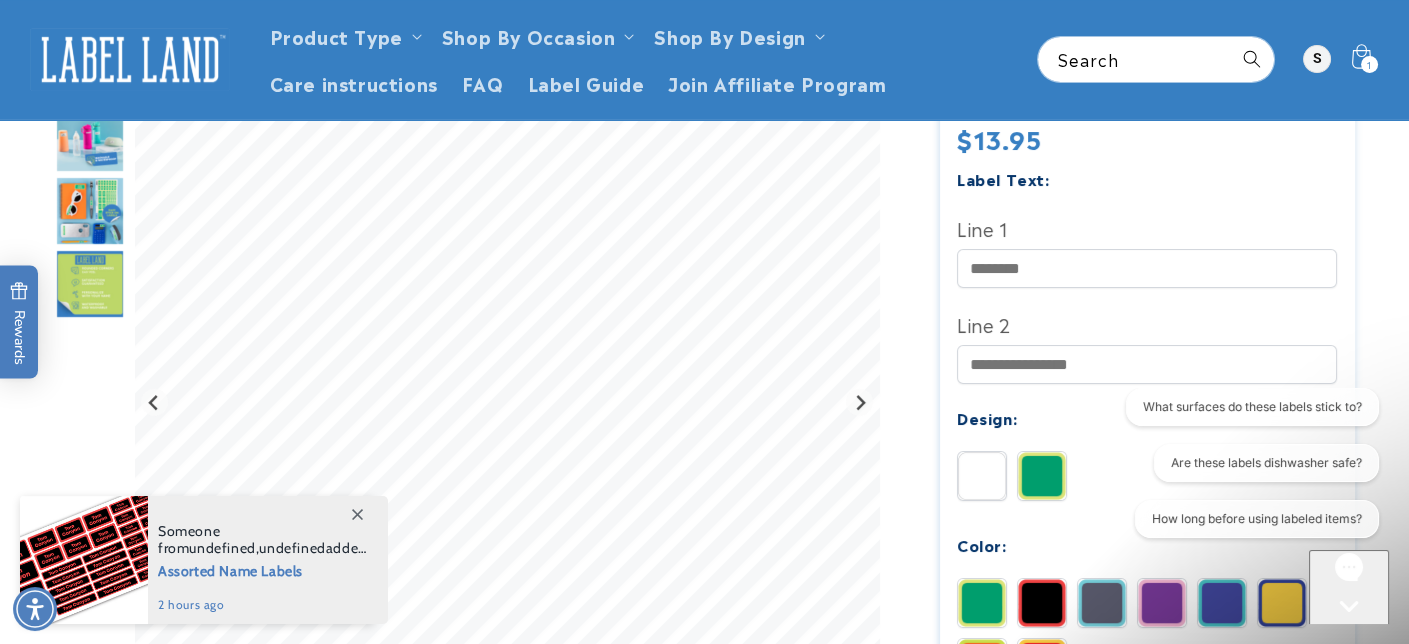 scroll, scrollTop: 500, scrollLeft: 0, axis: vertical 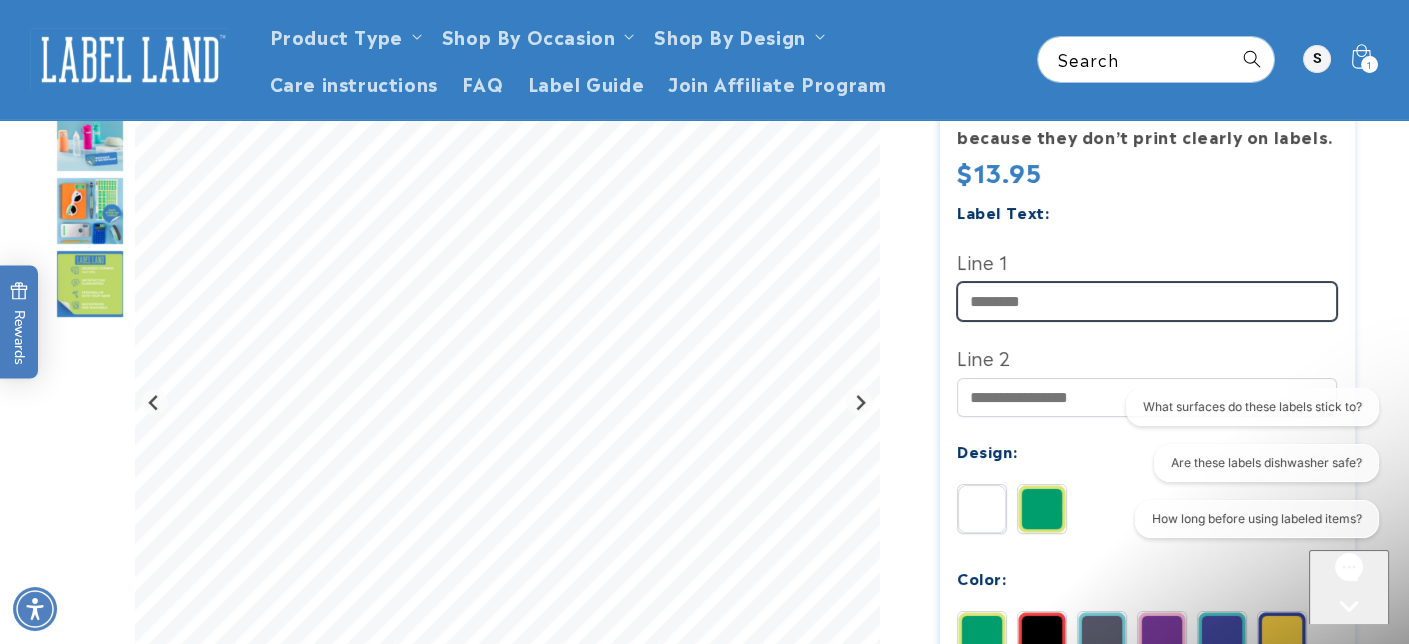 click on "Line 1" at bounding box center [1147, 301] 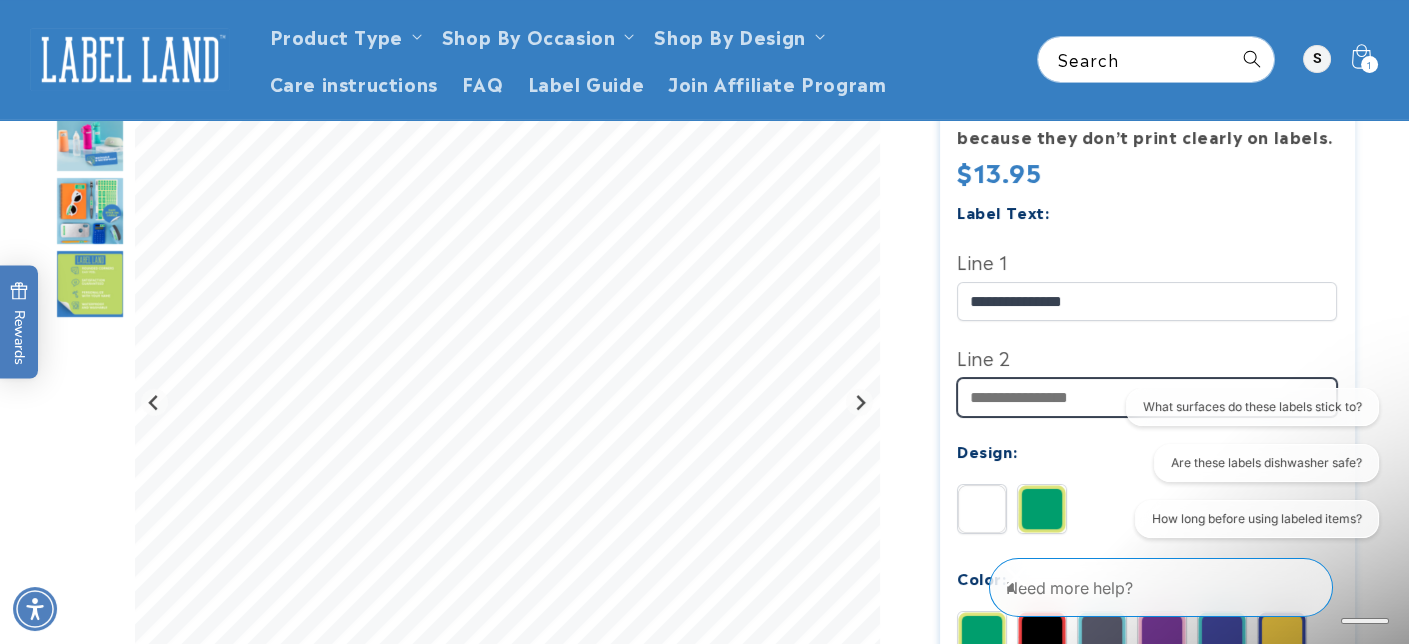 click on "Line 2" at bounding box center (1147, 397) 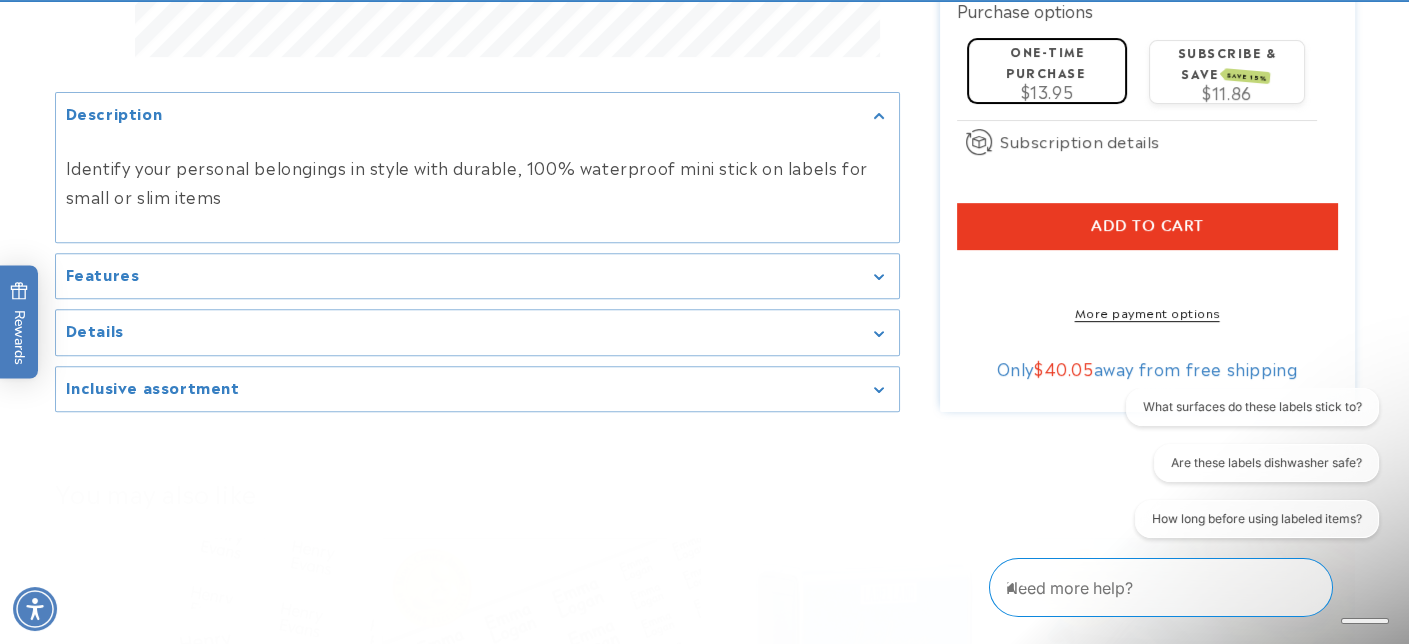 scroll, scrollTop: 1400, scrollLeft: 0, axis: vertical 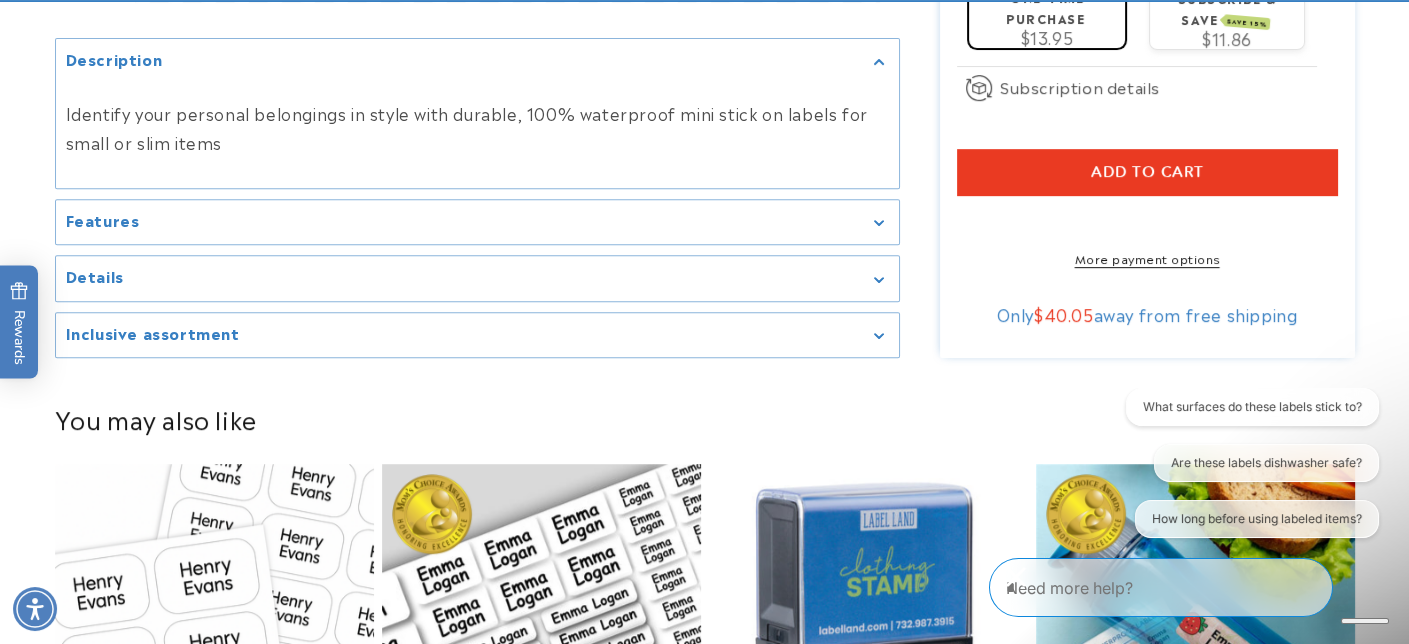 click on "Inclusive assortment" at bounding box center (477, 334) 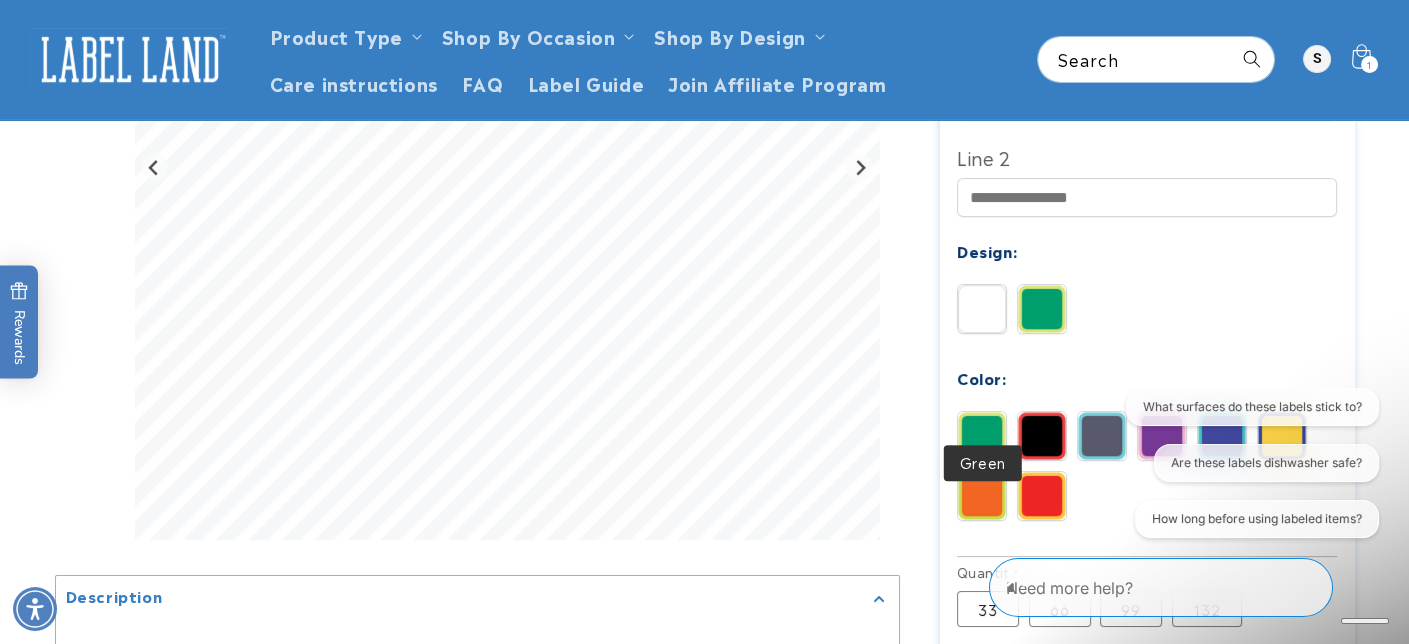 scroll, scrollTop: 600, scrollLeft: 0, axis: vertical 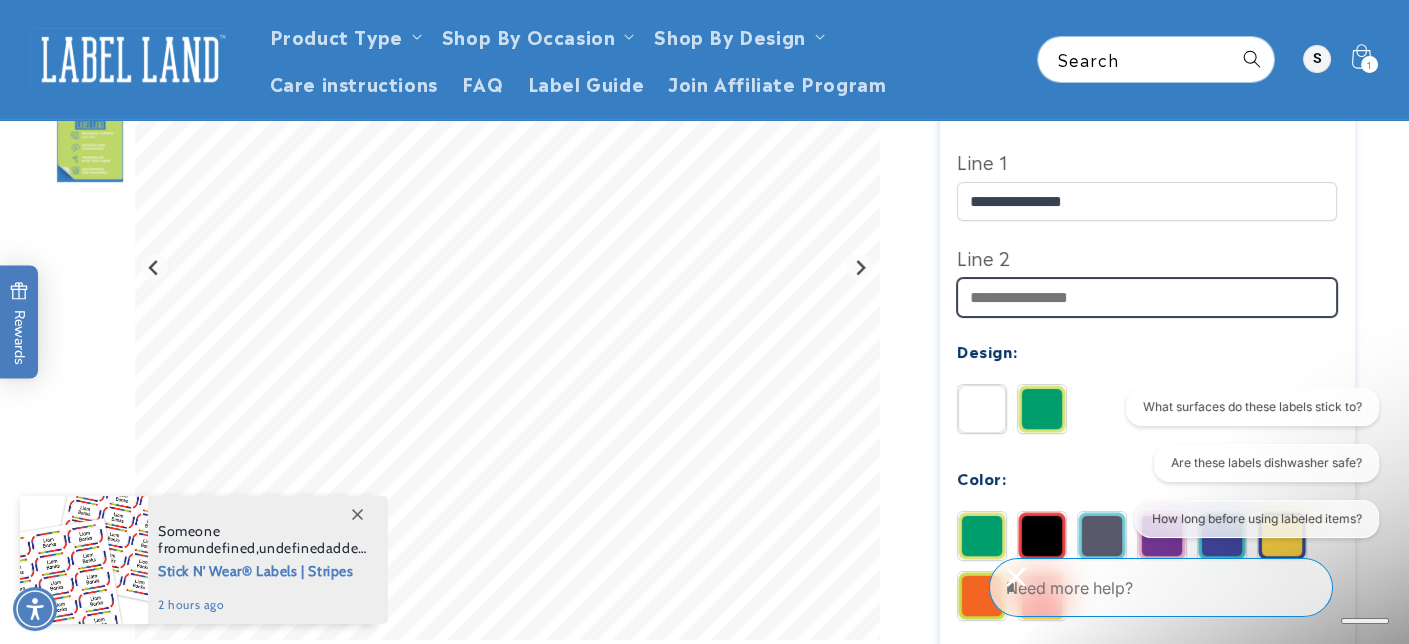 click on "Line 2" at bounding box center [1147, 297] 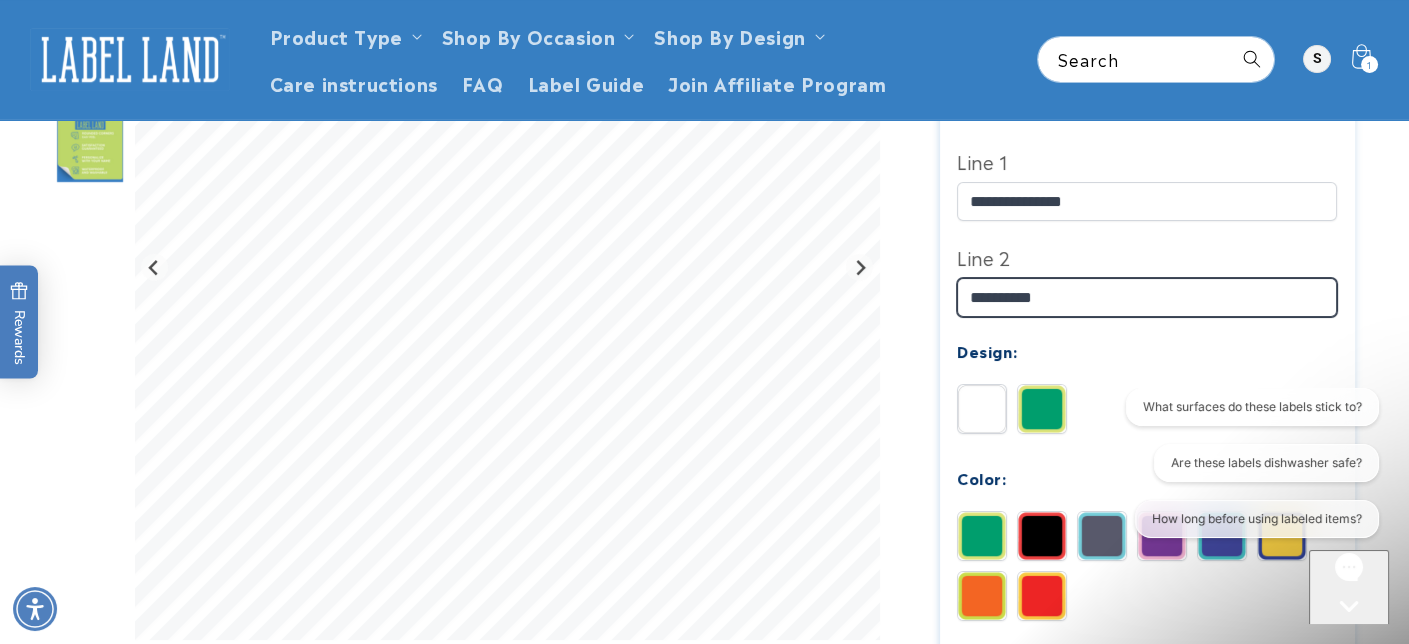 scroll, scrollTop: 500, scrollLeft: 0, axis: vertical 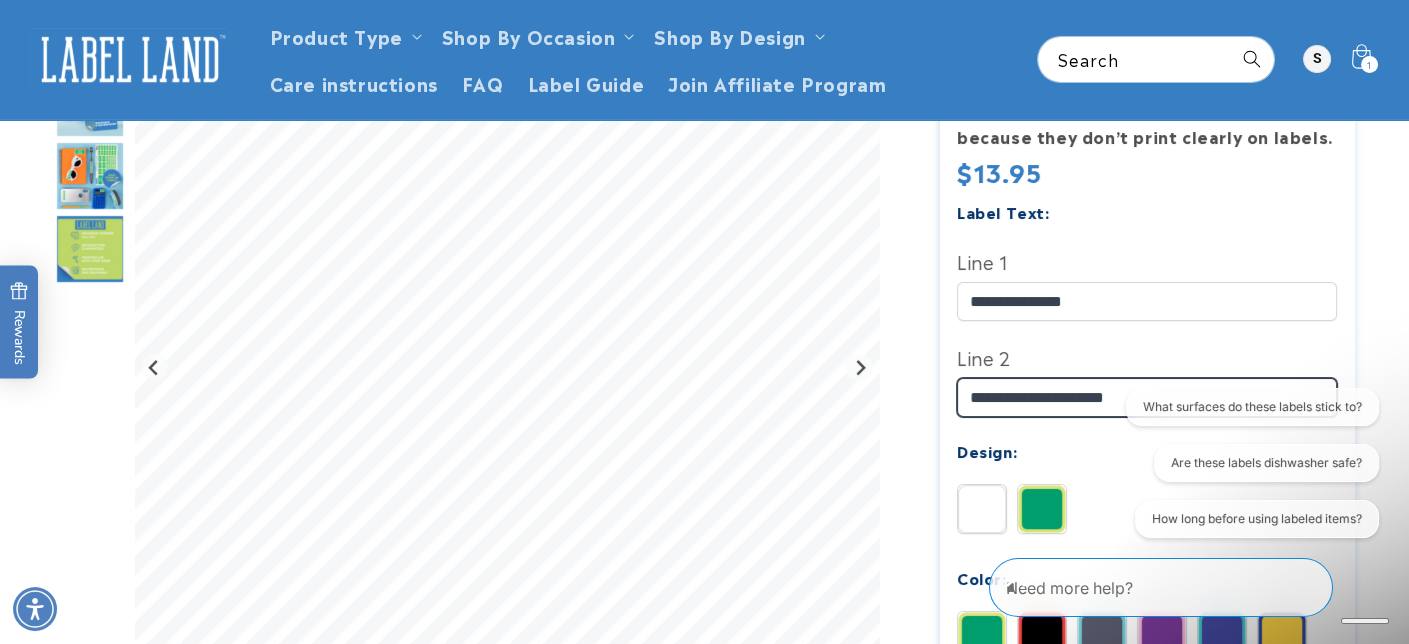 click on "**********" at bounding box center [1147, 397] 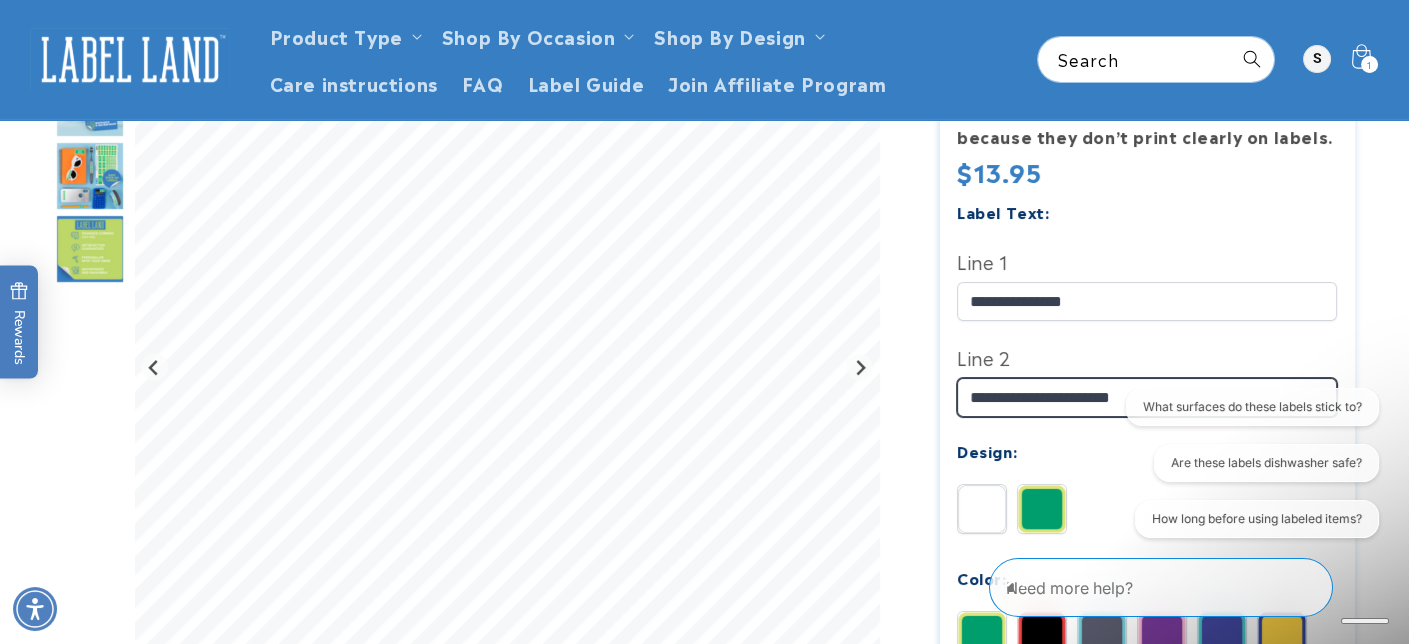 click on "**********" at bounding box center (1147, 397) 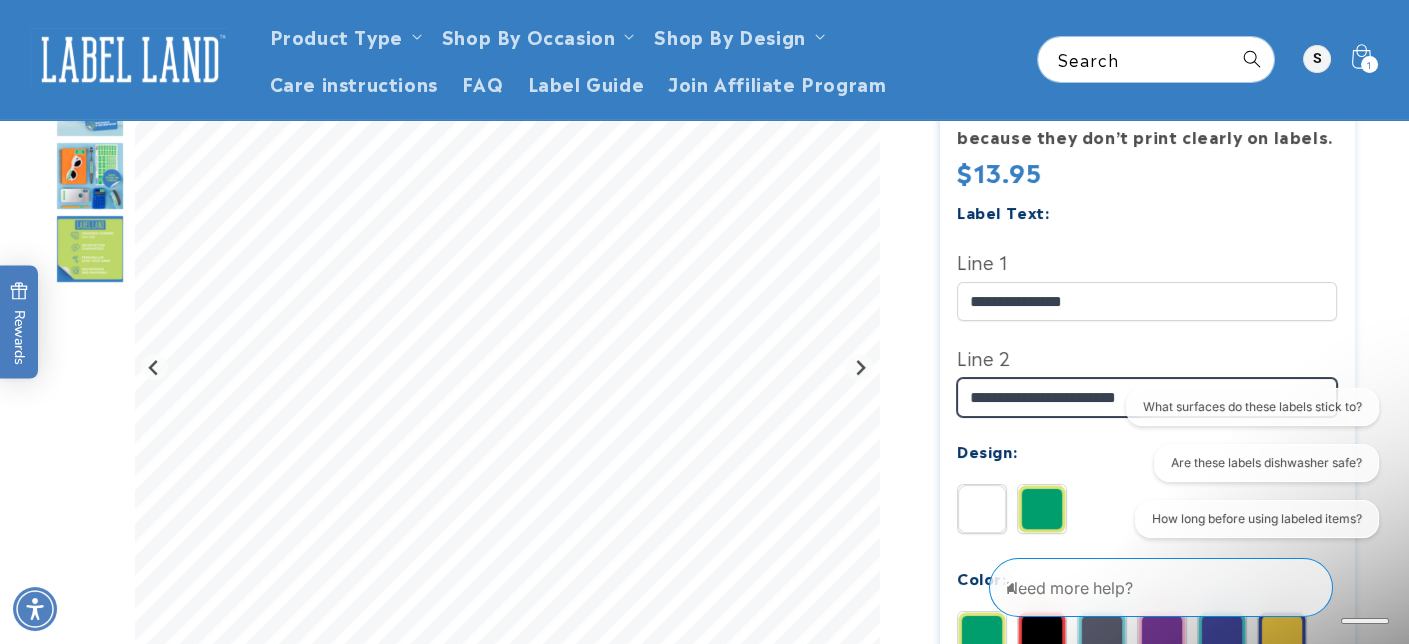 click on "**********" at bounding box center (1147, 397) 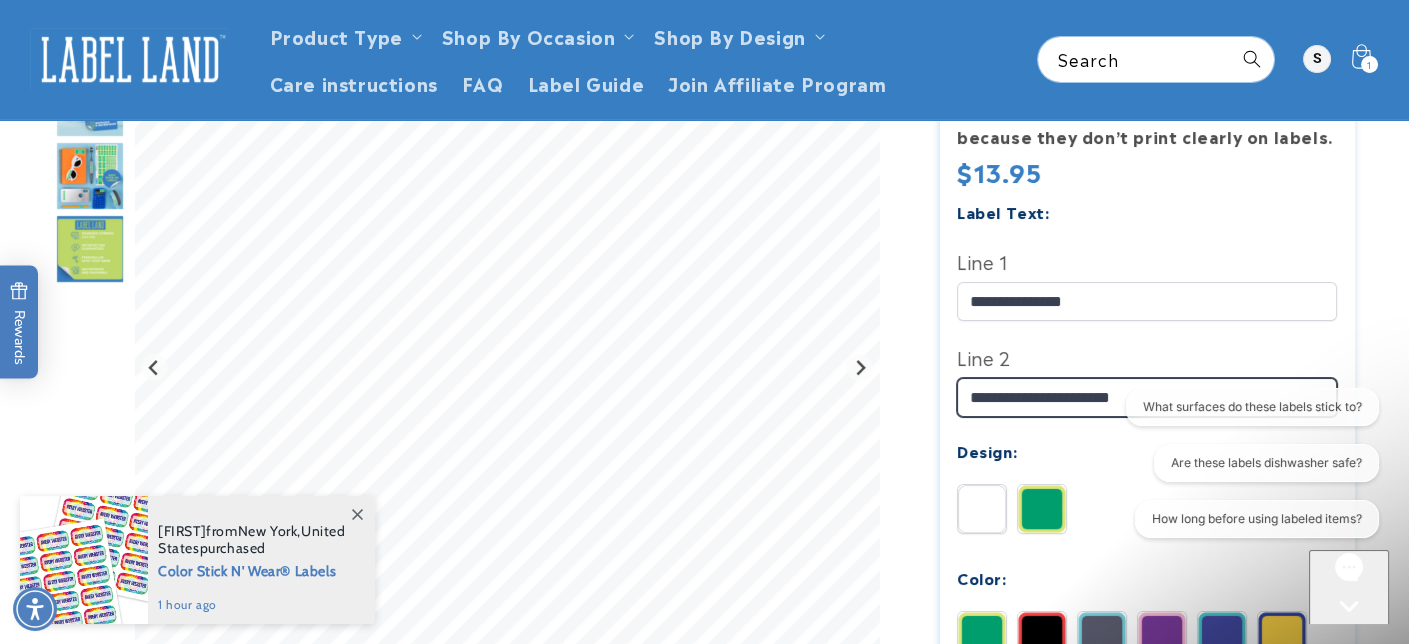click on "**********" at bounding box center (1147, 397) 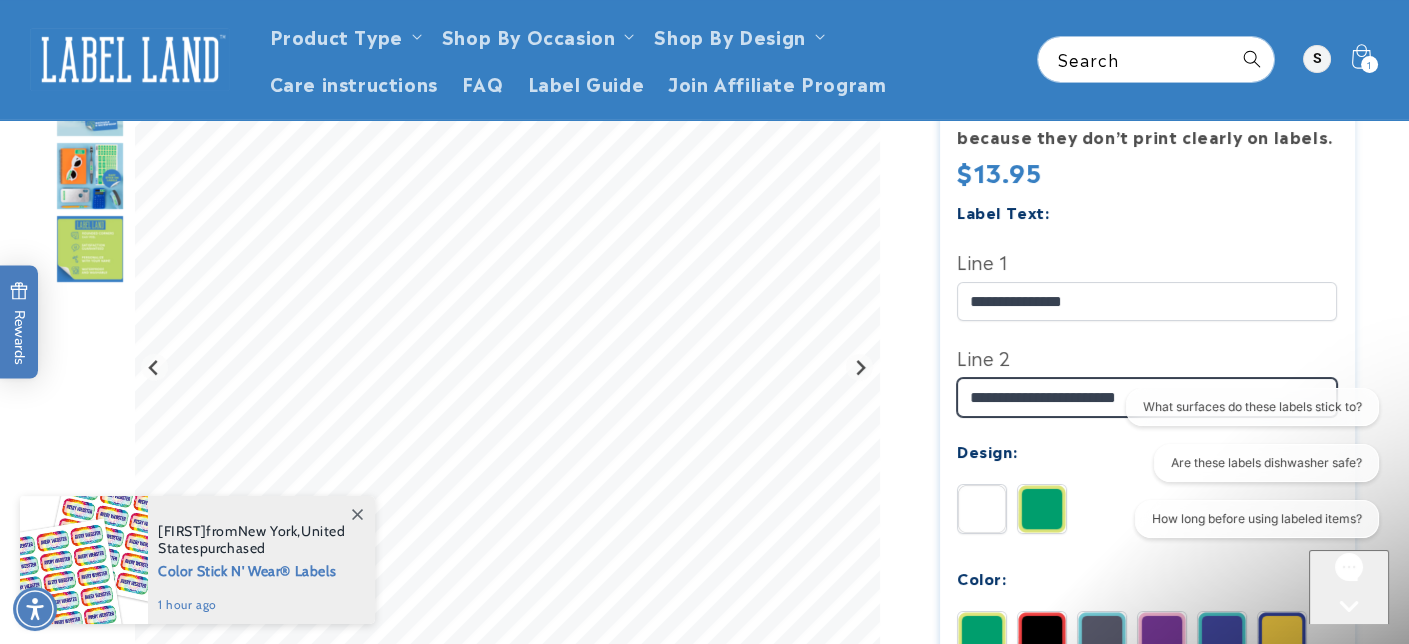 click on "**********" at bounding box center (1147, 397) 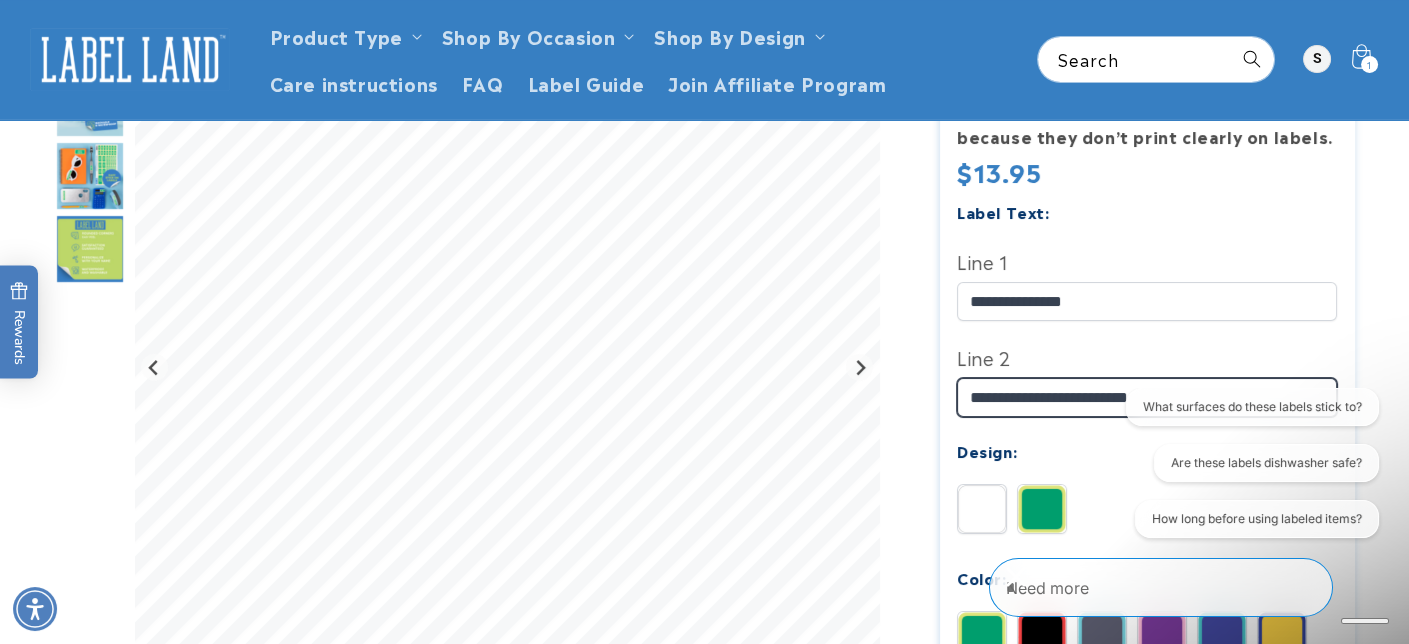 click on "**********" at bounding box center [1147, 397] 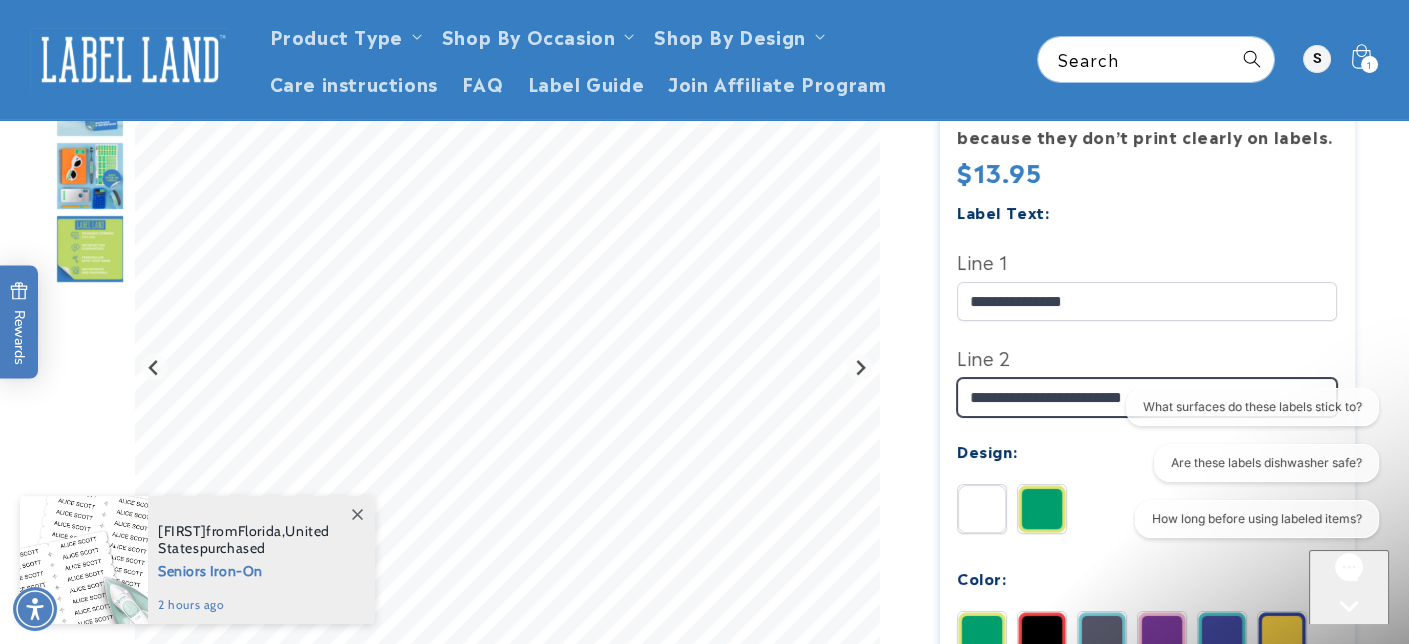 click on "**********" at bounding box center [1147, 397] 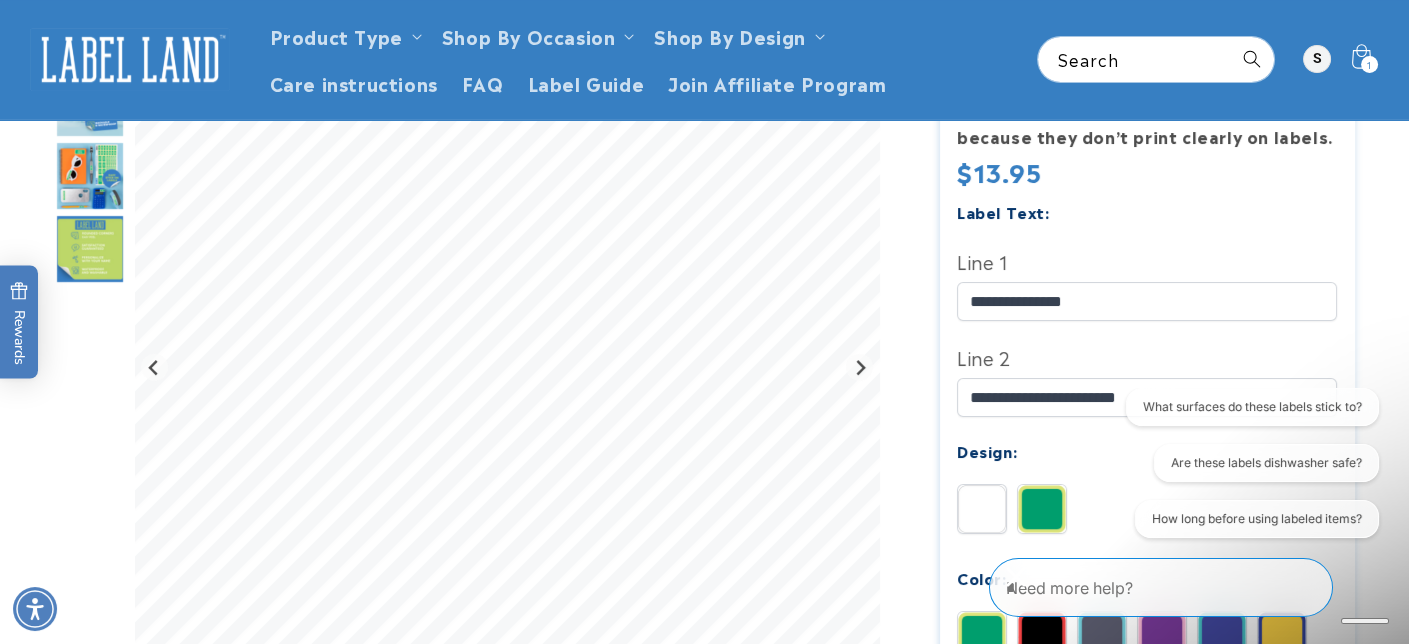 click on "Solid
Border" 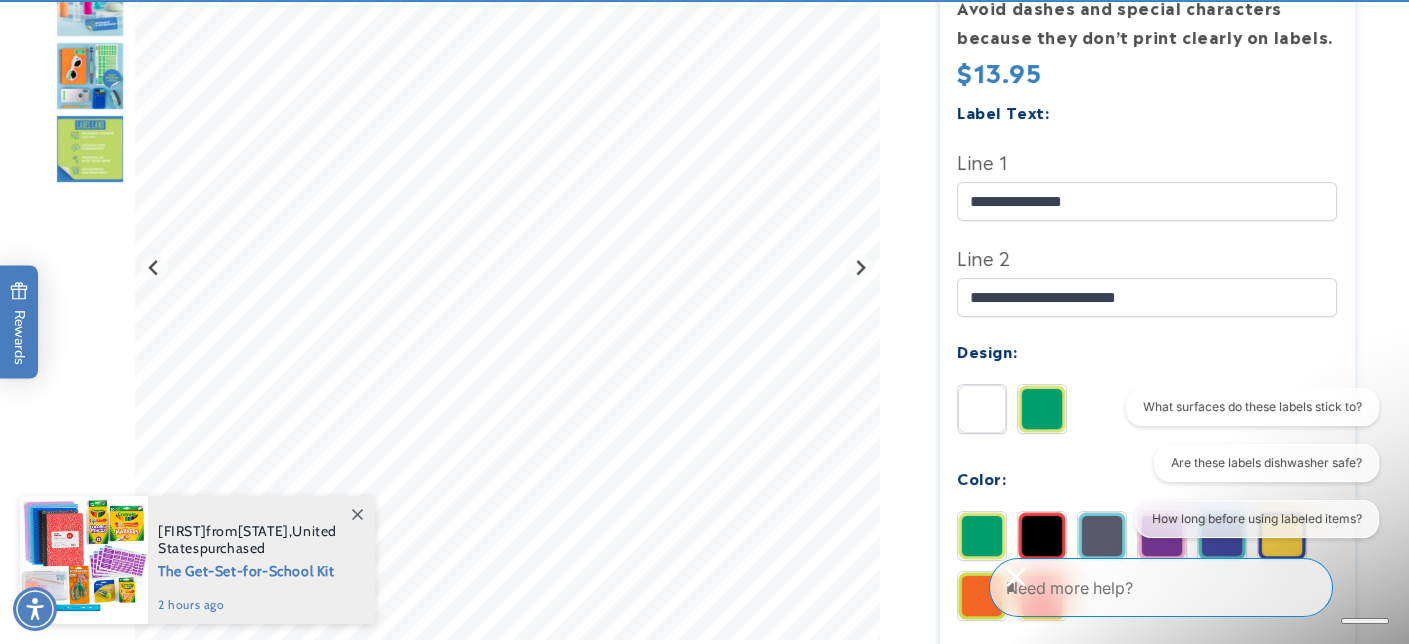 scroll, scrollTop: 700, scrollLeft: 0, axis: vertical 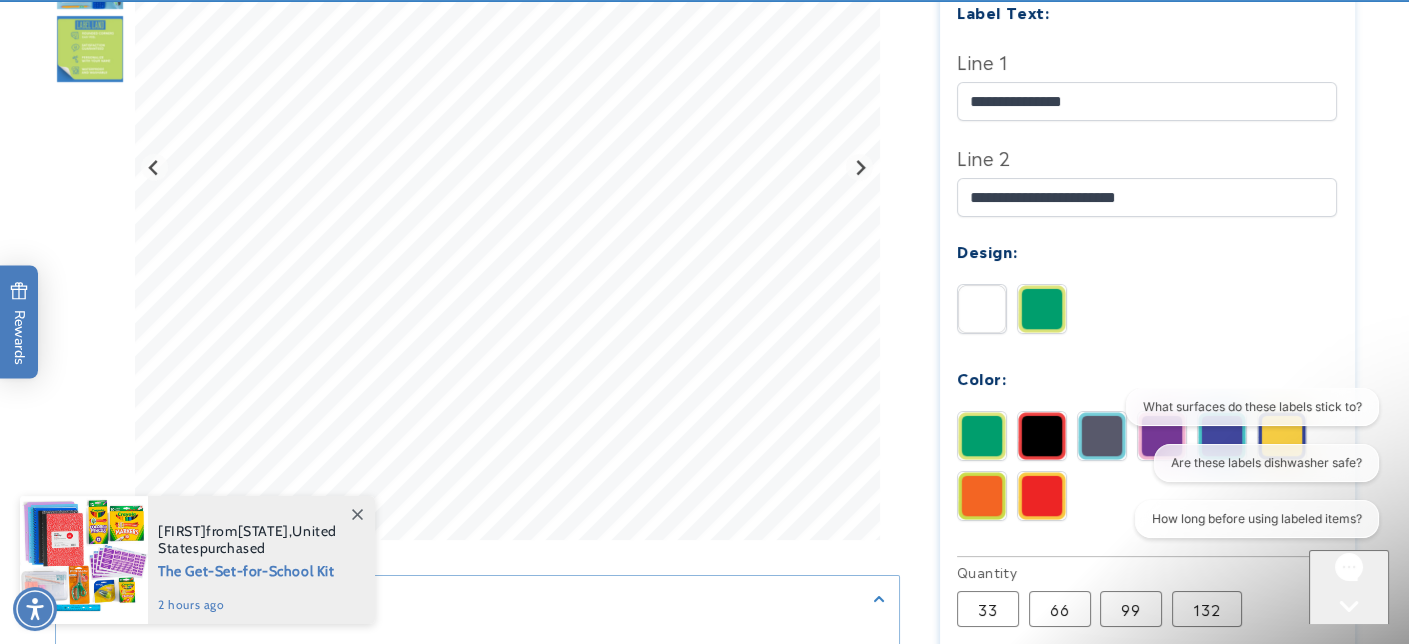 click at bounding box center (1102, 436) 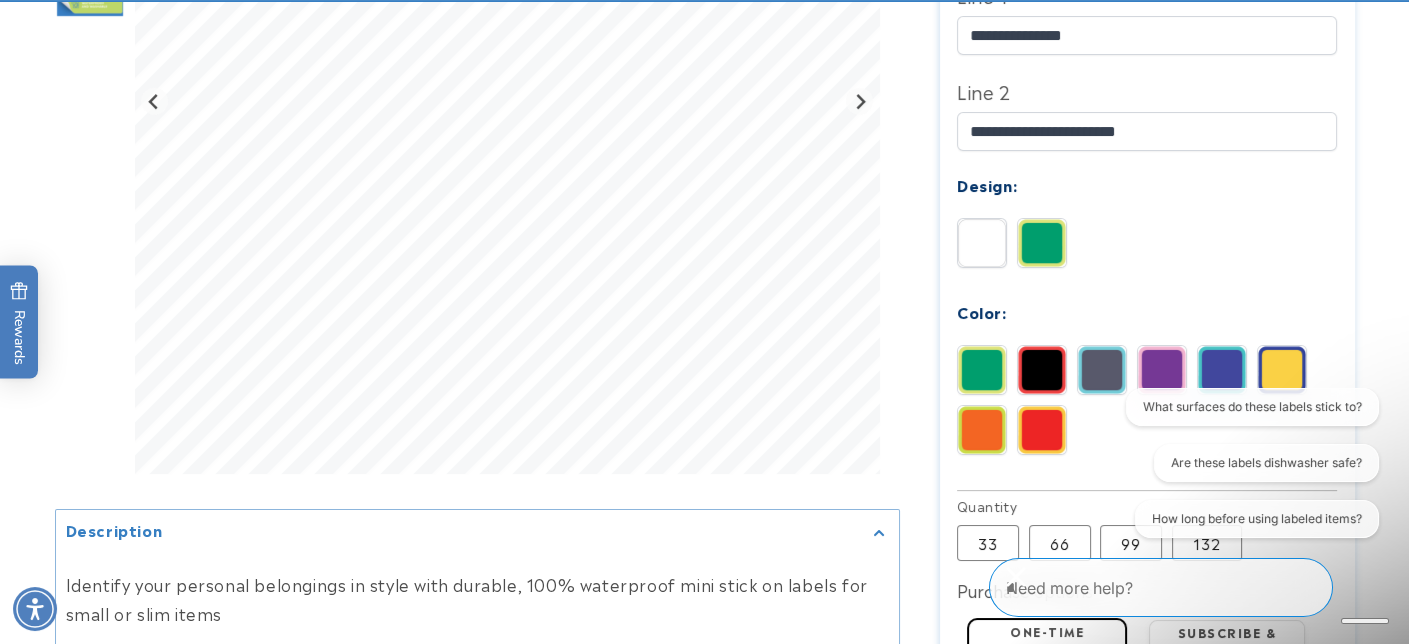 scroll, scrollTop: 800, scrollLeft: 0, axis: vertical 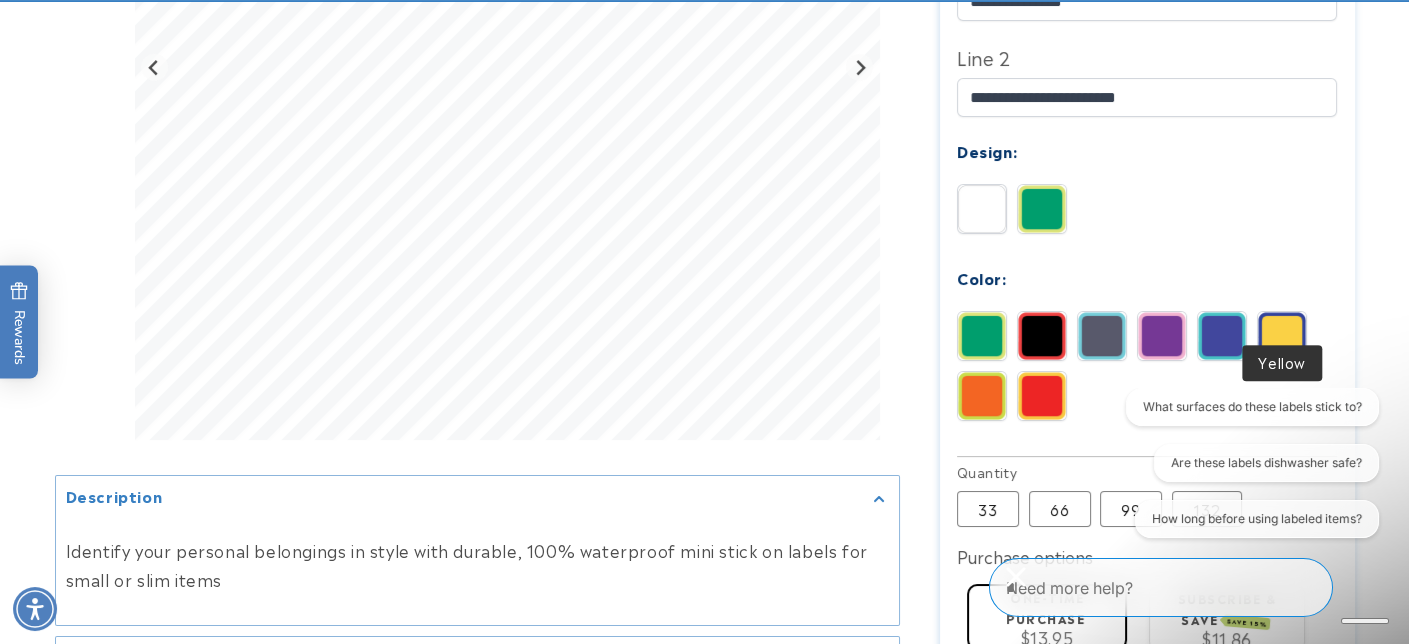 click at bounding box center (1282, 336) 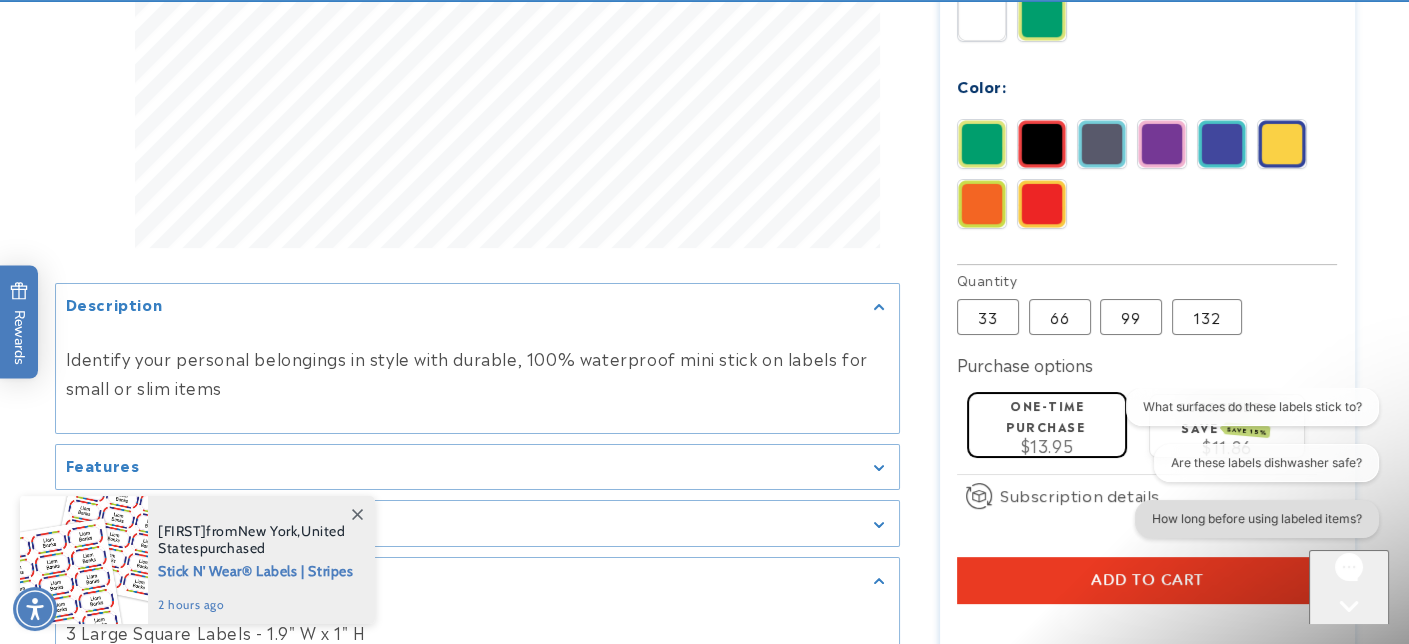 scroll, scrollTop: 1000, scrollLeft: 0, axis: vertical 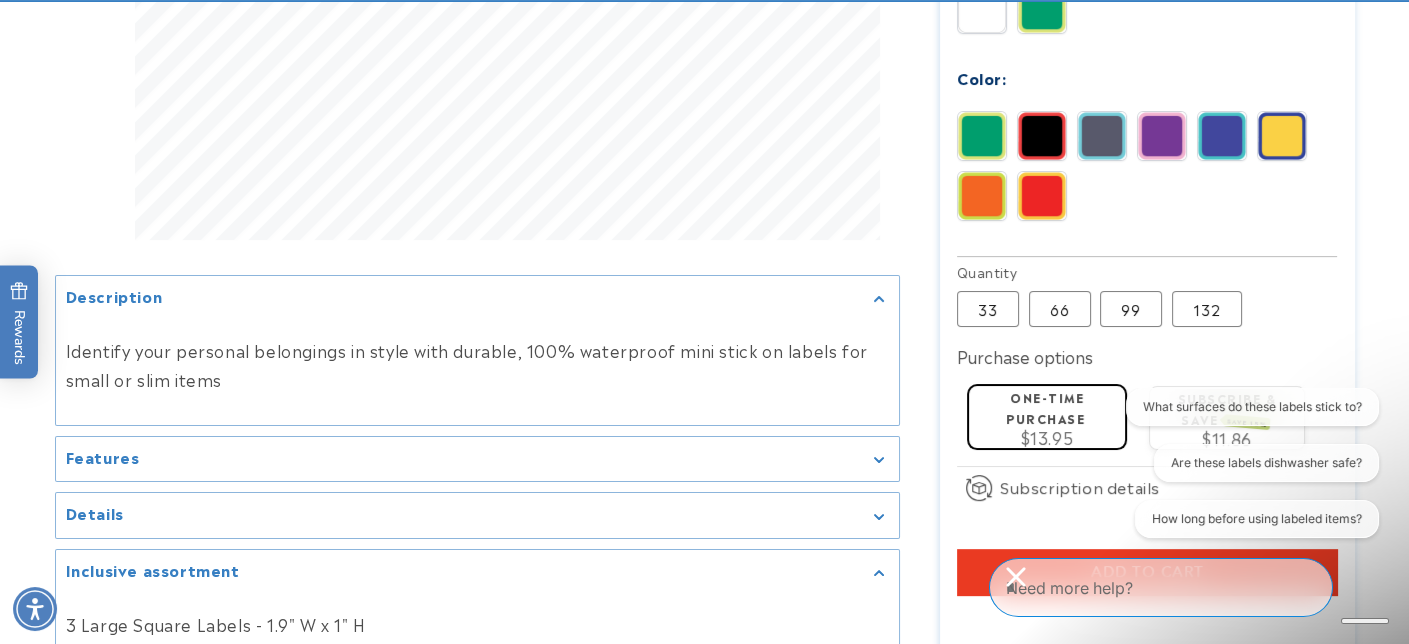 click on "One-time purchase $13.95" 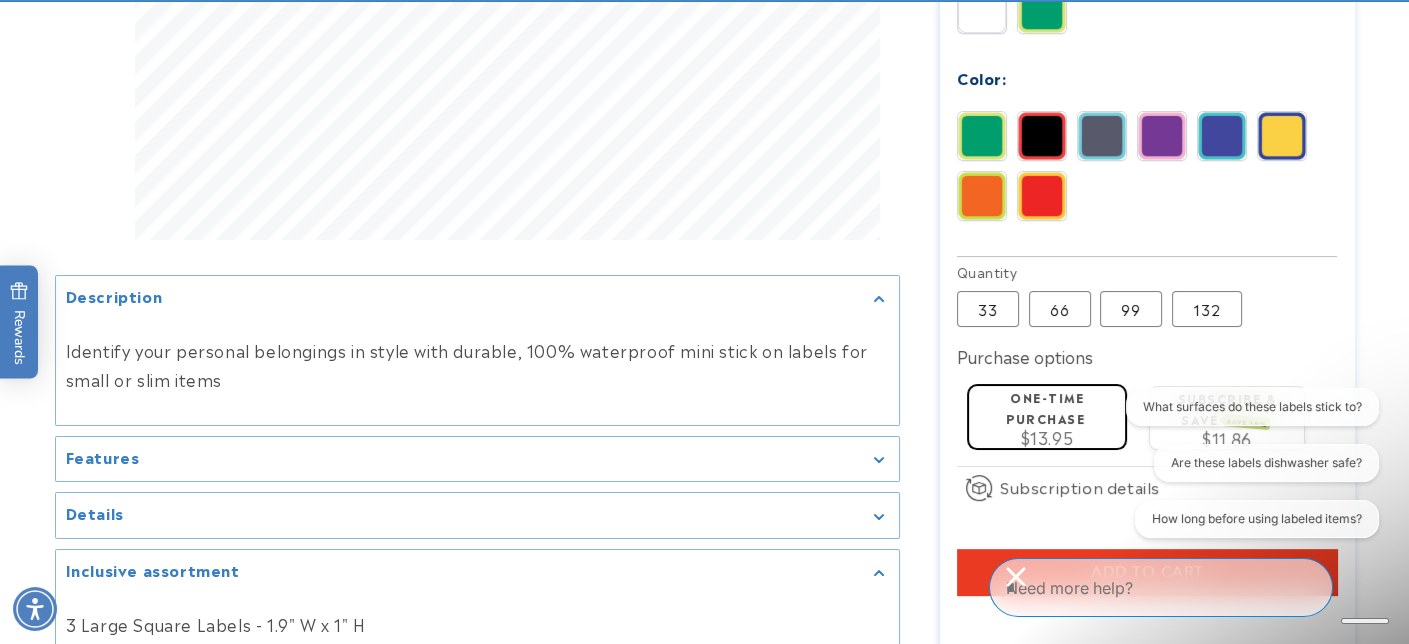 click on "Add to cart" at bounding box center [1147, 572] 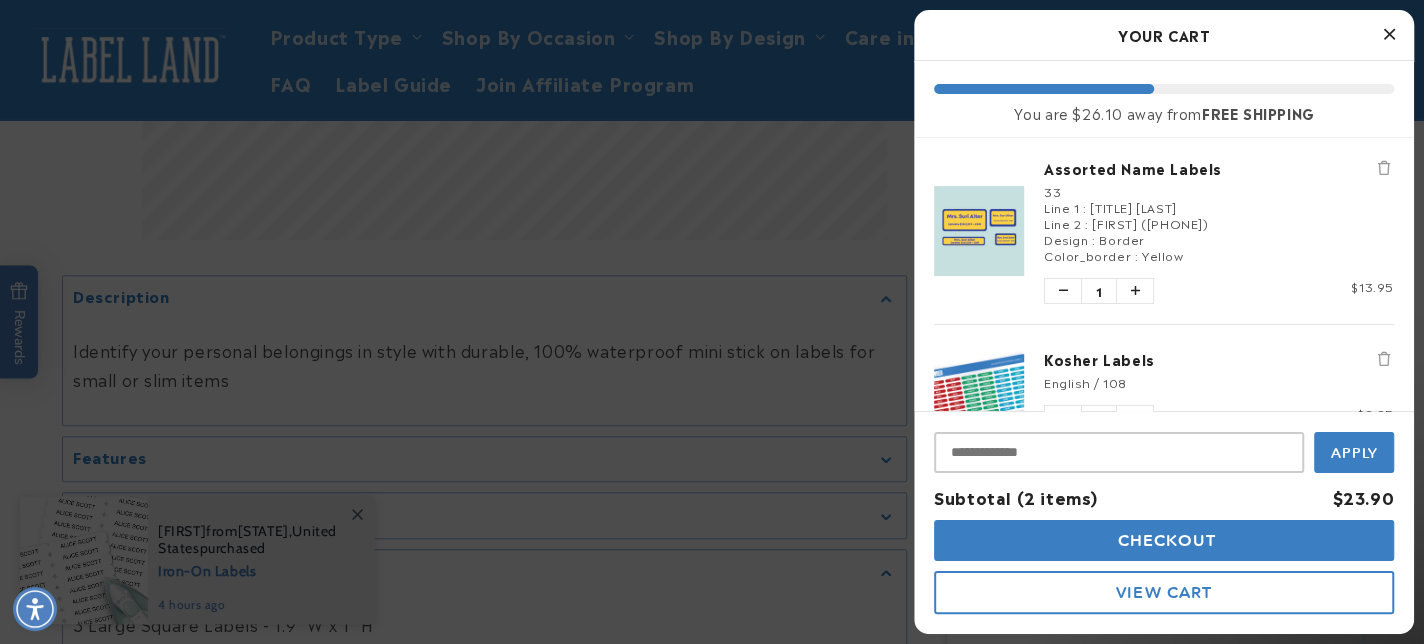 click at bounding box center [1389, 34] 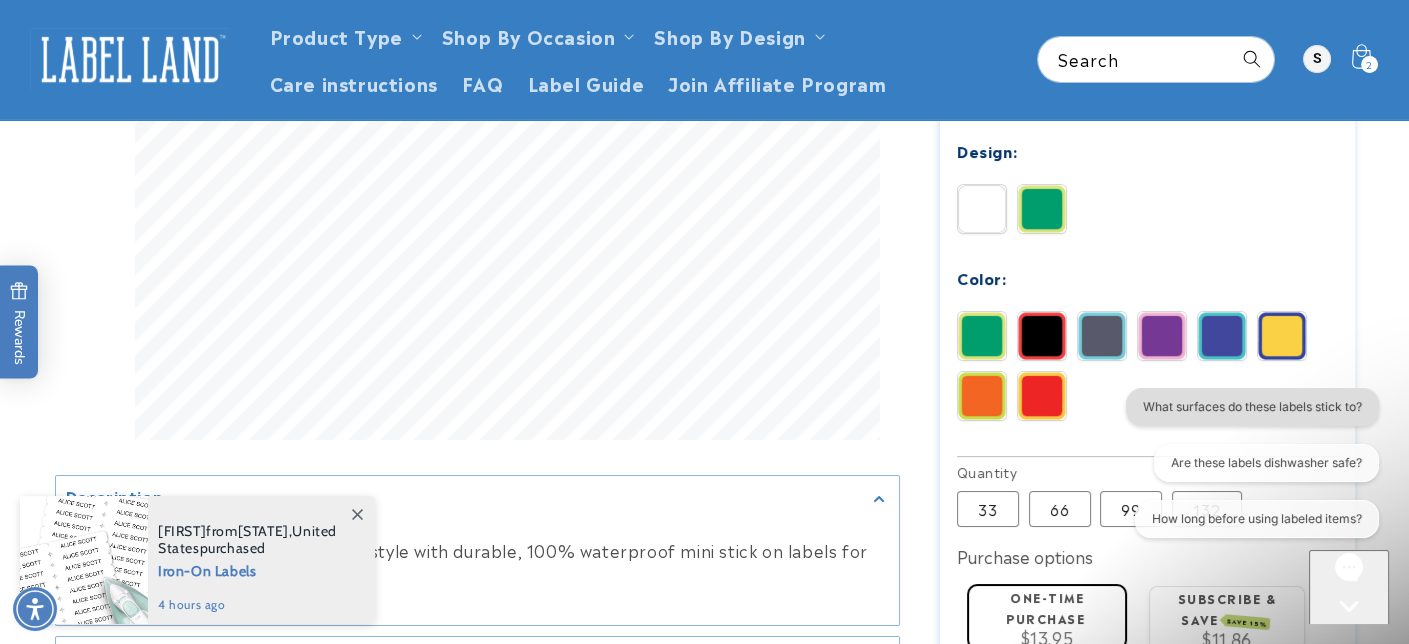 scroll, scrollTop: 700, scrollLeft: 0, axis: vertical 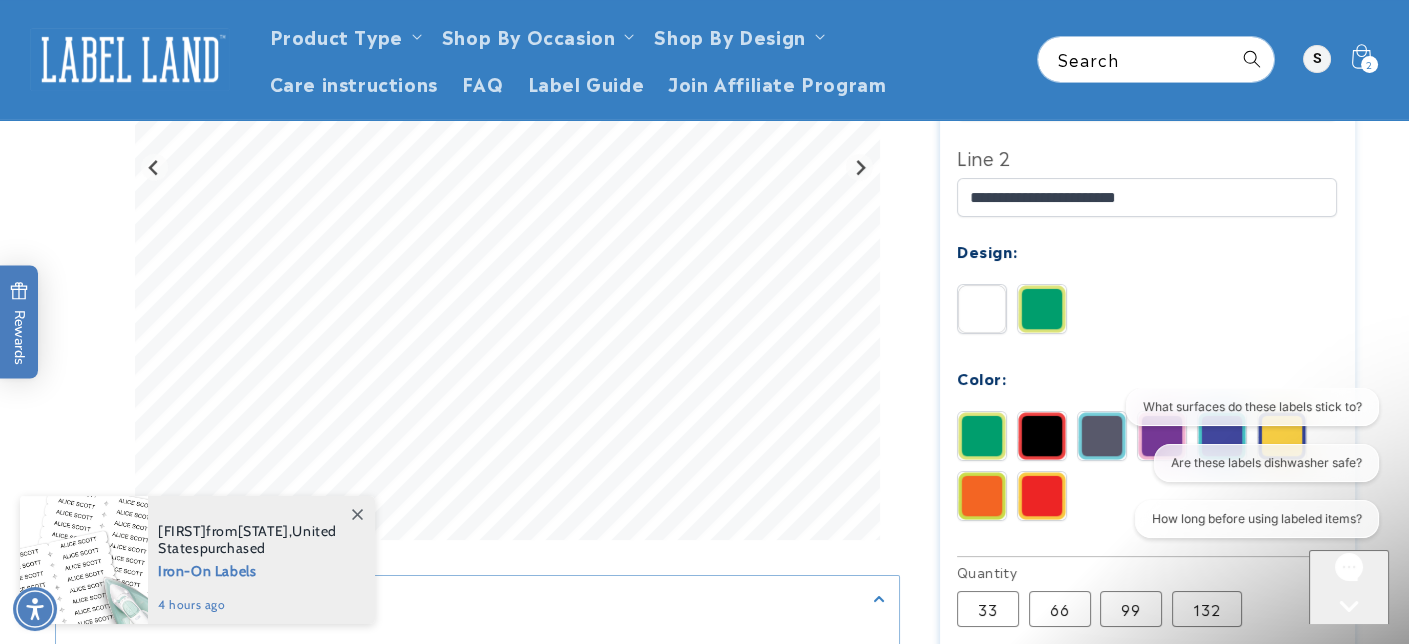 click on "What surfaces do these labels stick to? Are these labels dishwasher safe? How long before using labeled items?" at bounding box center (1250, 466) 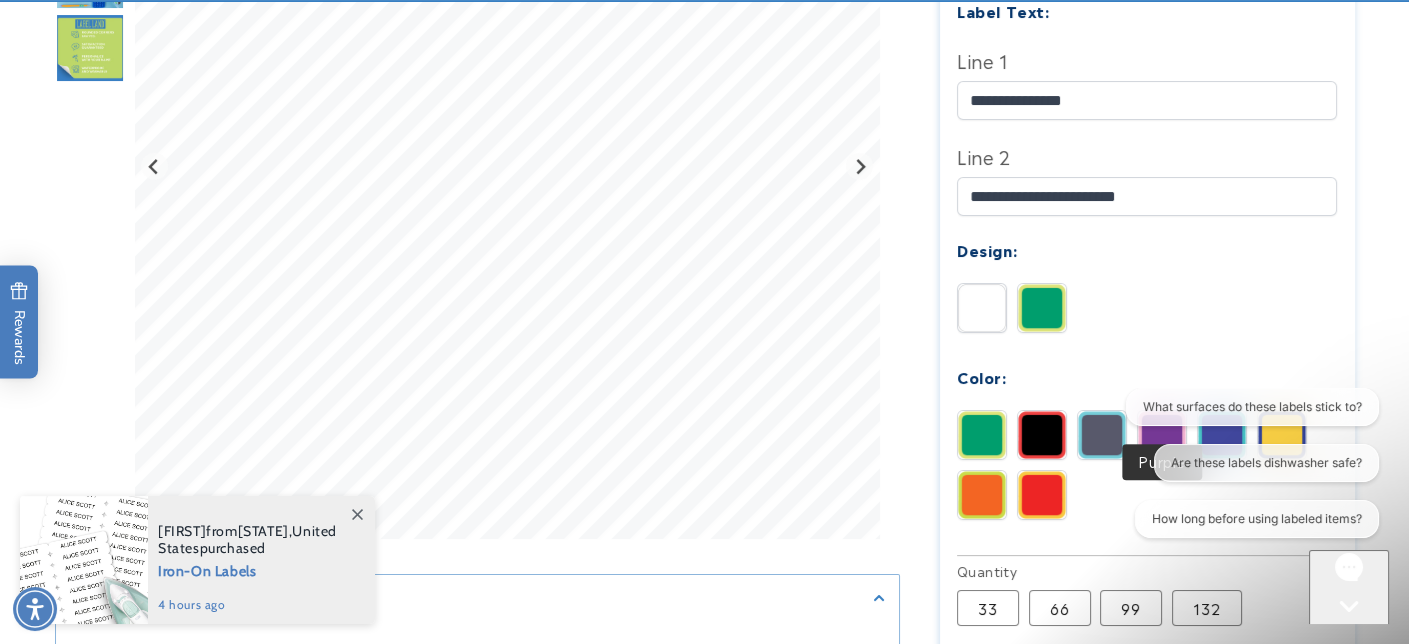 scroll, scrollTop: 900, scrollLeft: 0, axis: vertical 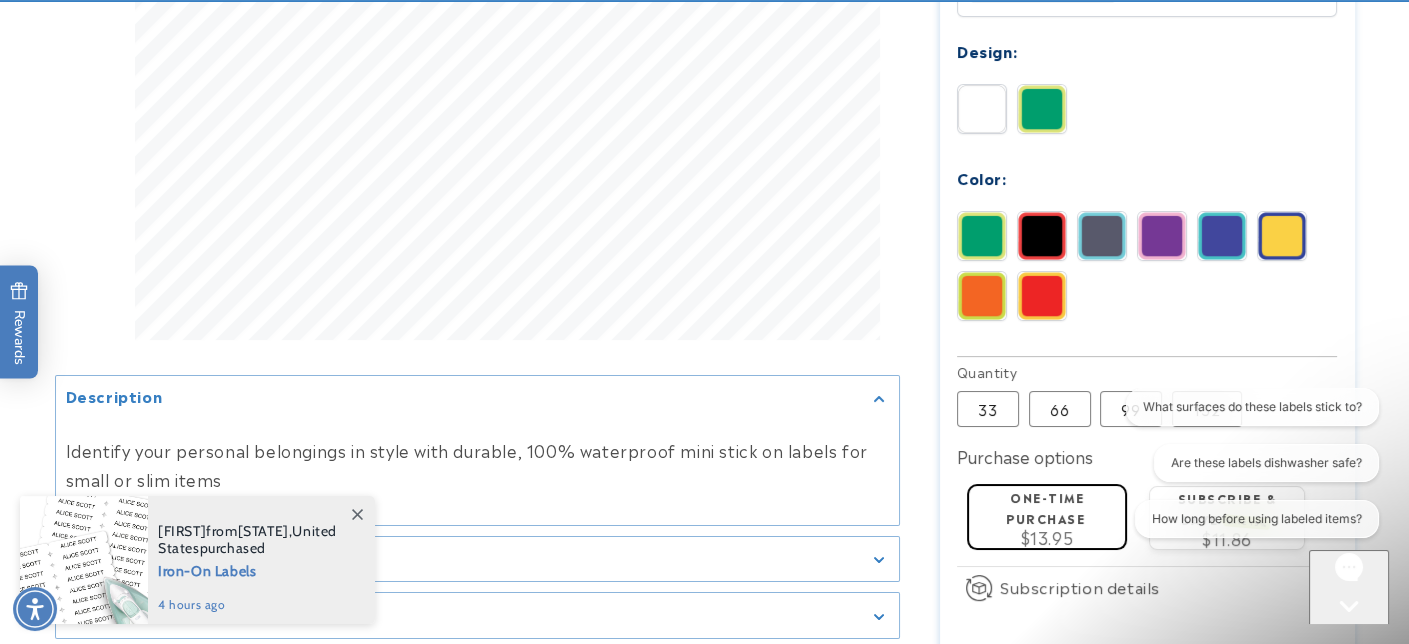 click at bounding box center [1162, 236] 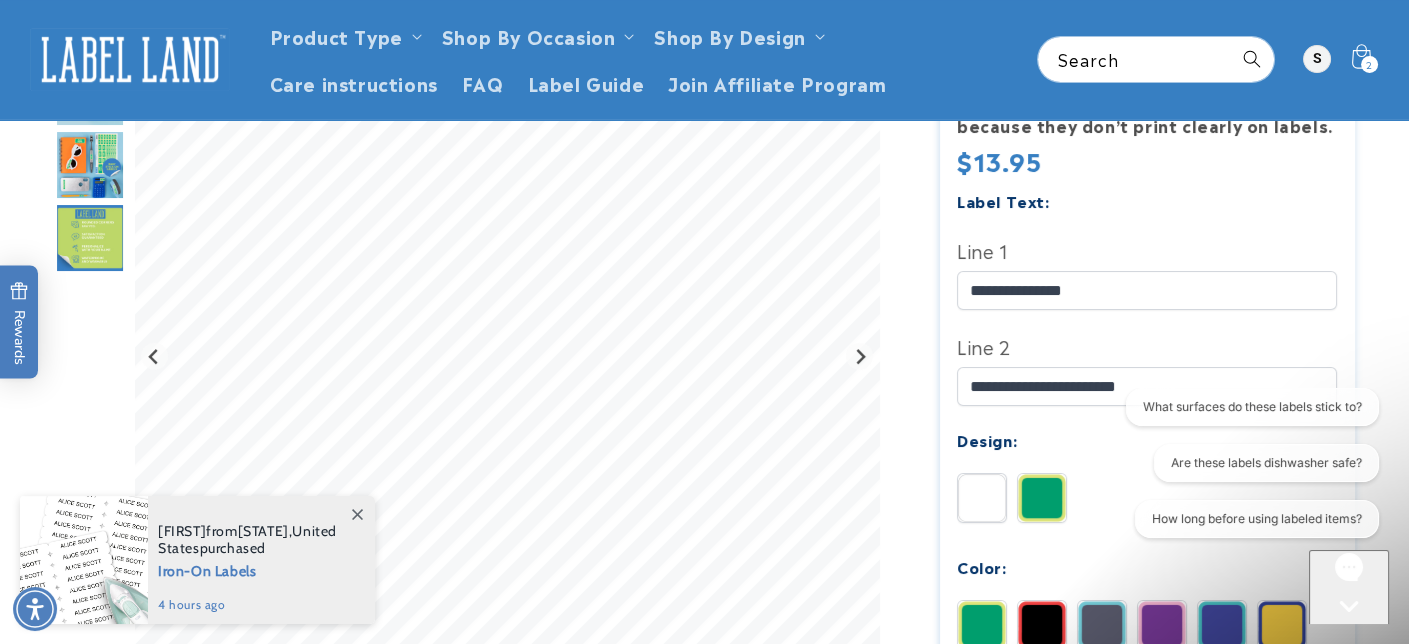 scroll, scrollTop: 500, scrollLeft: 0, axis: vertical 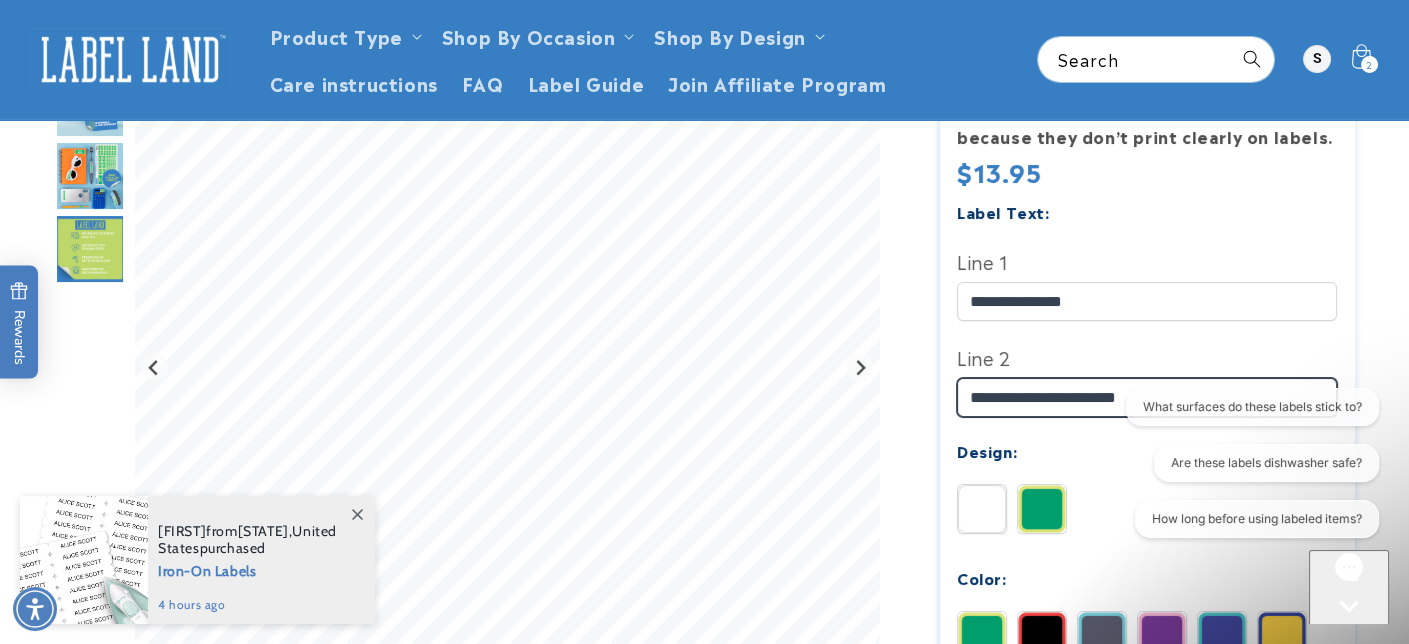 click on "**********" at bounding box center [1147, 397] 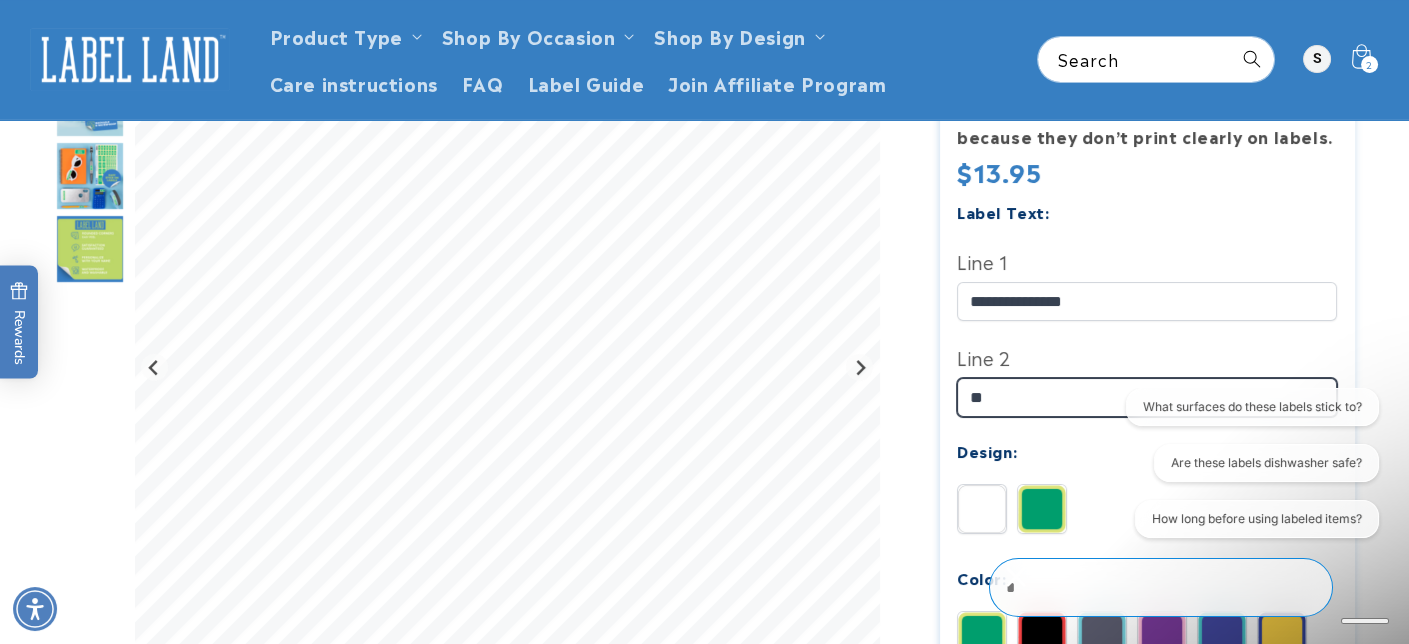 type on "*" 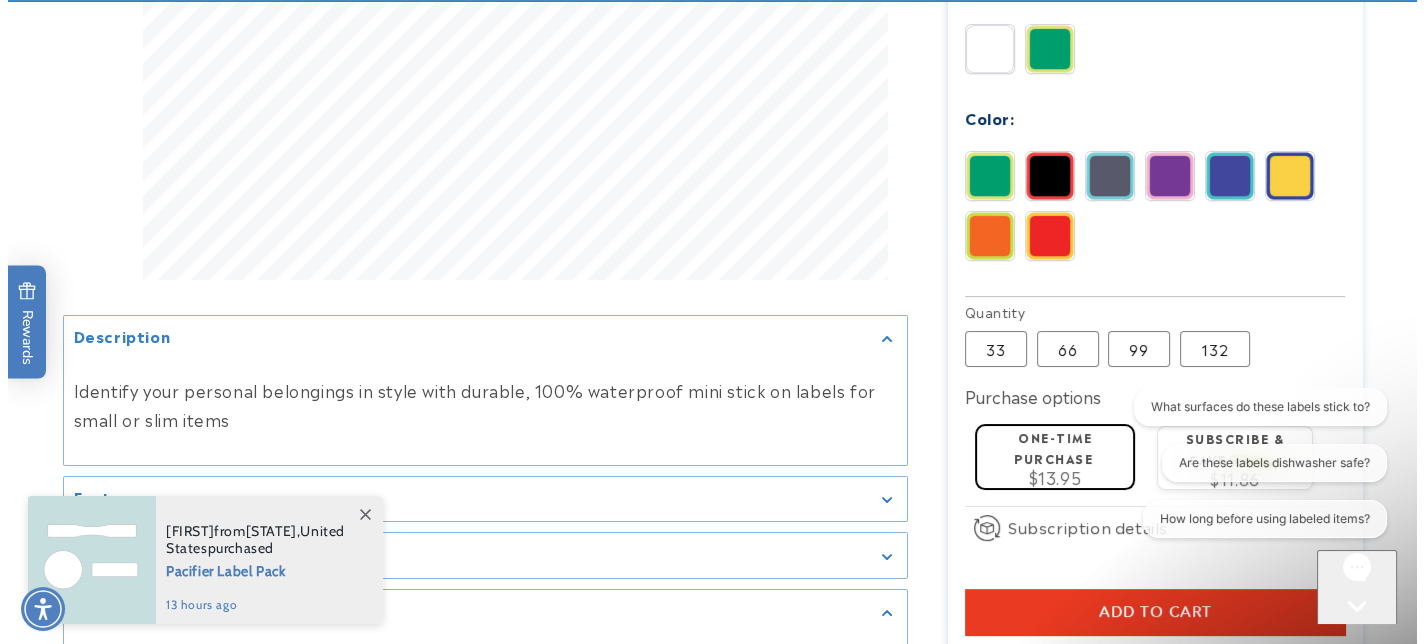 scroll, scrollTop: 1000, scrollLeft: 0, axis: vertical 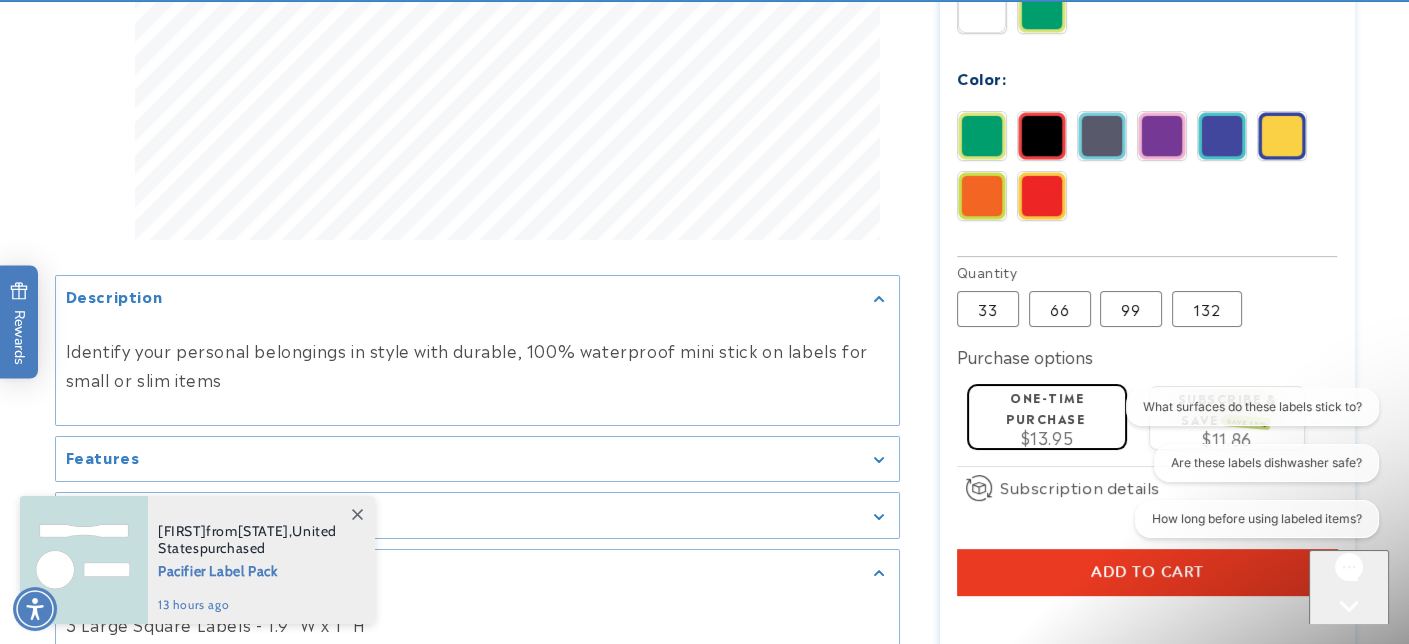 type 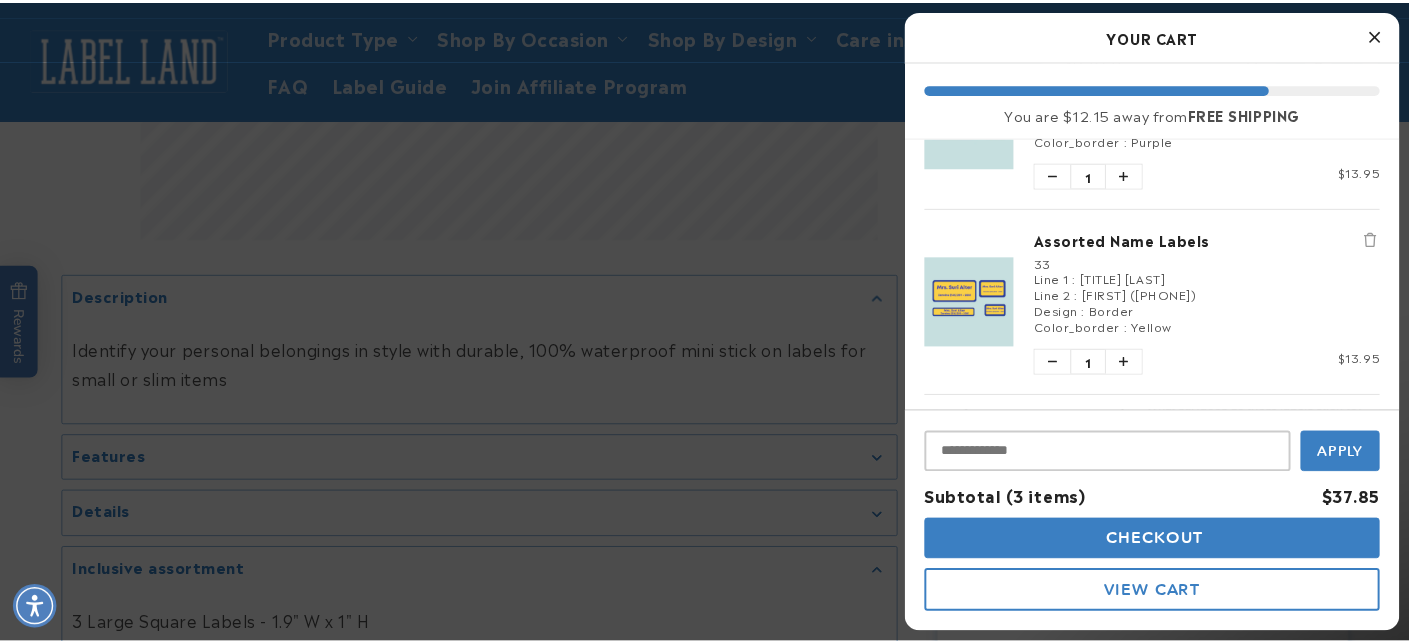 scroll, scrollTop: 0, scrollLeft: 0, axis: both 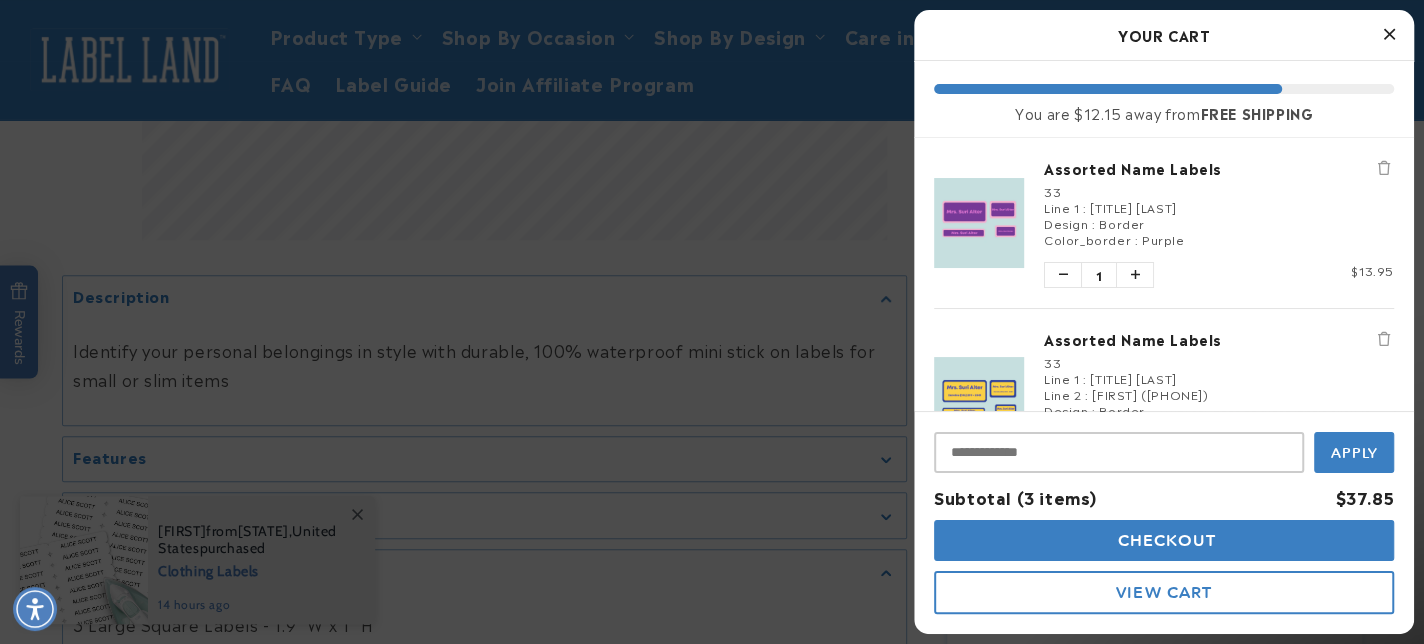click at bounding box center [1389, 34] 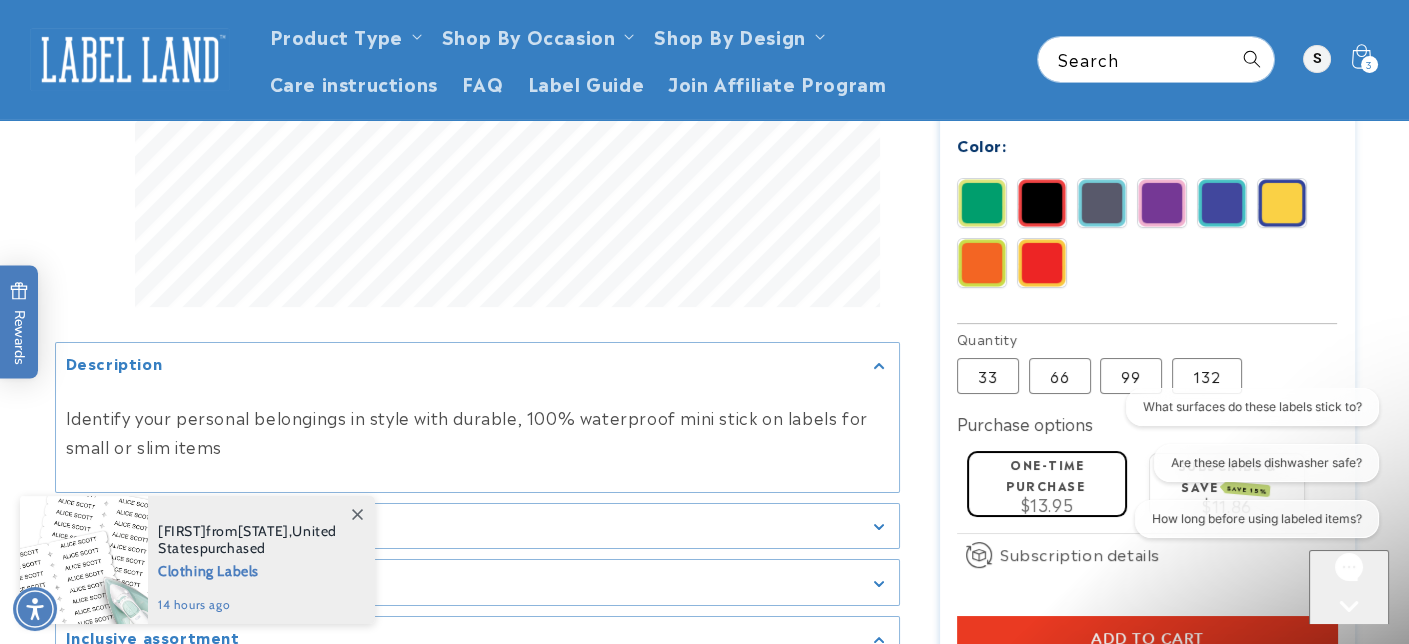 scroll, scrollTop: 900, scrollLeft: 0, axis: vertical 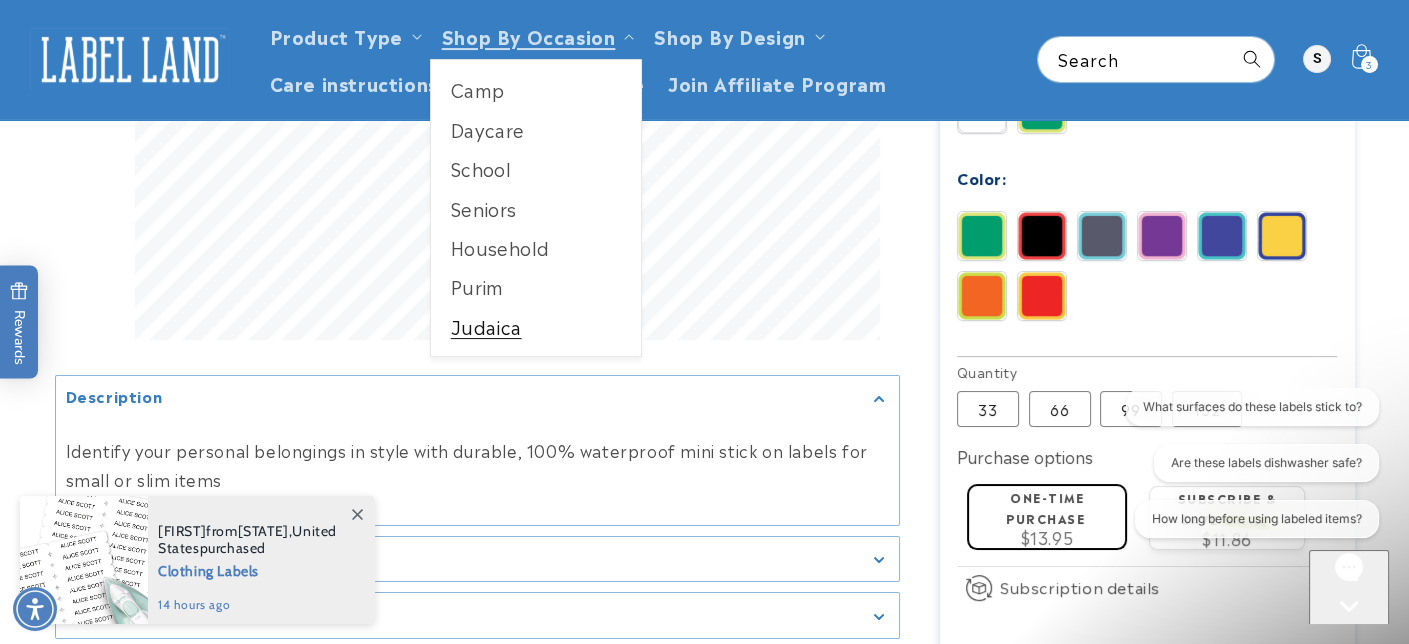 click on "Judaica" at bounding box center [536, 326] 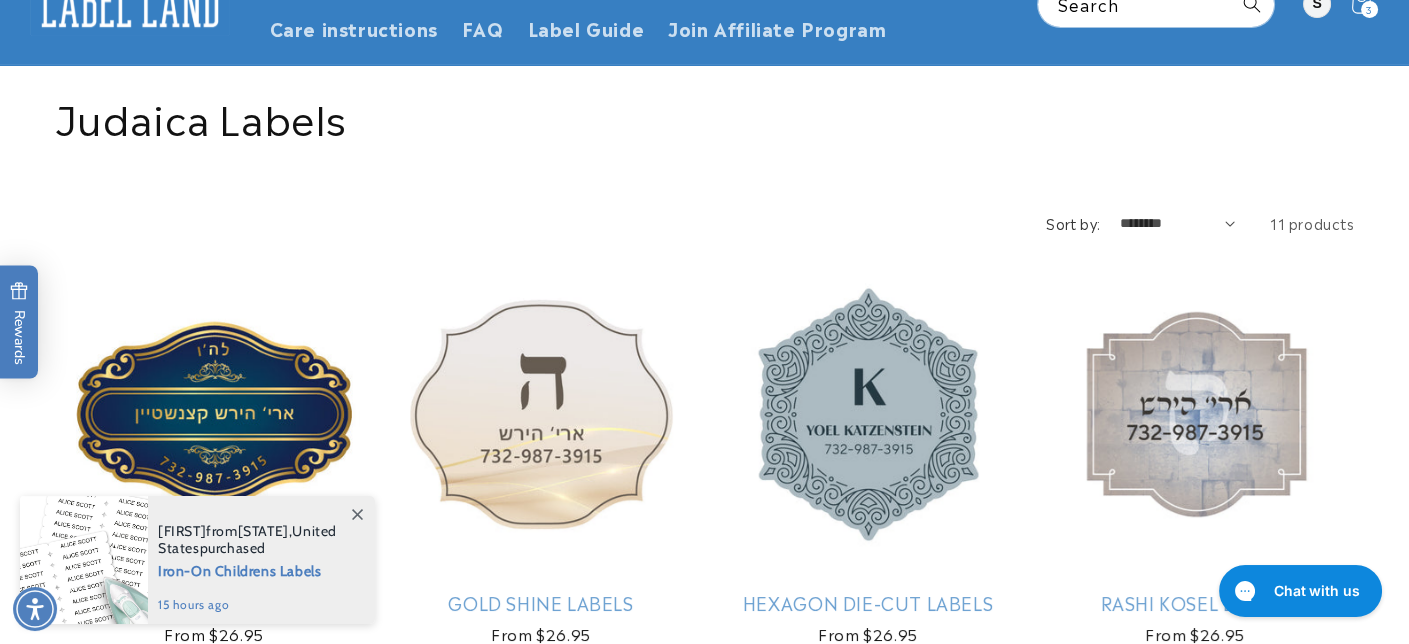 scroll, scrollTop: 200, scrollLeft: 0, axis: vertical 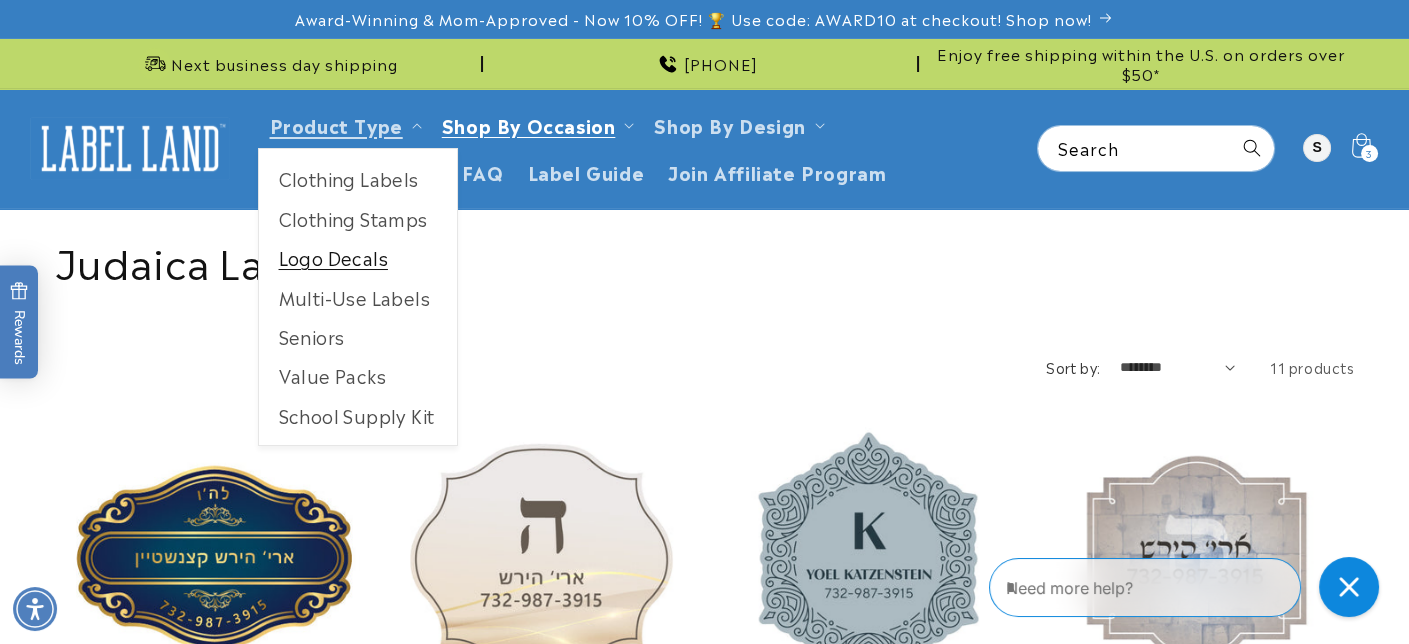 click on "Logo Decals" at bounding box center (358, 257) 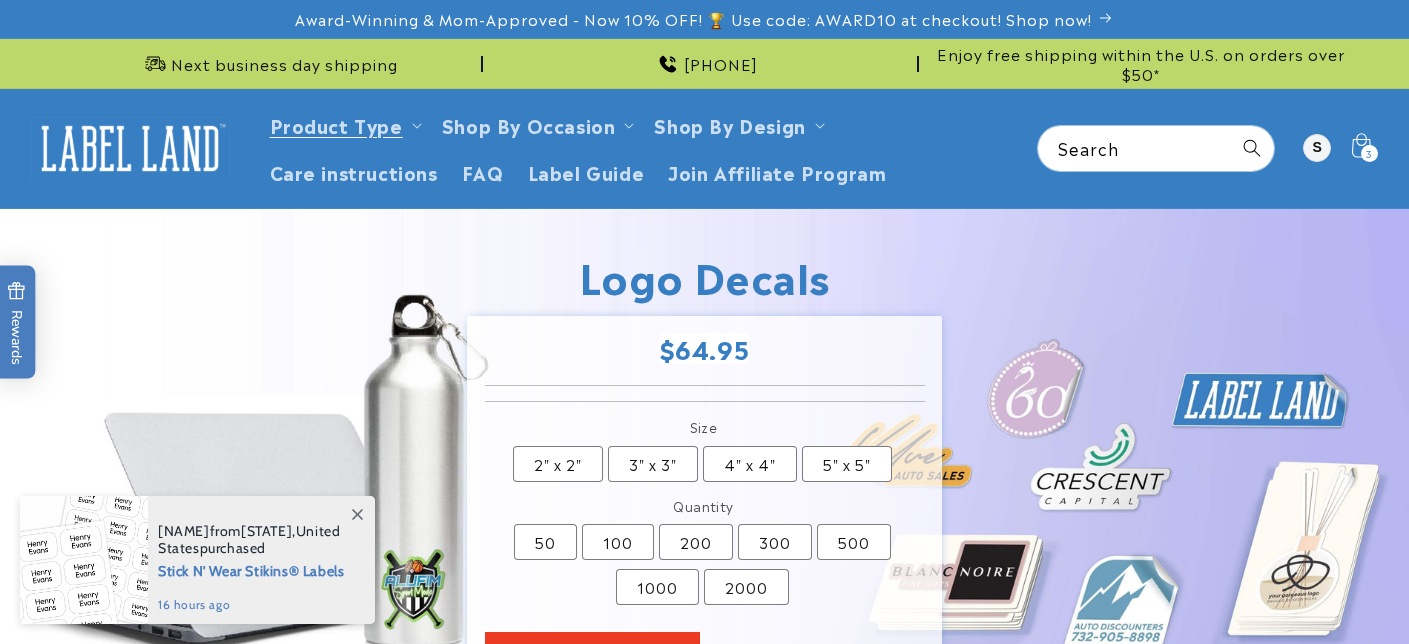 scroll, scrollTop: 0, scrollLeft: 0, axis: both 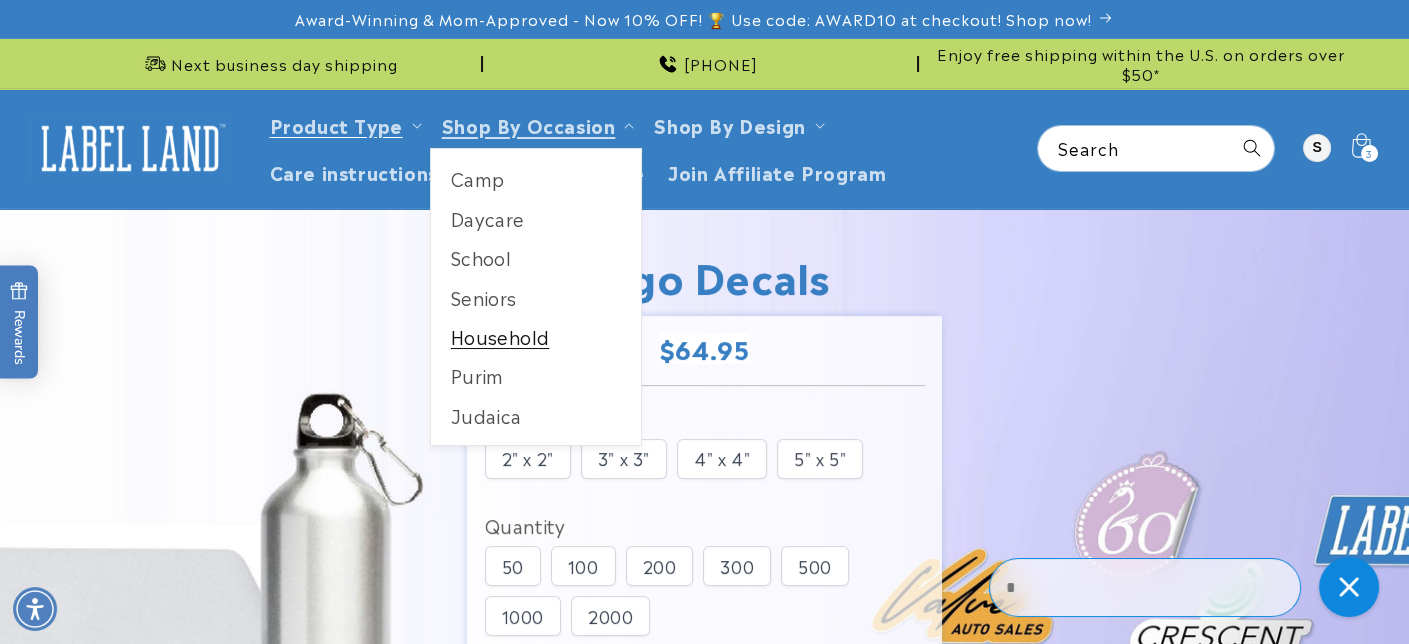 click on "Household" at bounding box center (536, 336) 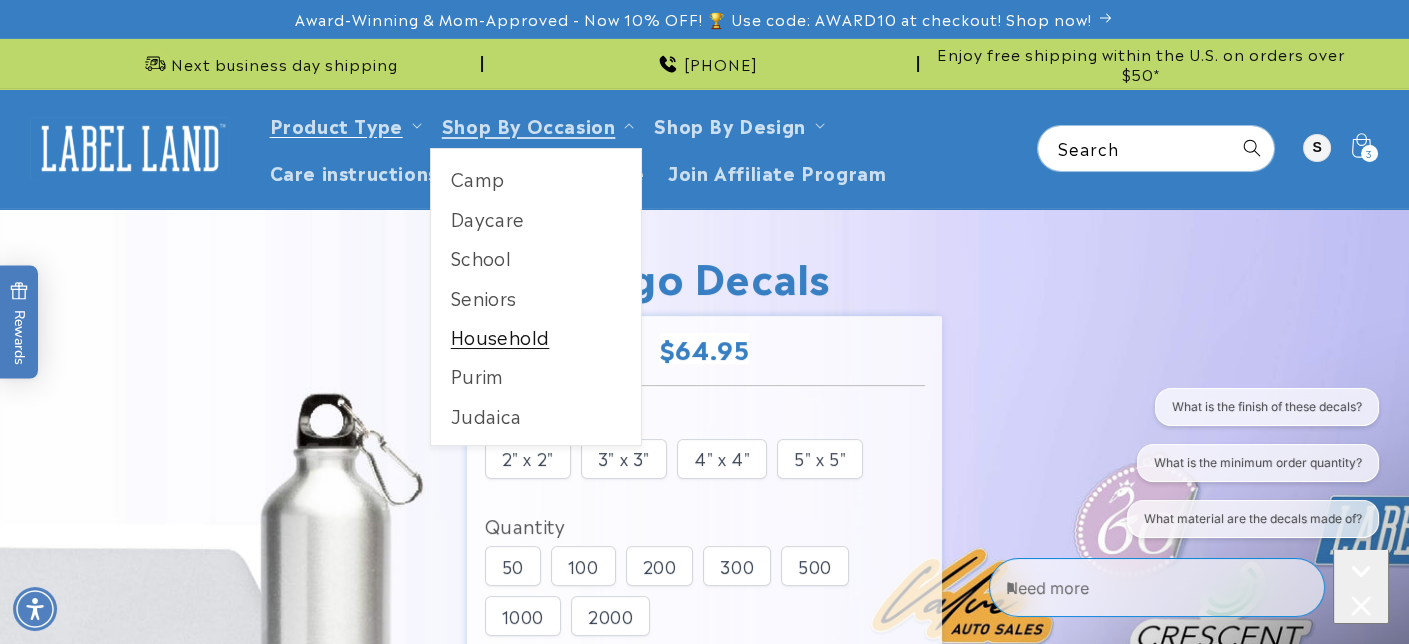scroll, scrollTop: 0, scrollLeft: 0, axis: both 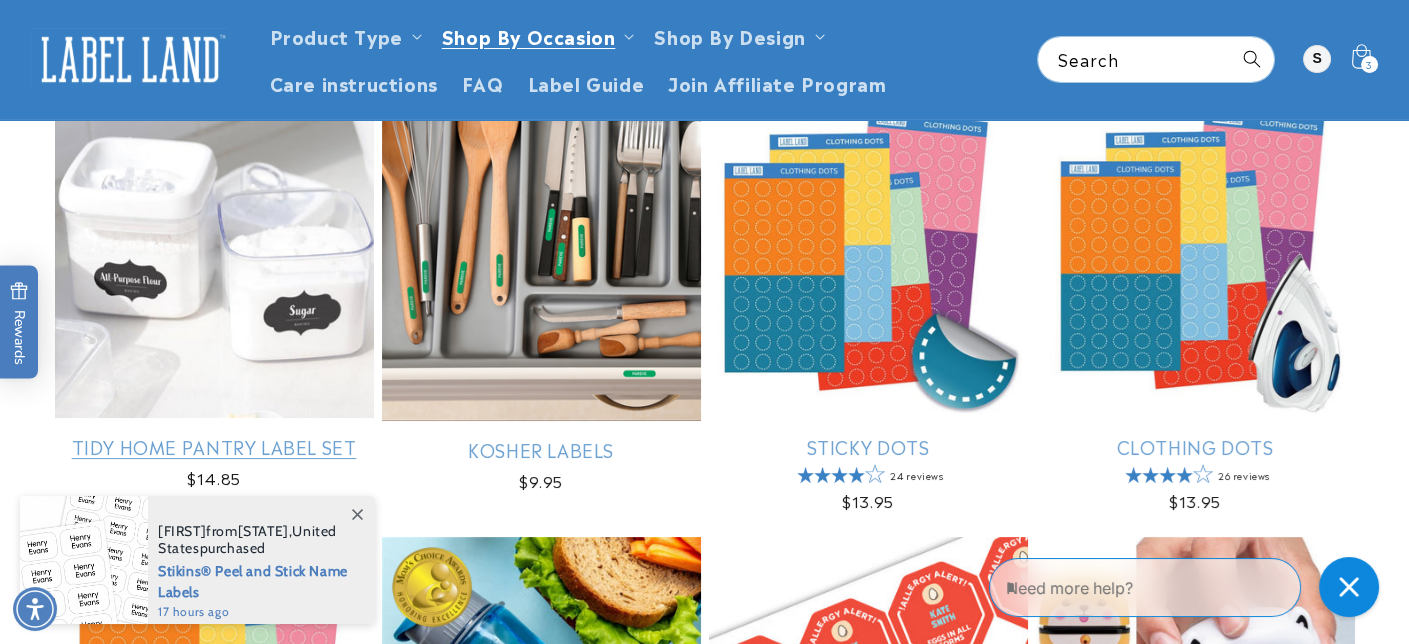 click on "Tidy Home Pantry Label Set" at bounding box center (214, 446) 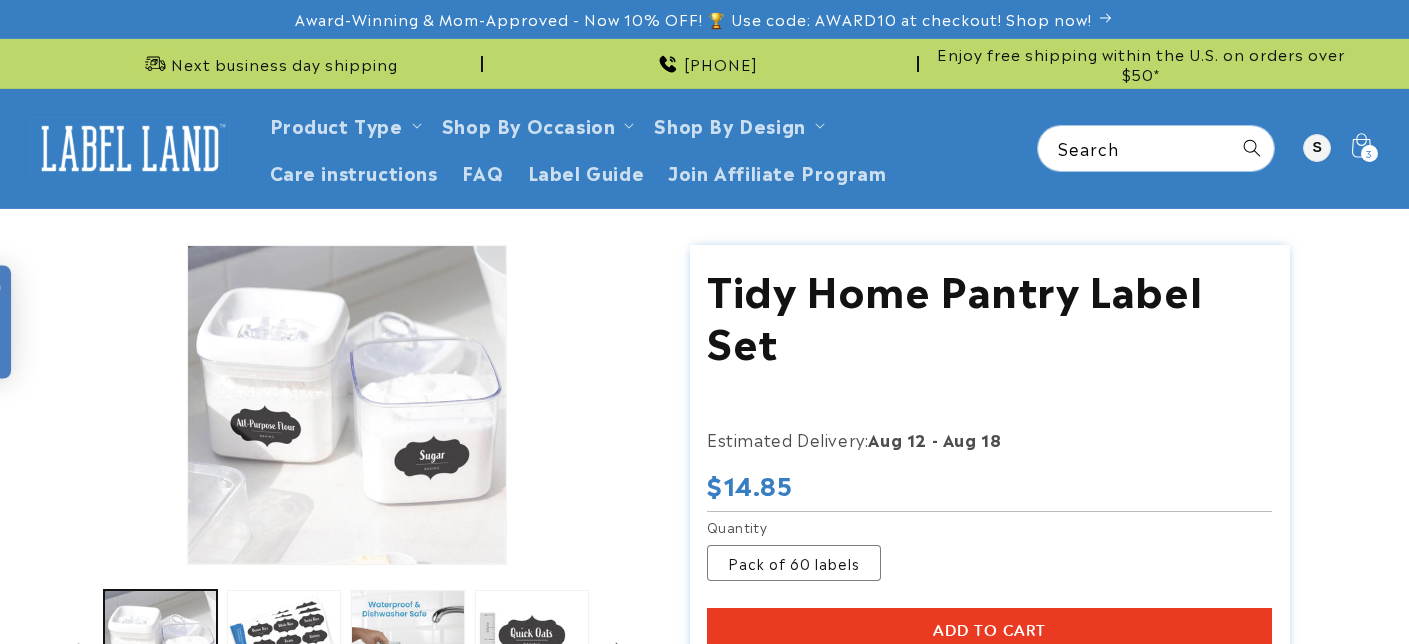 scroll, scrollTop: 0, scrollLeft: 0, axis: both 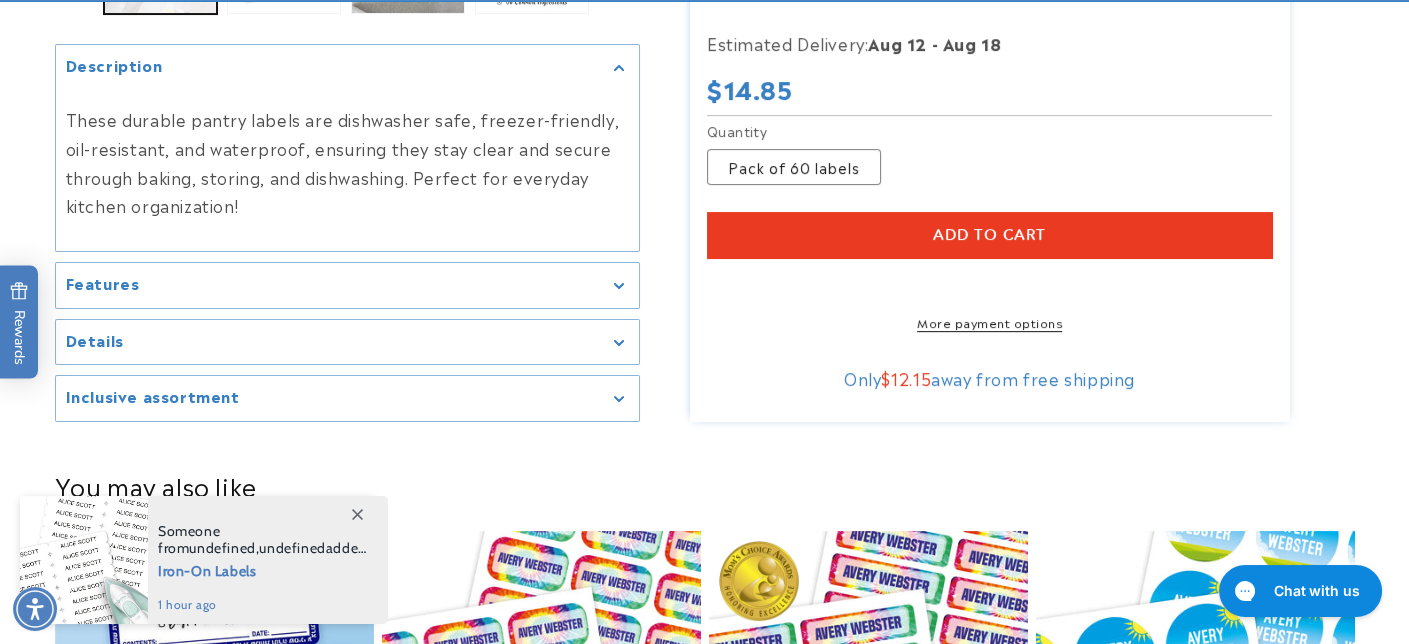 click on "Inclusive assortment" at bounding box center (347, 398) 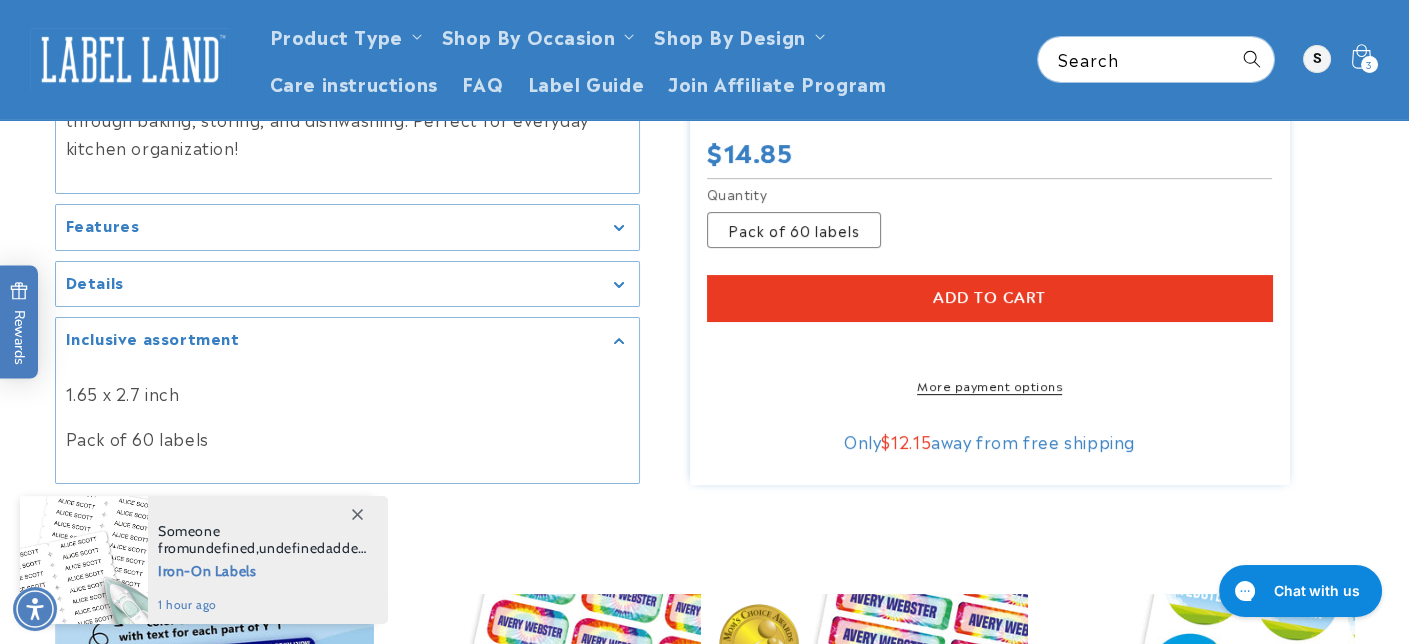 scroll, scrollTop: 700, scrollLeft: 0, axis: vertical 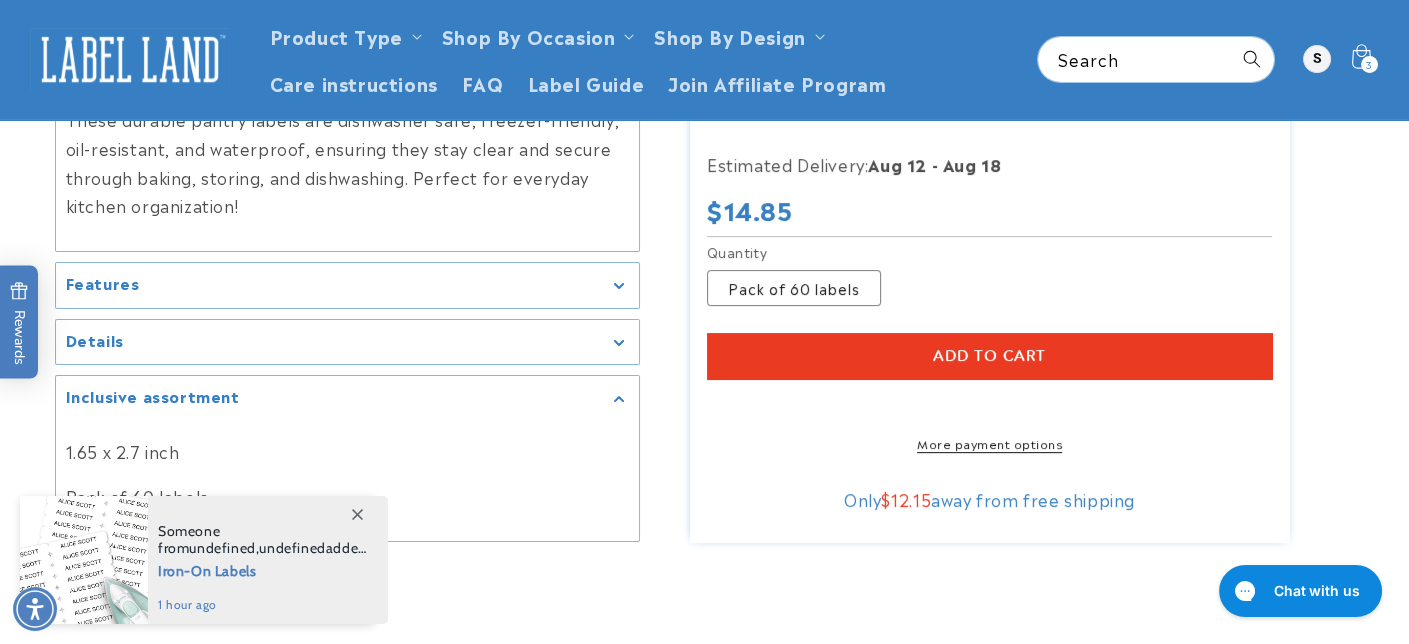 click on "Skip to product information
Open media 1 in modal
Open media 2 in modal
Open media 3 in modal
Open media 4 in modal
Open media 5 in modal
Open media 6 in modal" at bounding box center [347, 49] 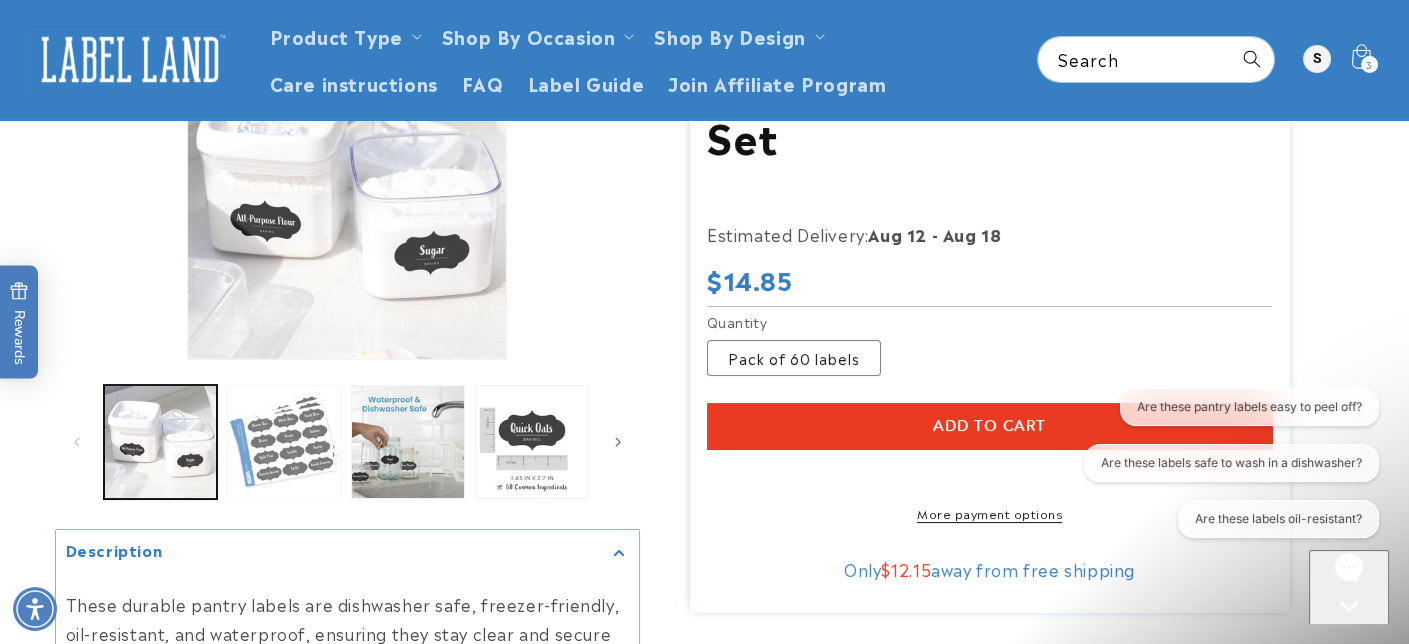 scroll, scrollTop: 200, scrollLeft: 0, axis: vertical 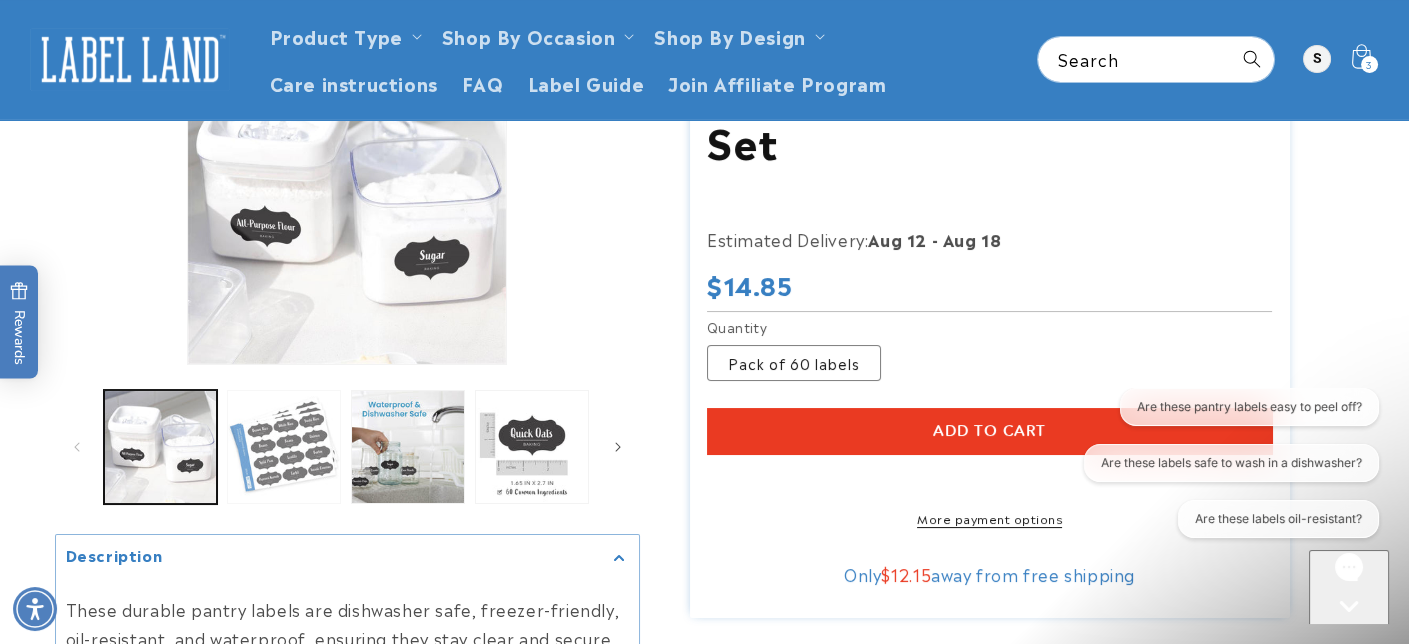 click at bounding box center (284, 447) 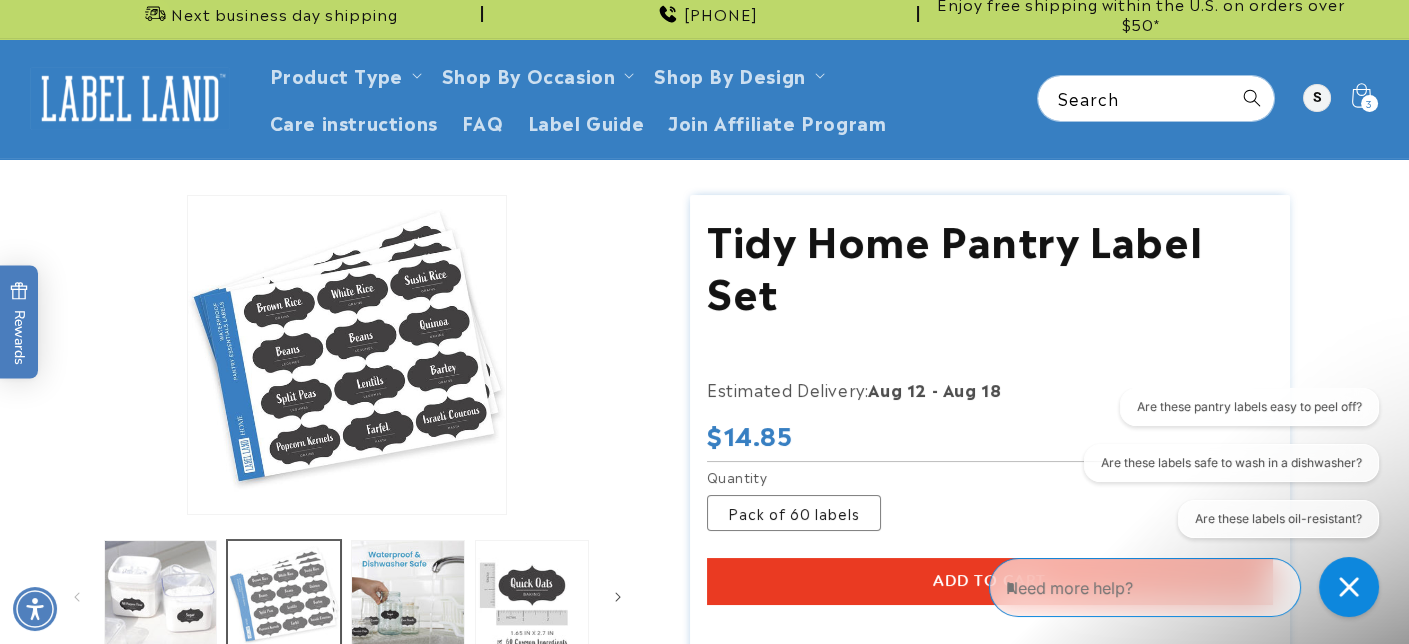 scroll, scrollTop: 0, scrollLeft: 0, axis: both 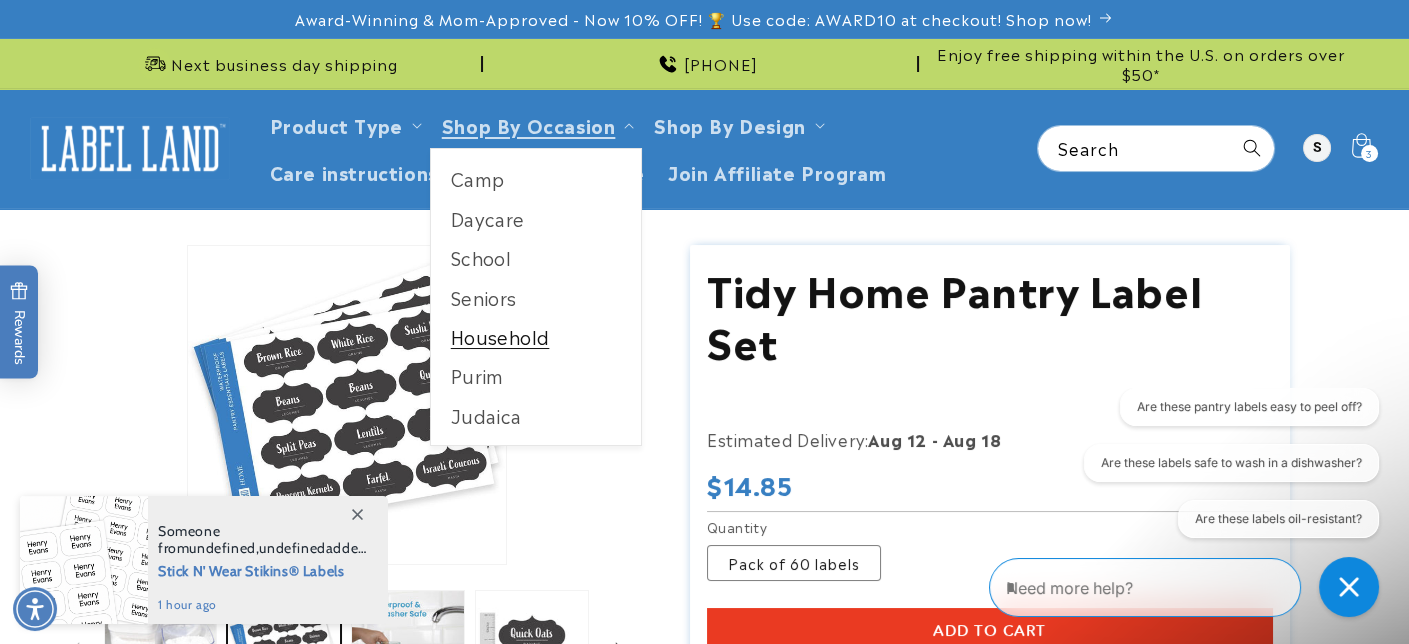 click on "Household" at bounding box center [536, 336] 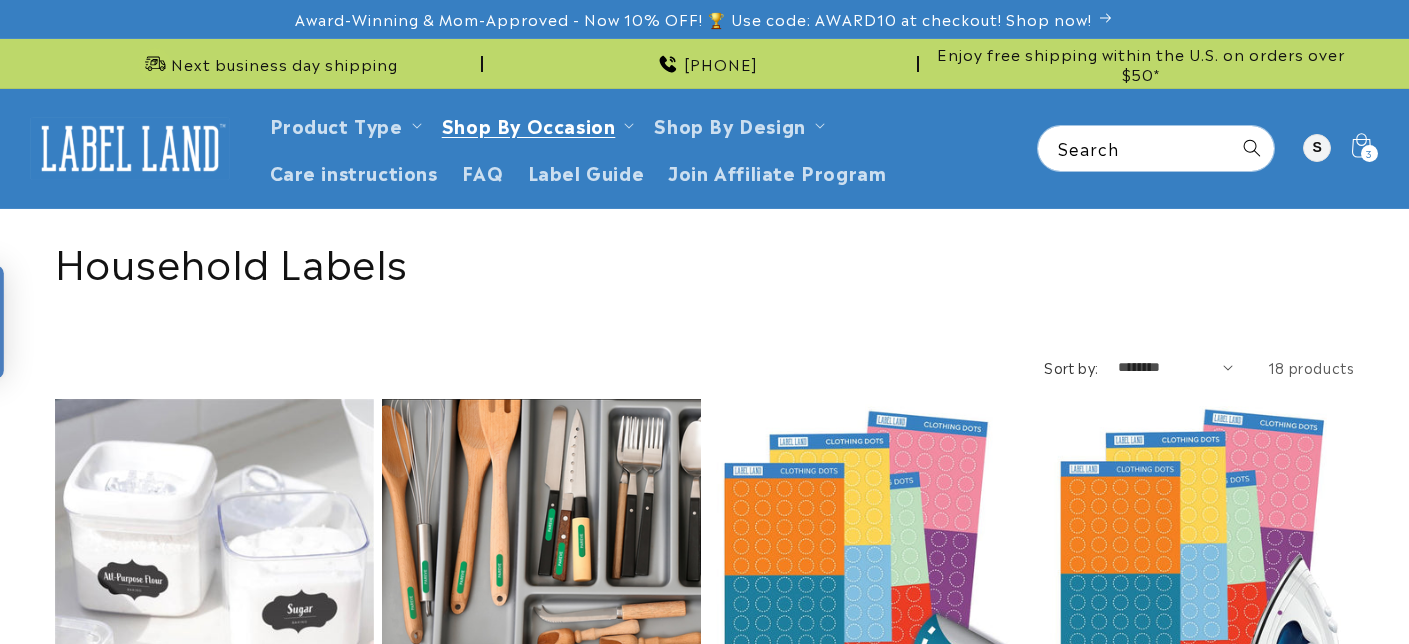 scroll, scrollTop: 0, scrollLeft: 0, axis: both 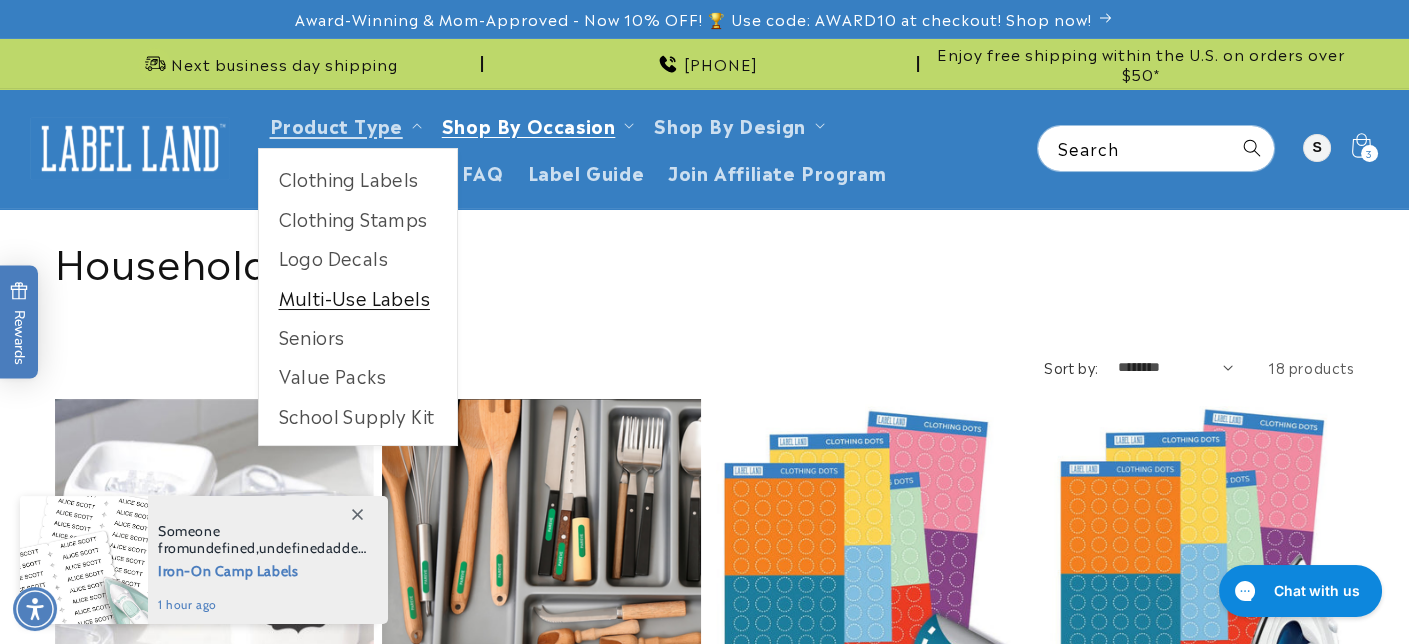 click on "Multi-Use Labels" at bounding box center [358, 297] 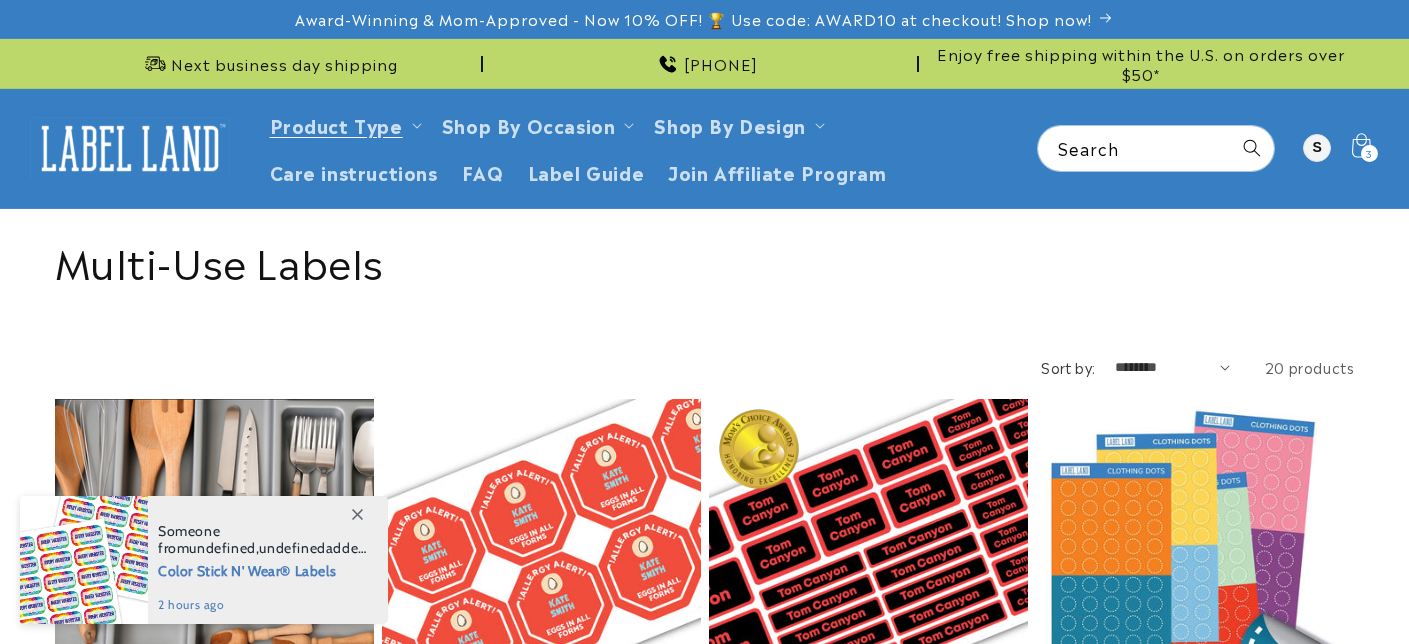 scroll, scrollTop: 0, scrollLeft: 0, axis: both 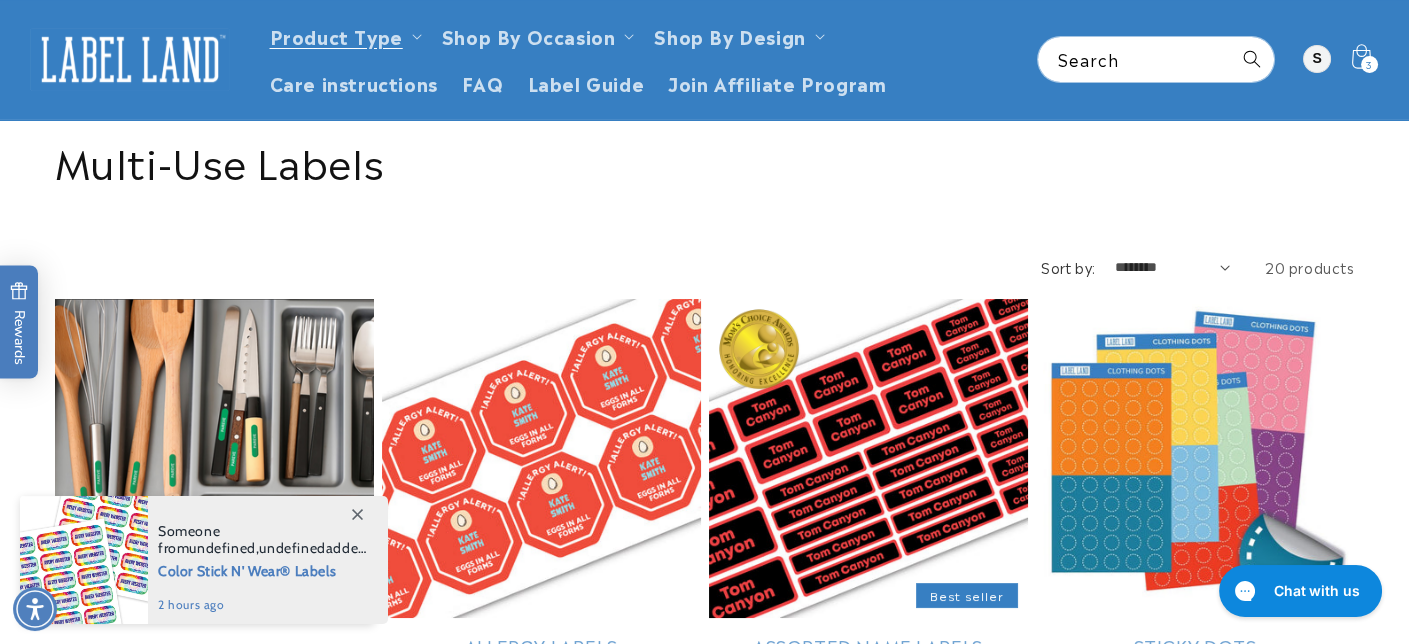 click at bounding box center [130, 59] 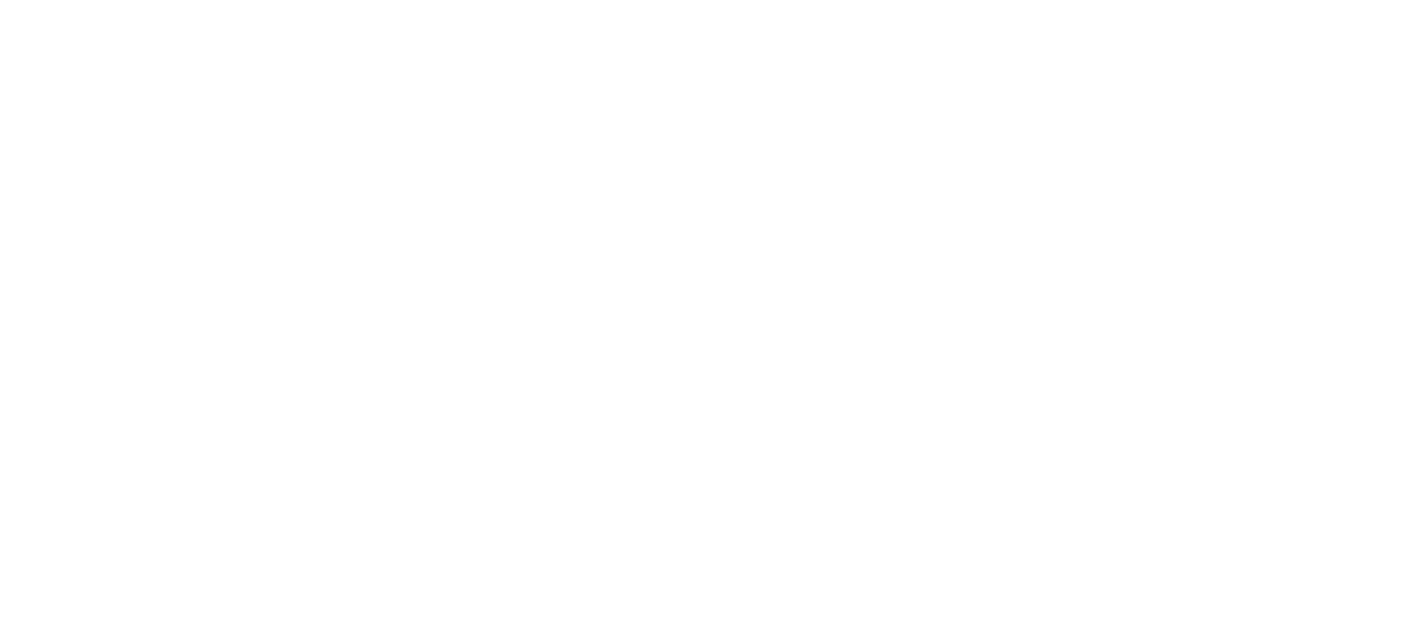 scroll, scrollTop: 0, scrollLeft: 0, axis: both 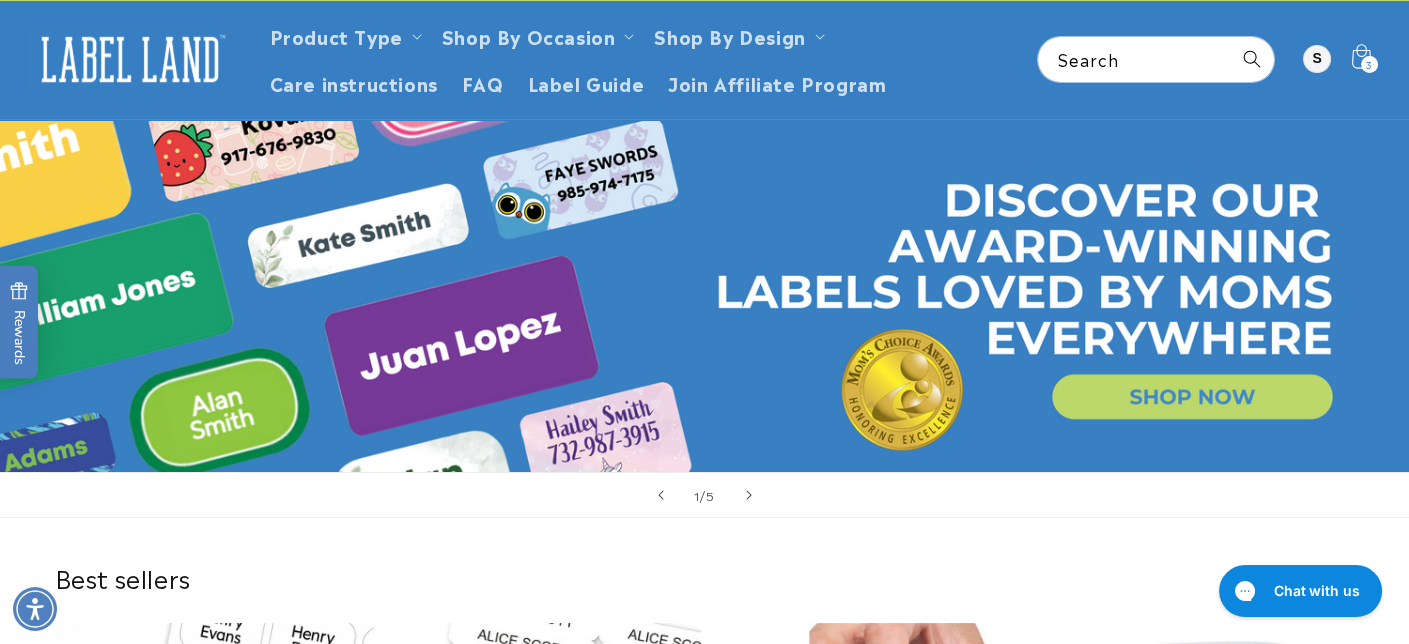 click at bounding box center (704, 296) 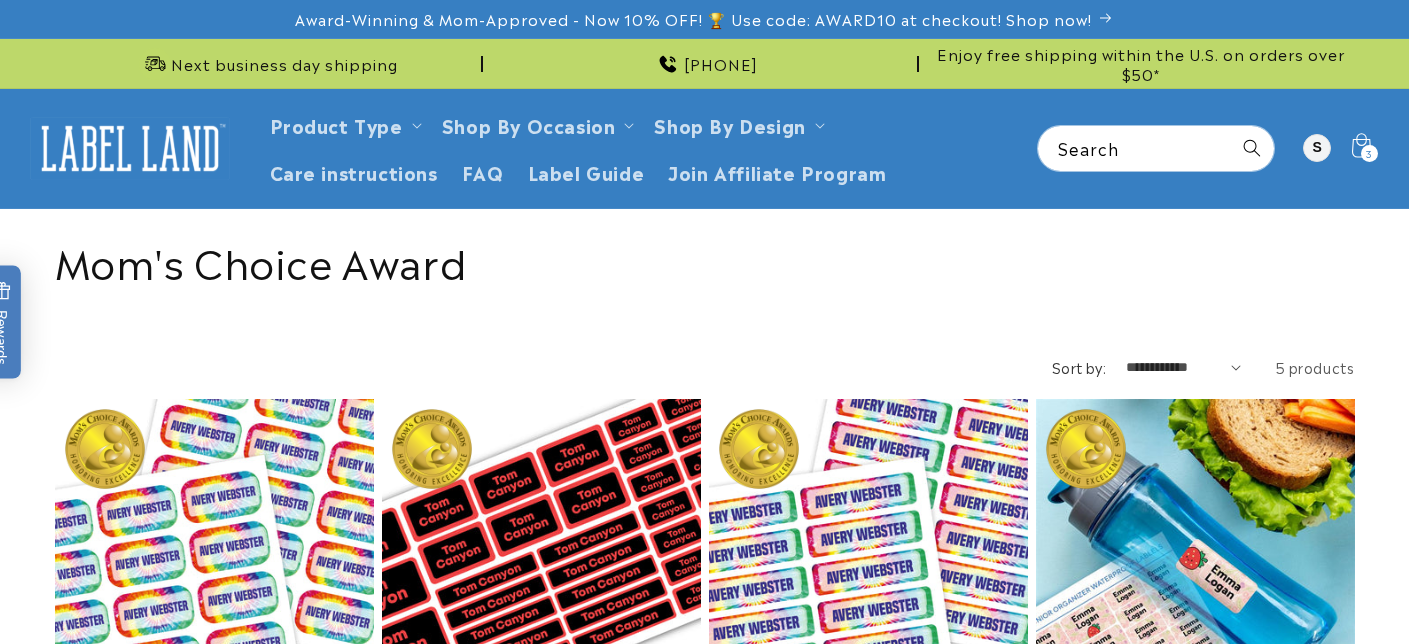 scroll, scrollTop: 0, scrollLeft: 0, axis: both 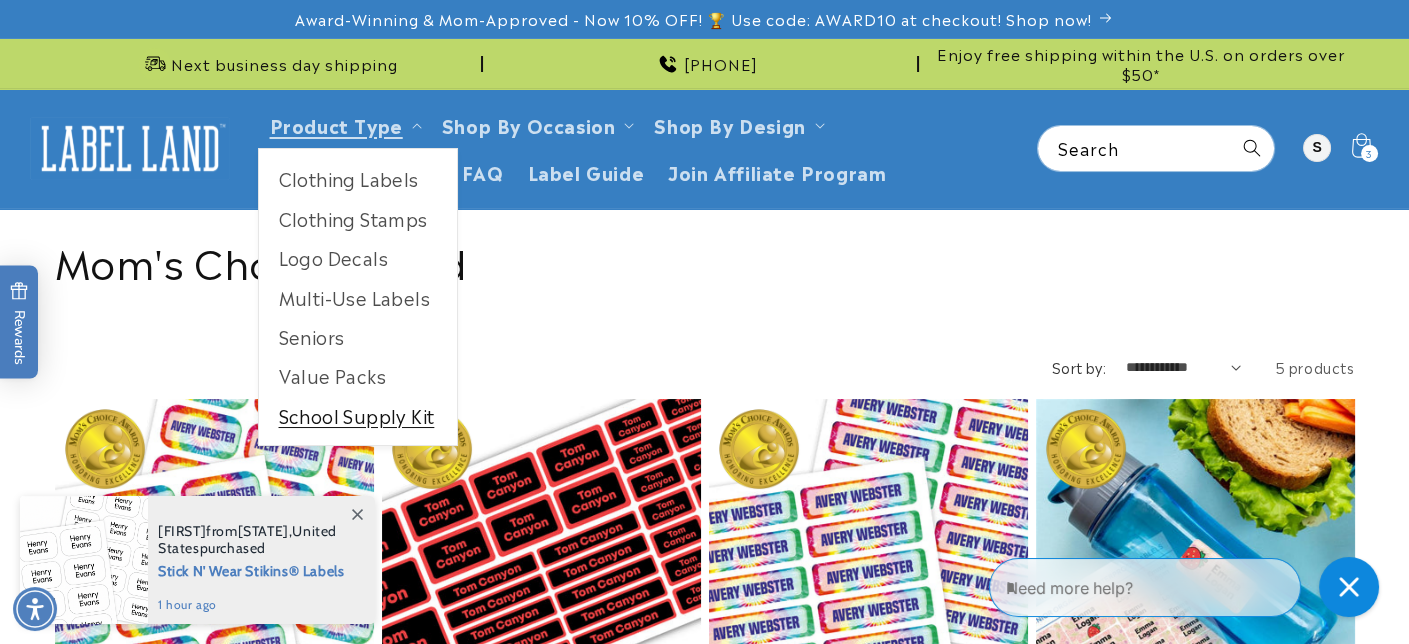 click on "School Supply Kit" at bounding box center [358, 415] 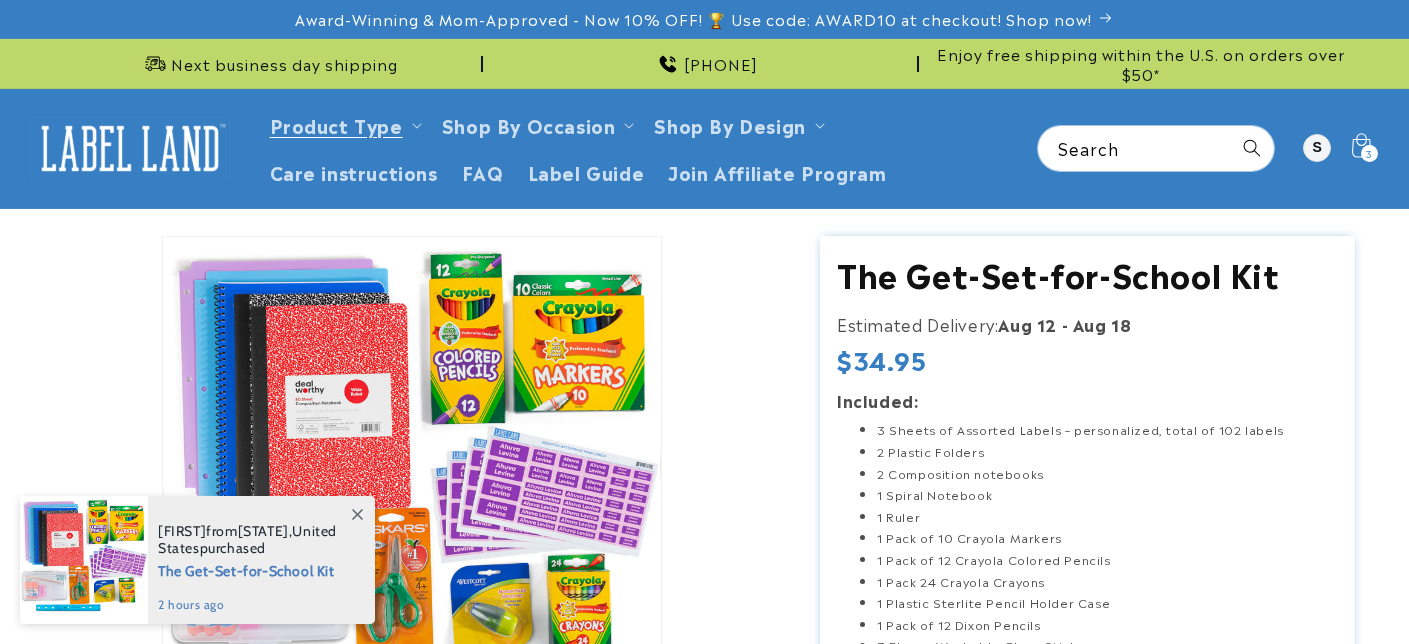 scroll, scrollTop: 0, scrollLeft: 0, axis: both 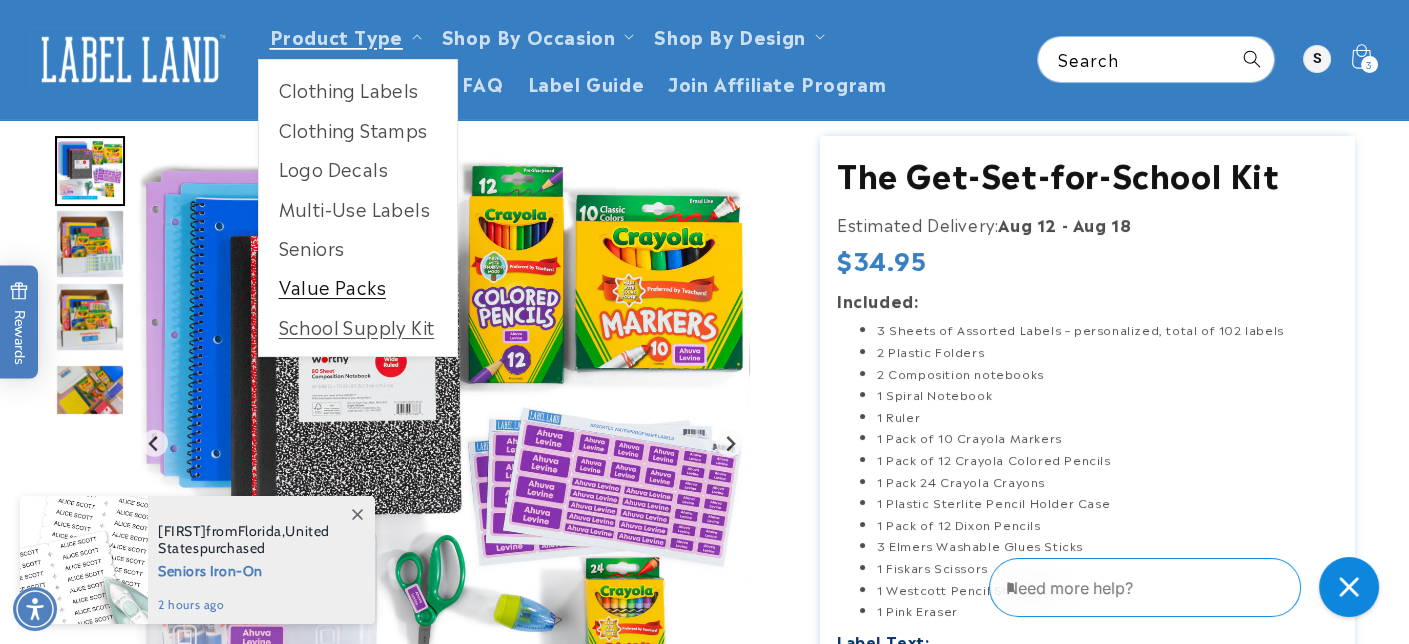 click on "Value Packs" at bounding box center (358, 286) 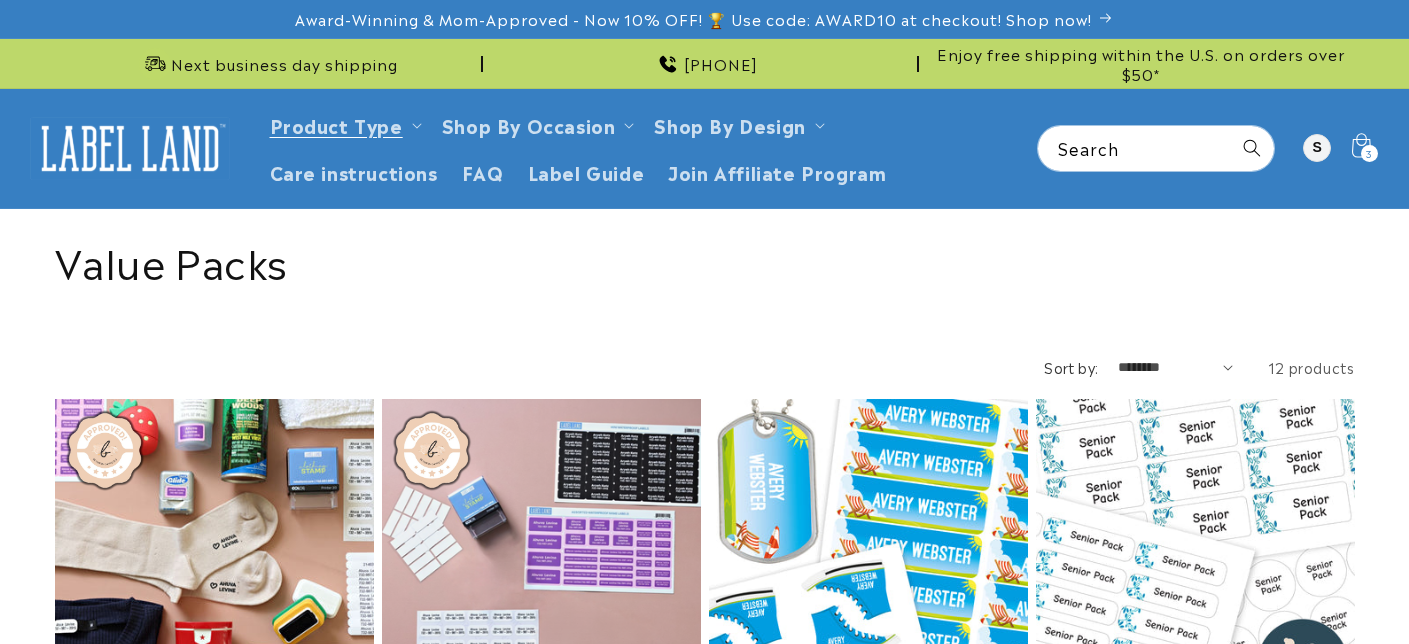 scroll, scrollTop: 0, scrollLeft: 0, axis: both 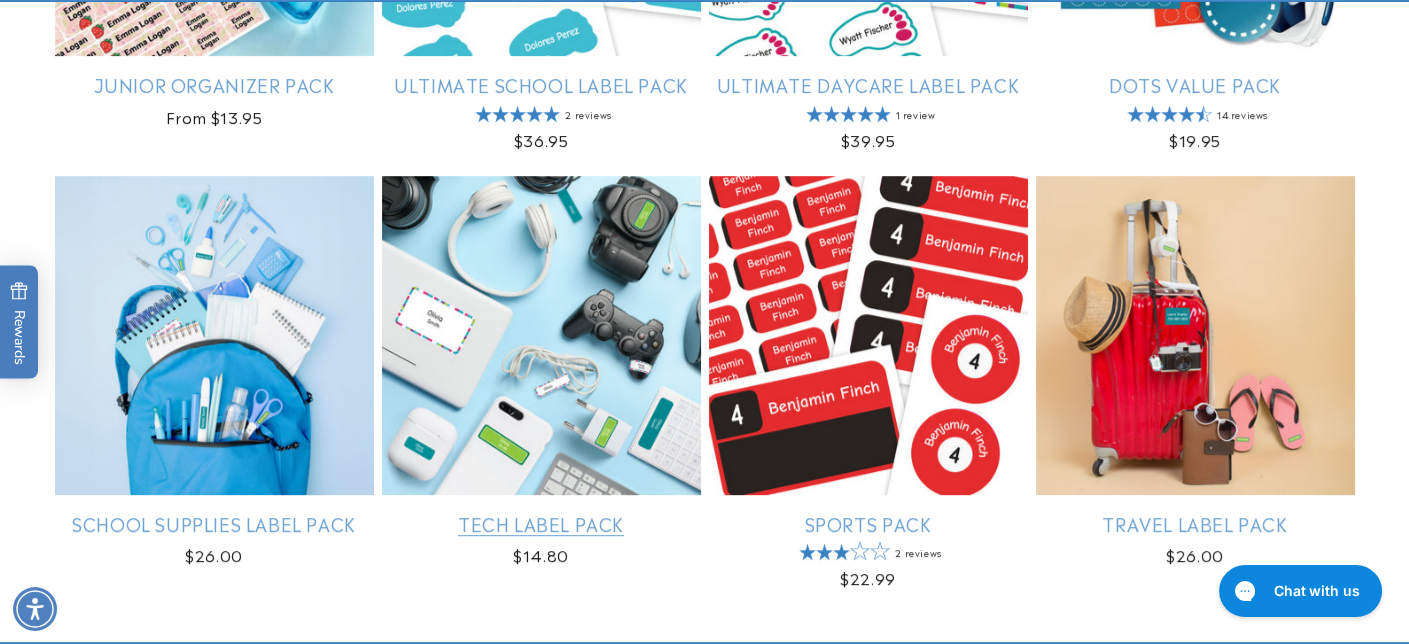 click on "Tech Label Pack" at bounding box center (541, 523) 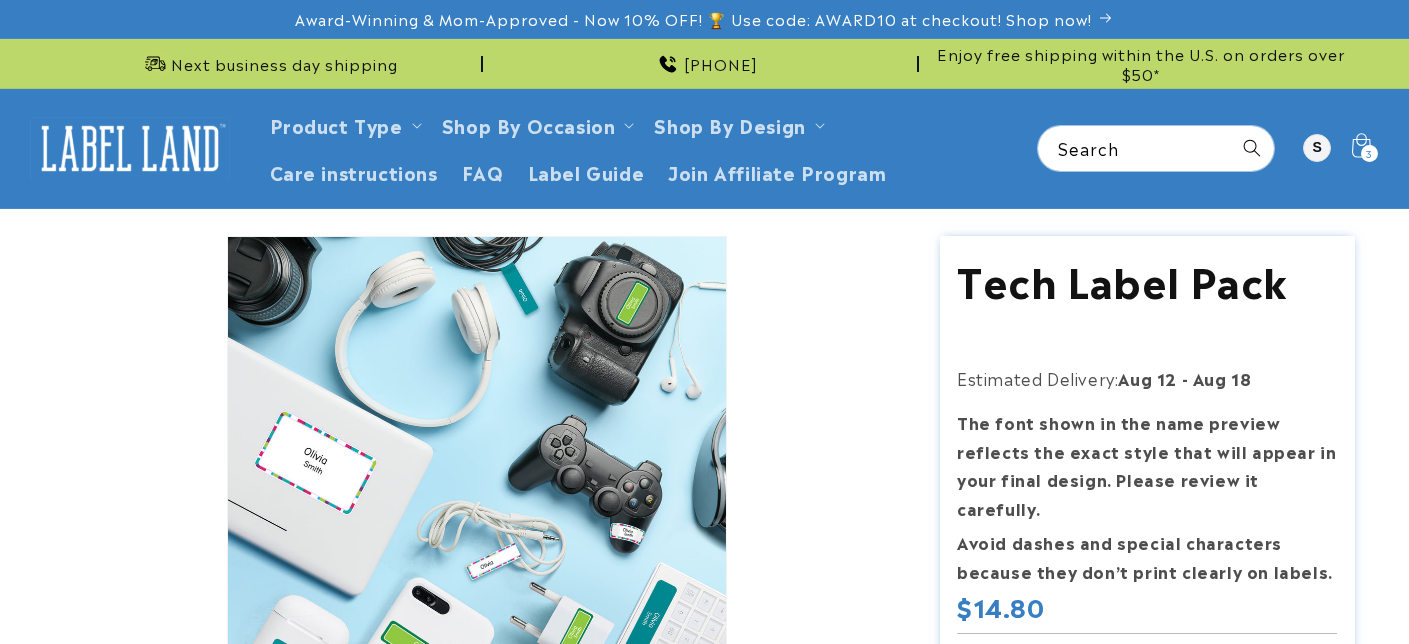 scroll, scrollTop: 0, scrollLeft: 0, axis: both 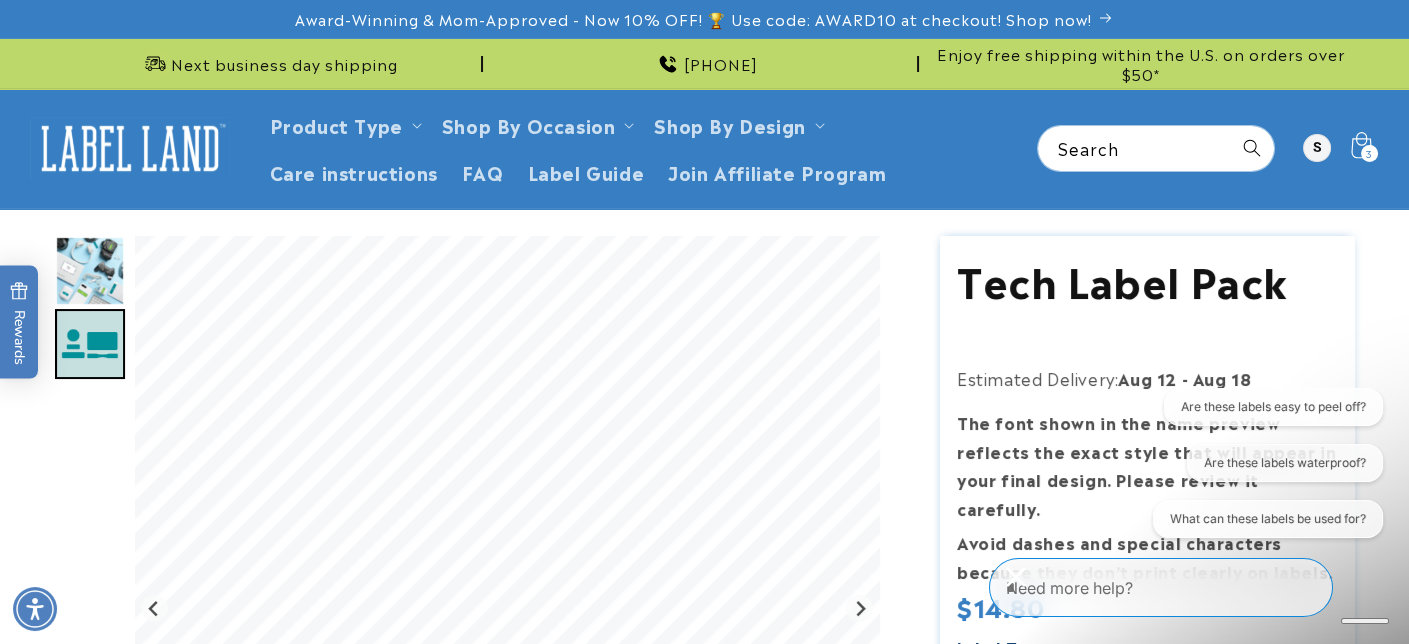 click 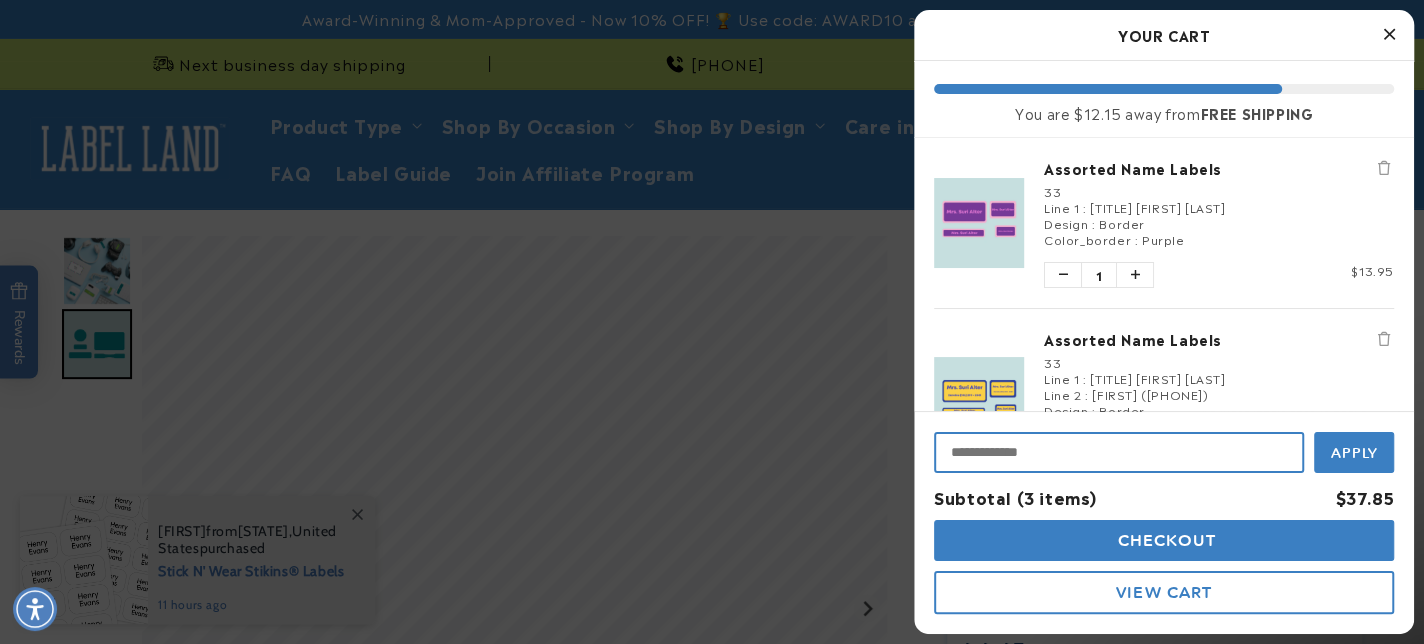 click at bounding box center (1119, 452) 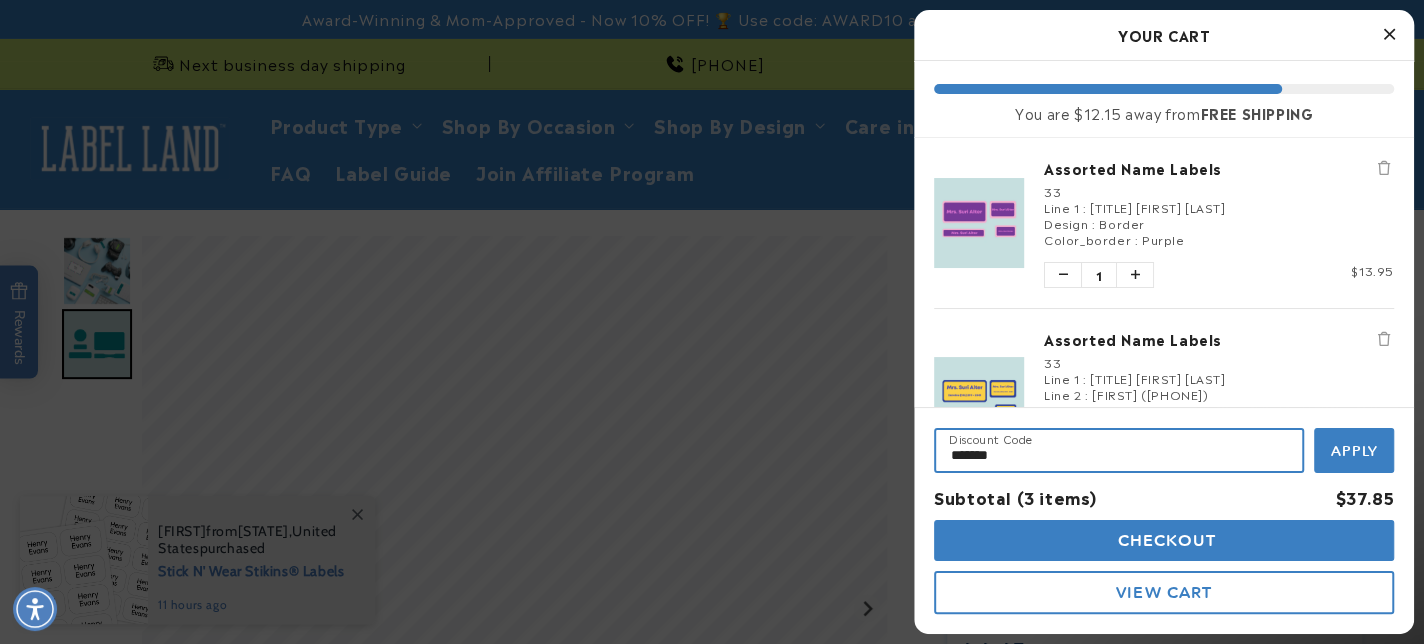 click on "Apply" at bounding box center (1354, 450) 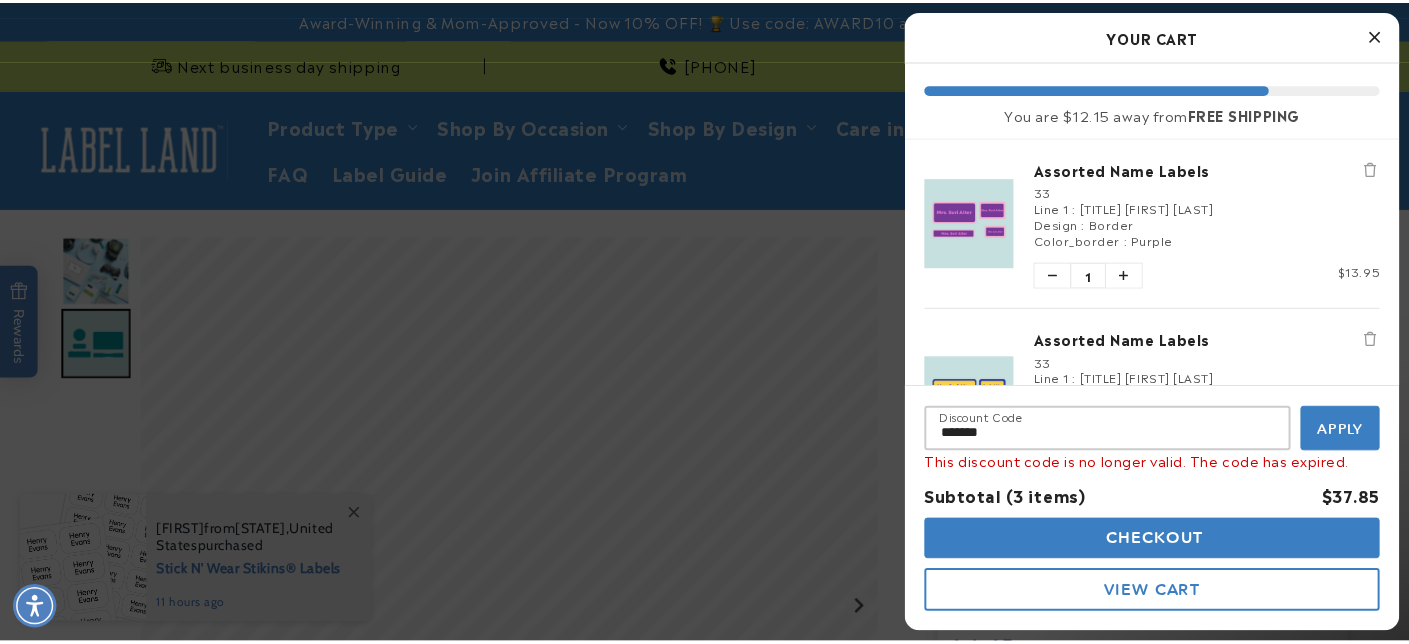 scroll, scrollTop: 100, scrollLeft: 0, axis: vertical 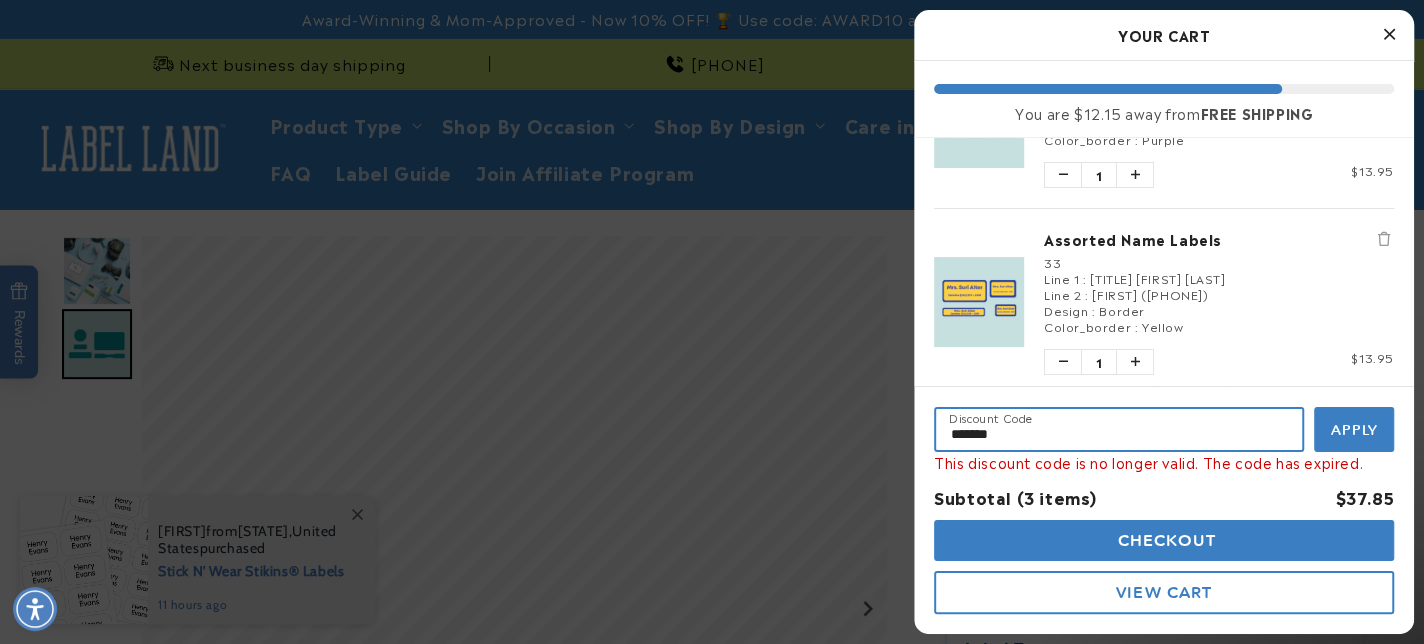 drag, startPoint x: 1097, startPoint y: 438, endPoint x: 869, endPoint y: 437, distance: 228.0022 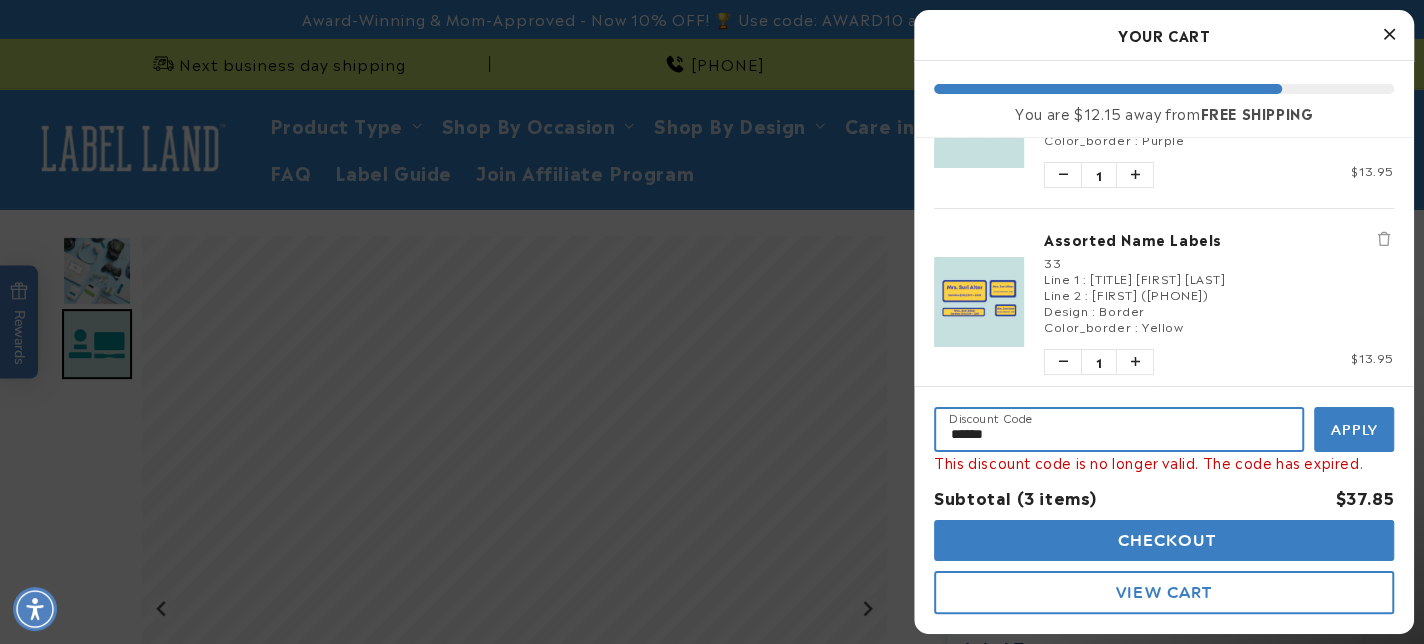 click on "Apply" at bounding box center [1354, 429] 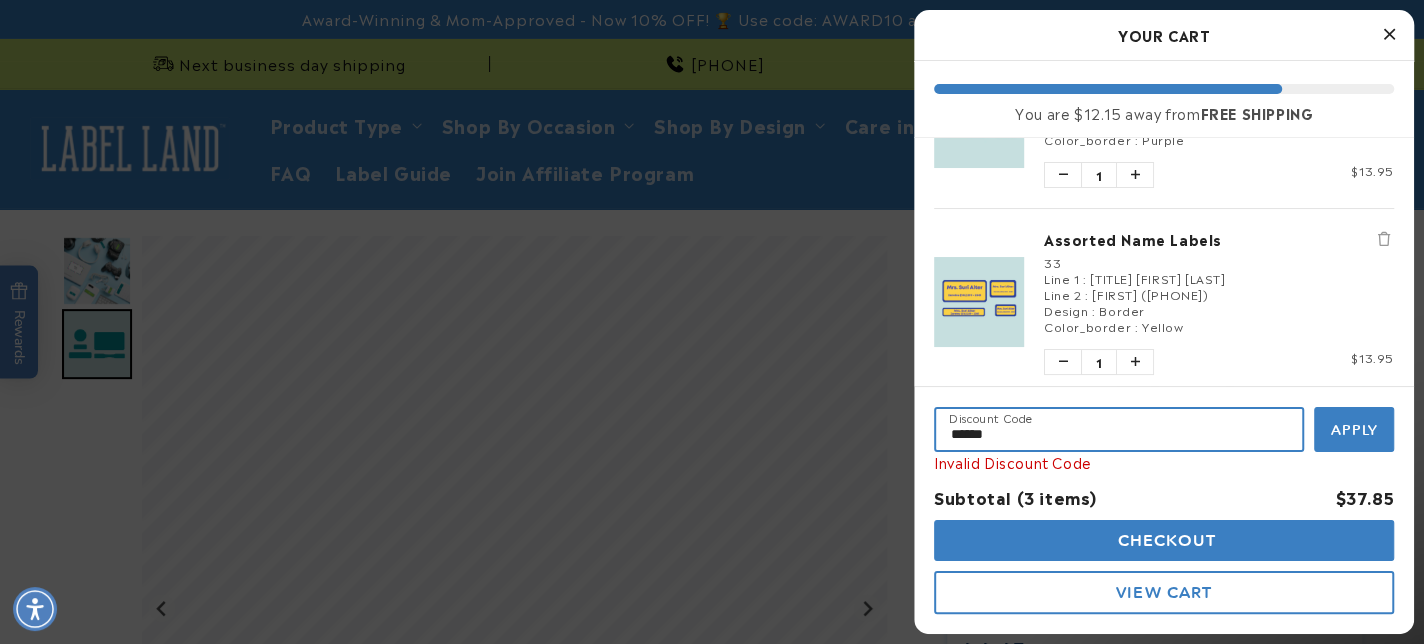 click on "******" at bounding box center (1119, 429) 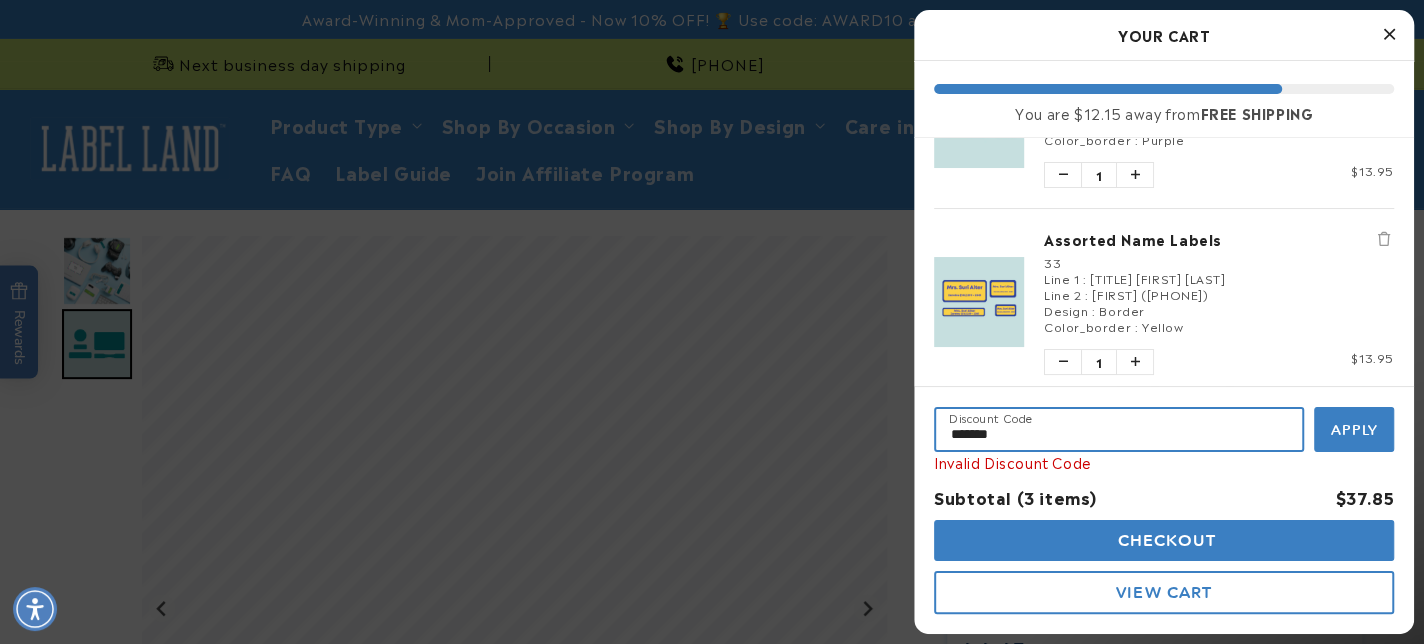 type on "*******" 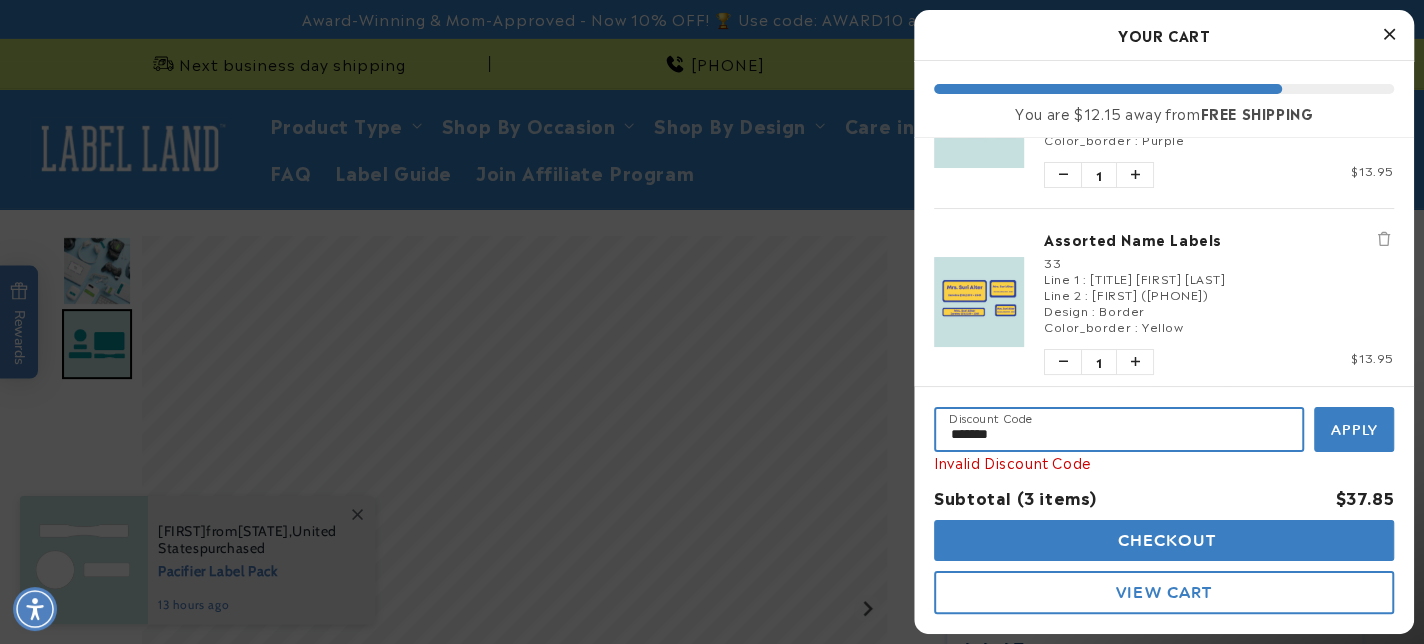 drag, startPoint x: 1171, startPoint y: 436, endPoint x: 888, endPoint y: 437, distance: 283.00177 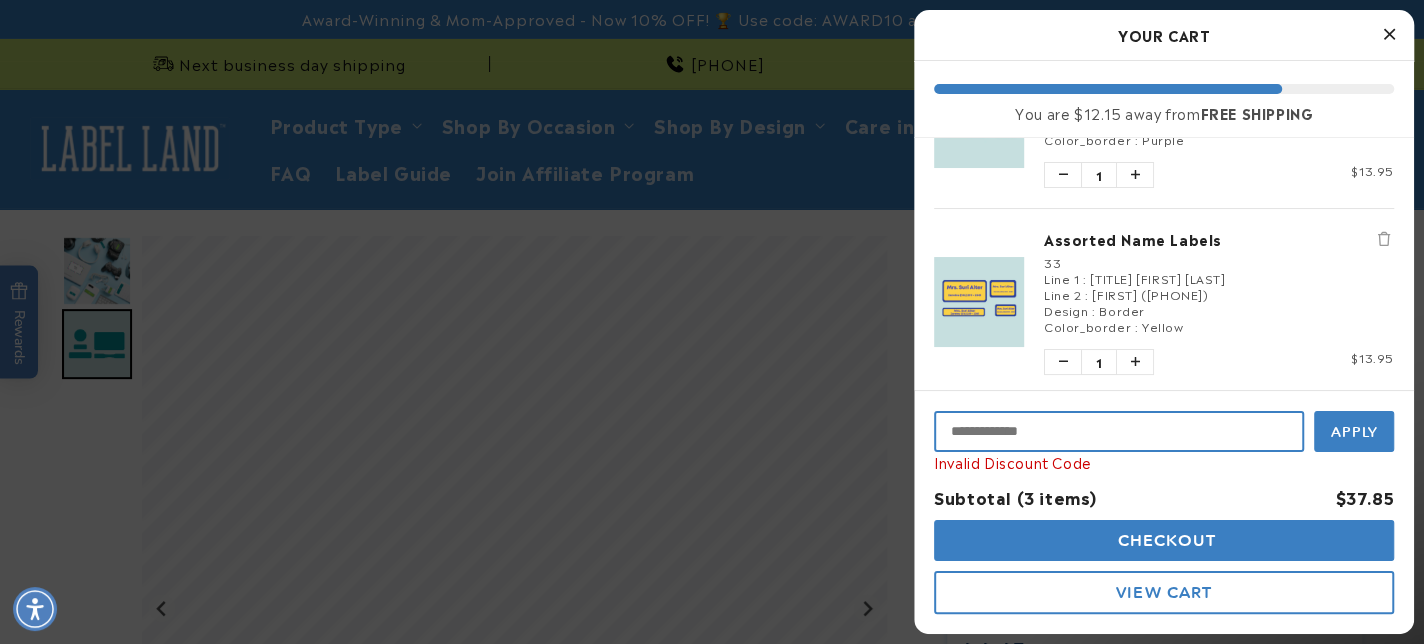 type 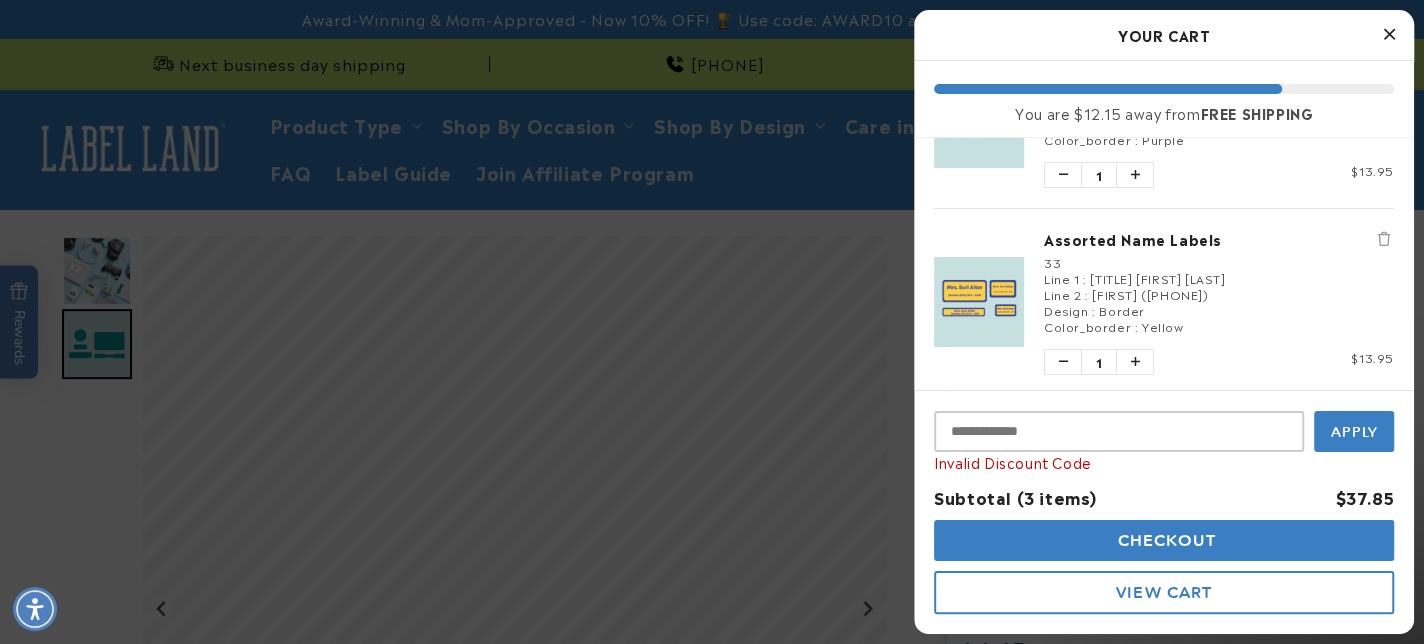 click at bounding box center (712, 322) 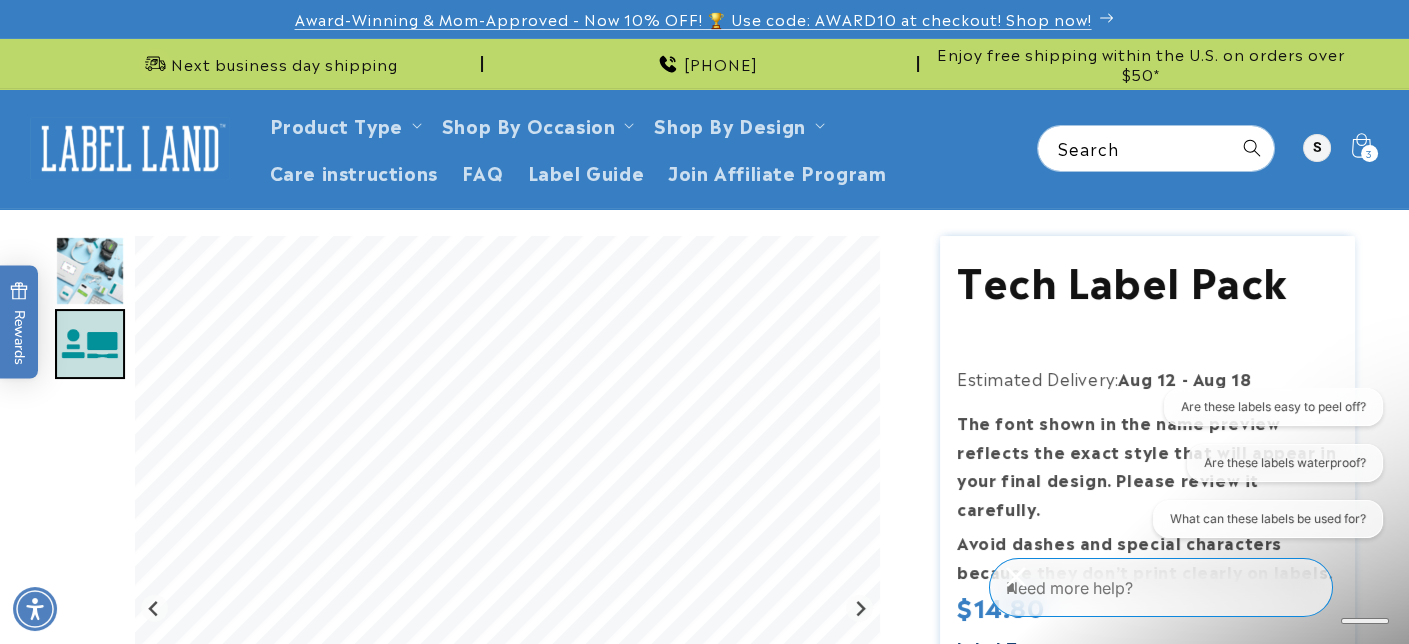 click on "Award-Winning & Mom-Approved - Now 10% OFF! 🏆 Use code: AWARD10 at checkout! Shop now!" at bounding box center (693, 19) 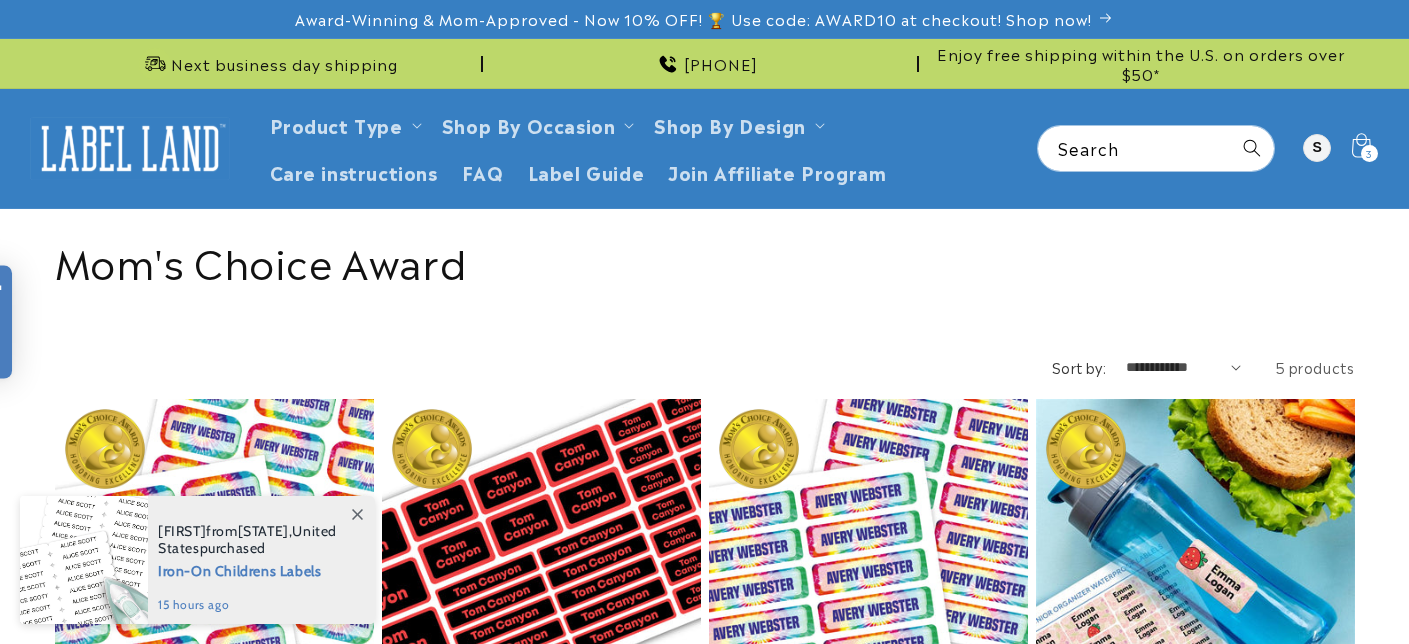 scroll, scrollTop: 0, scrollLeft: 0, axis: both 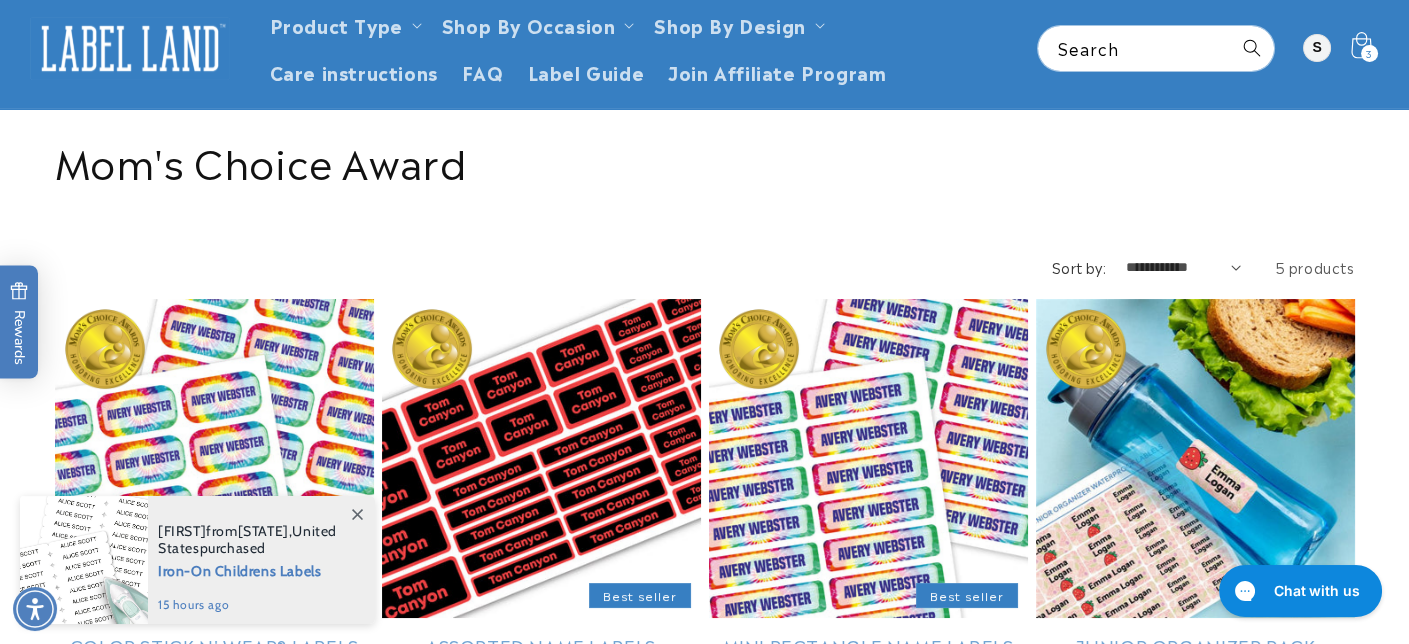 click 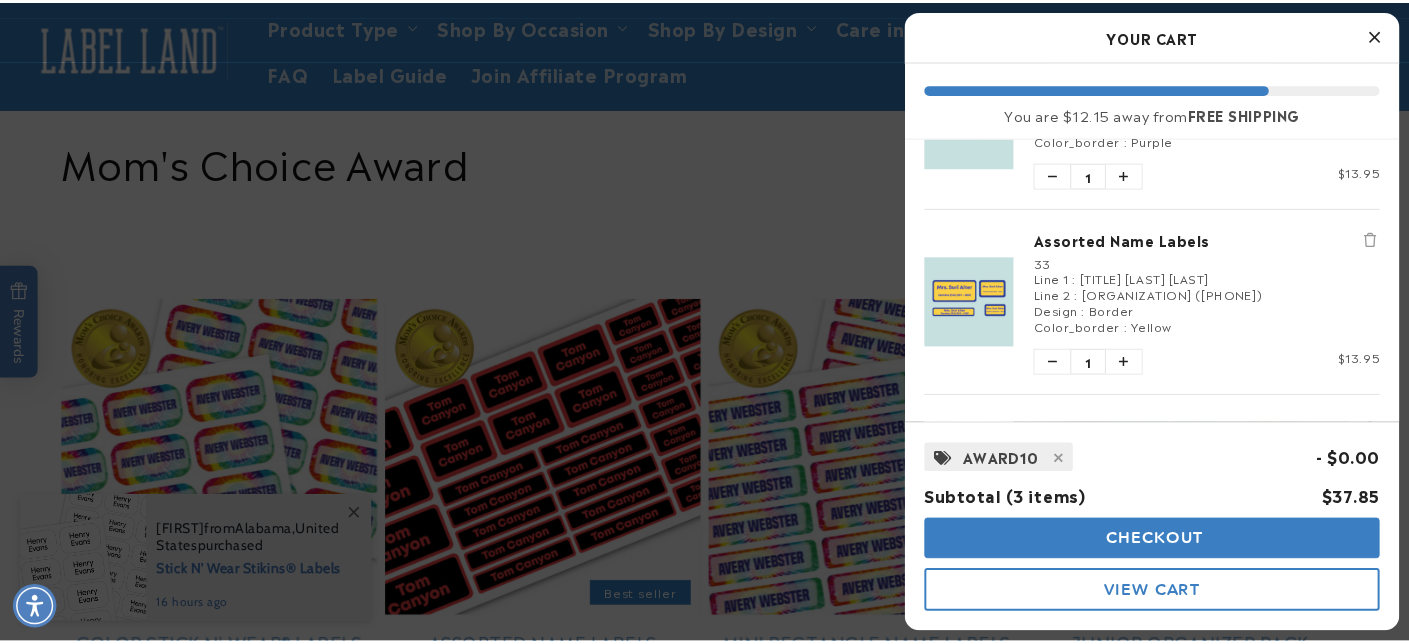 scroll, scrollTop: 200, scrollLeft: 0, axis: vertical 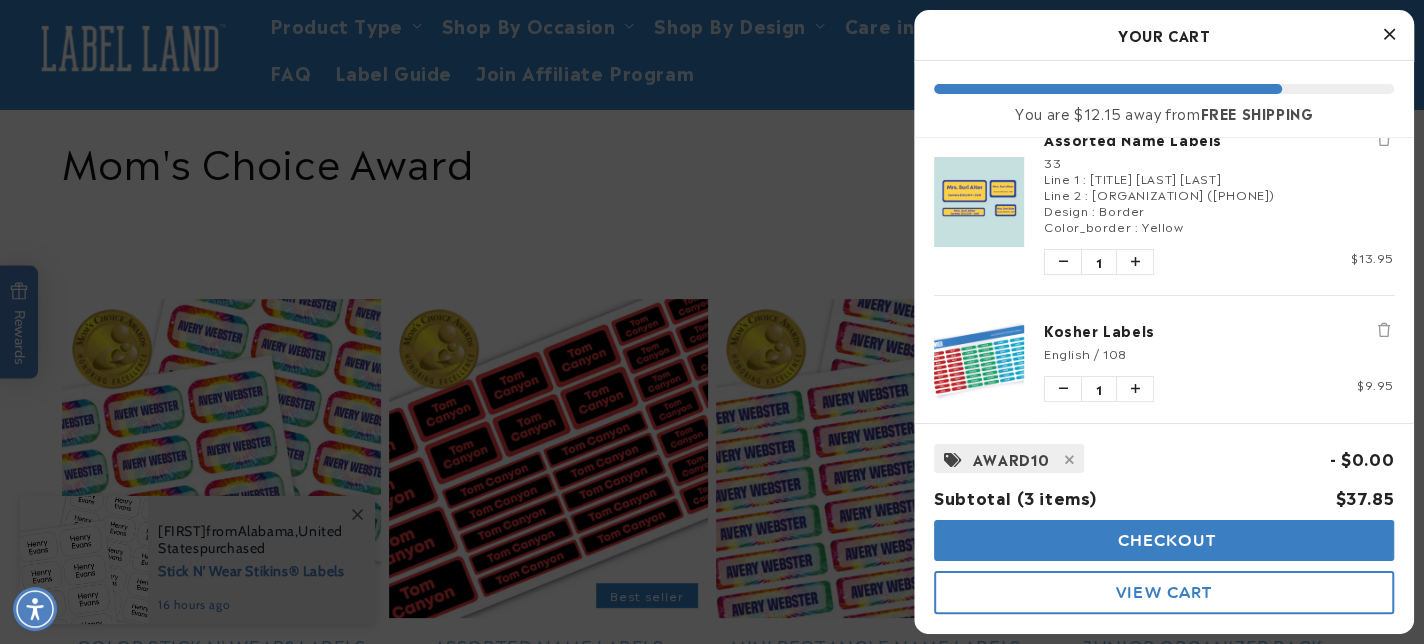click at bounding box center (712, 322) 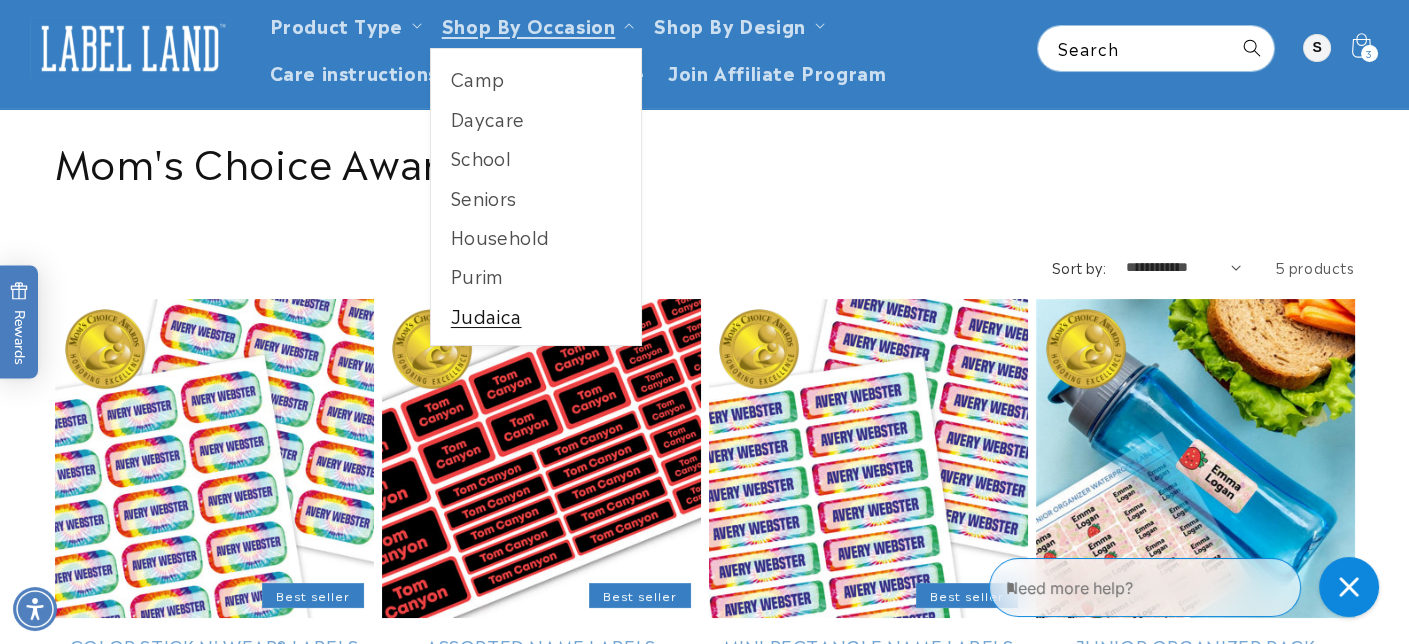 click on "Judaica" at bounding box center (536, 315) 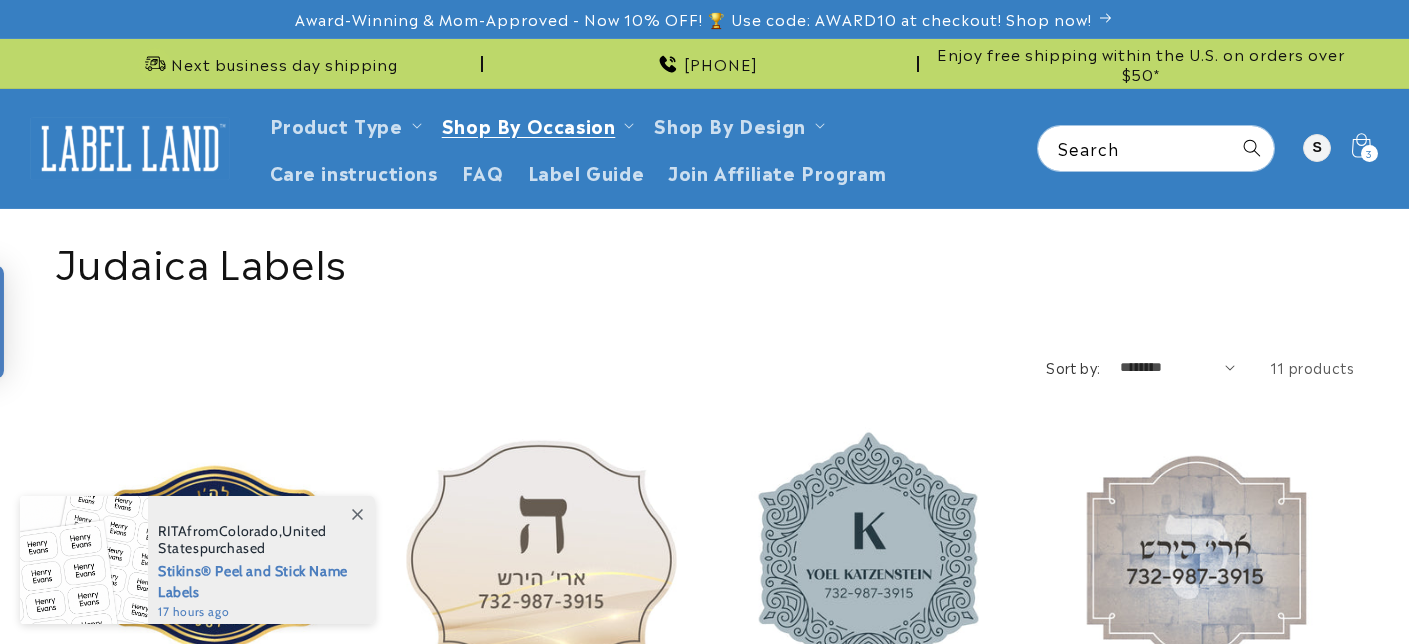 scroll, scrollTop: 0, scrollLeft: 0, axis: both 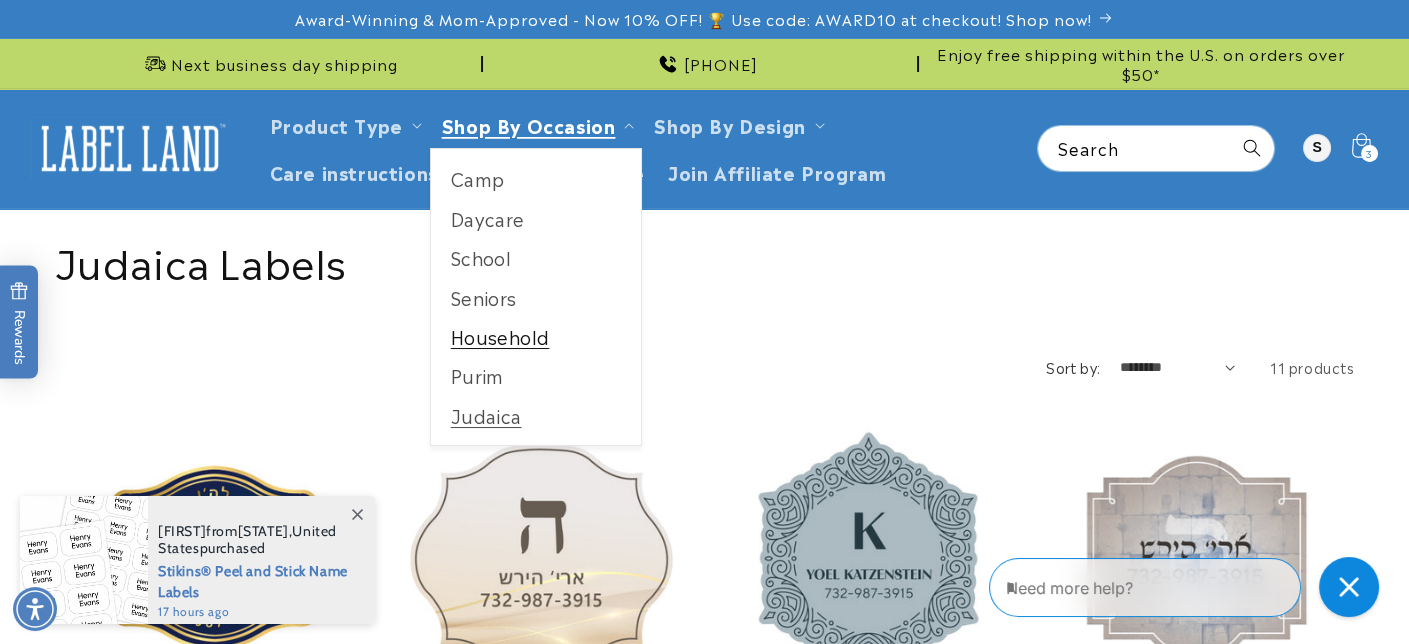 click on "Household" at bounding box center [536, 336] 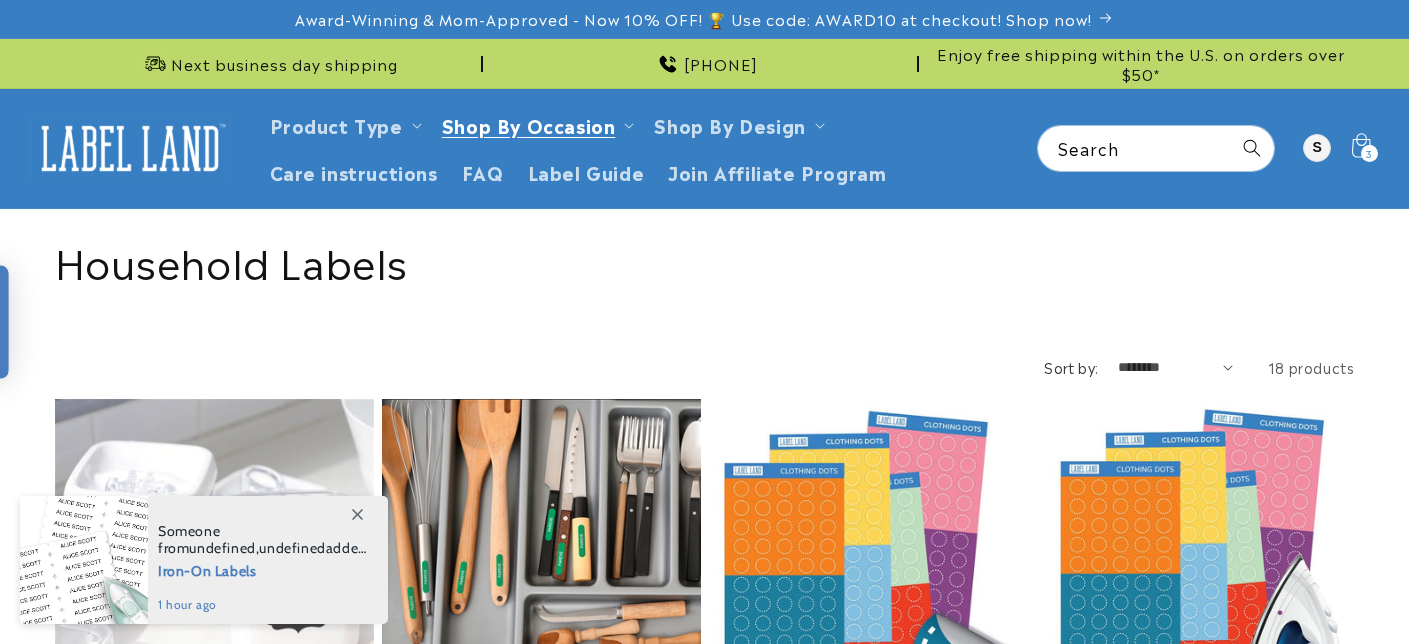 scroll, scrollTop: 0, scrollLeft: 0, axis: both 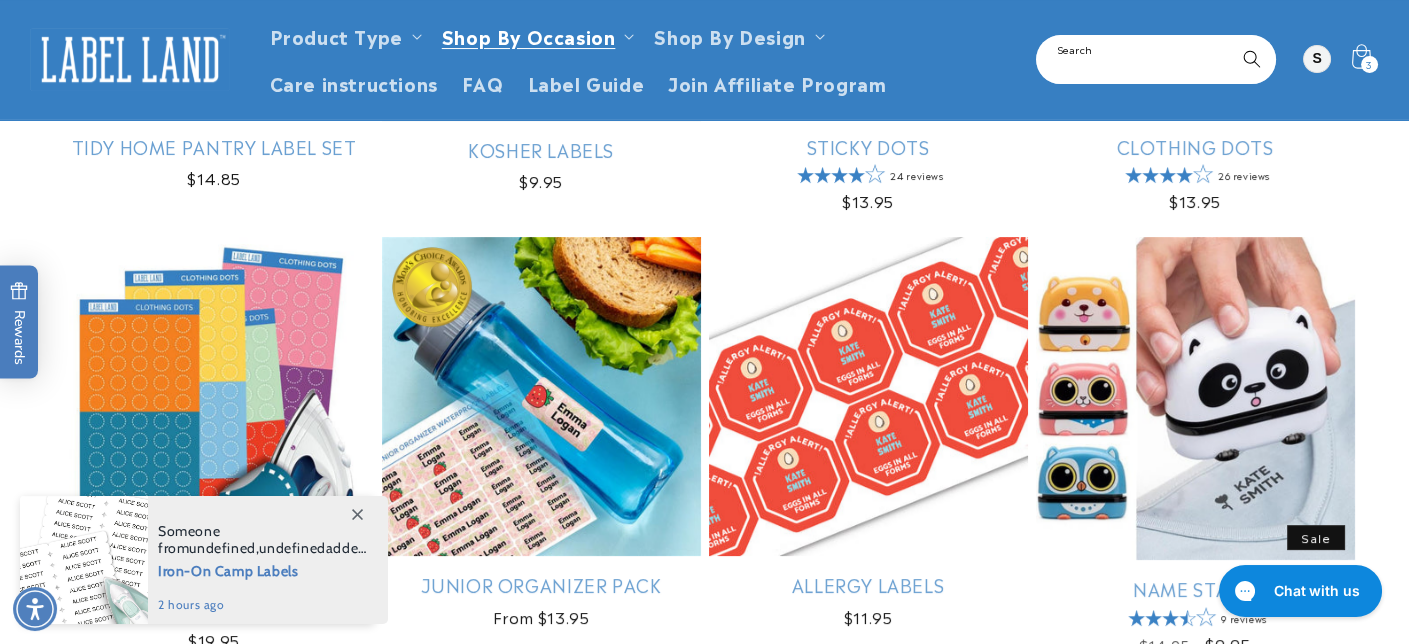 click on "Search" at bounding box center [1156, 59] 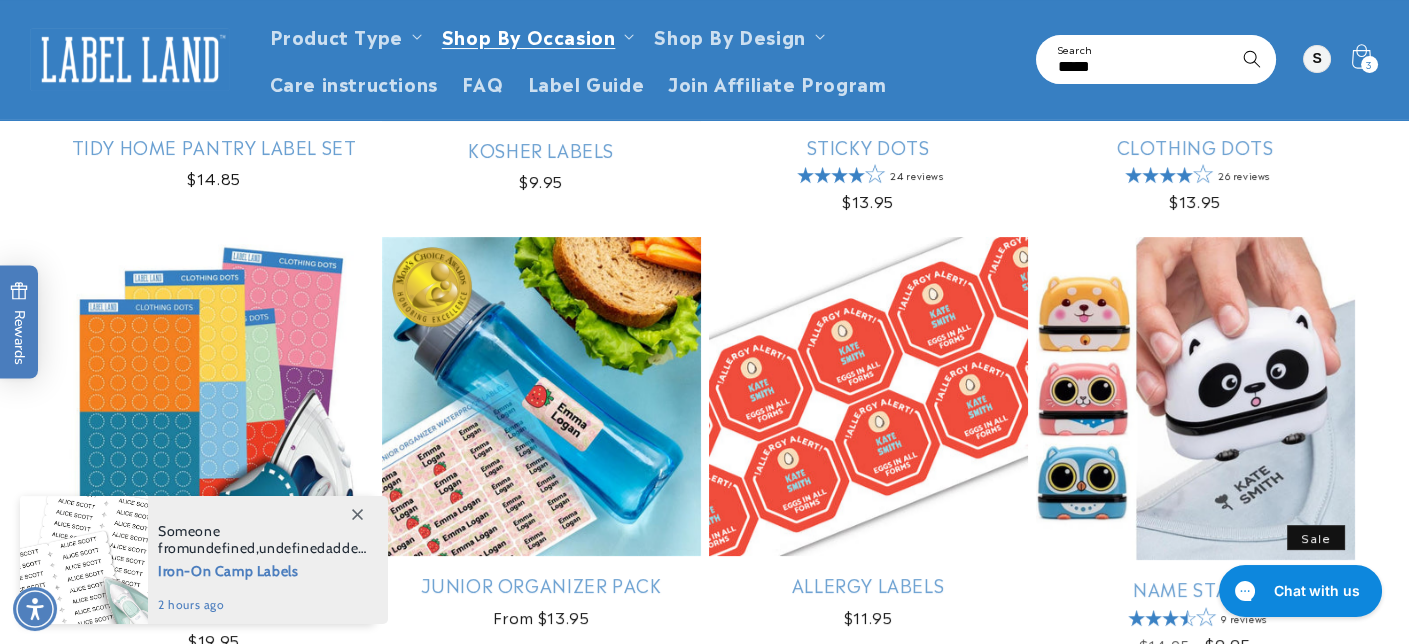 type on "*****" 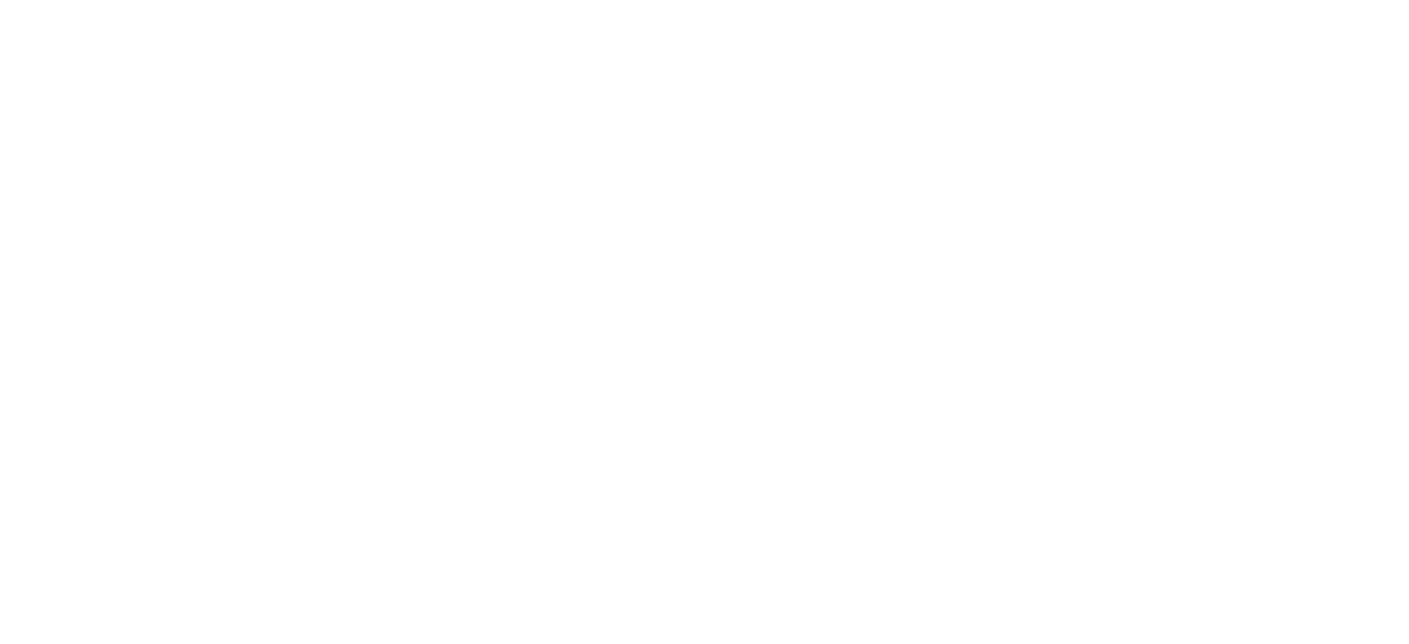 scroll, scrollTop: 0, scrollLeft: 0, axis: both 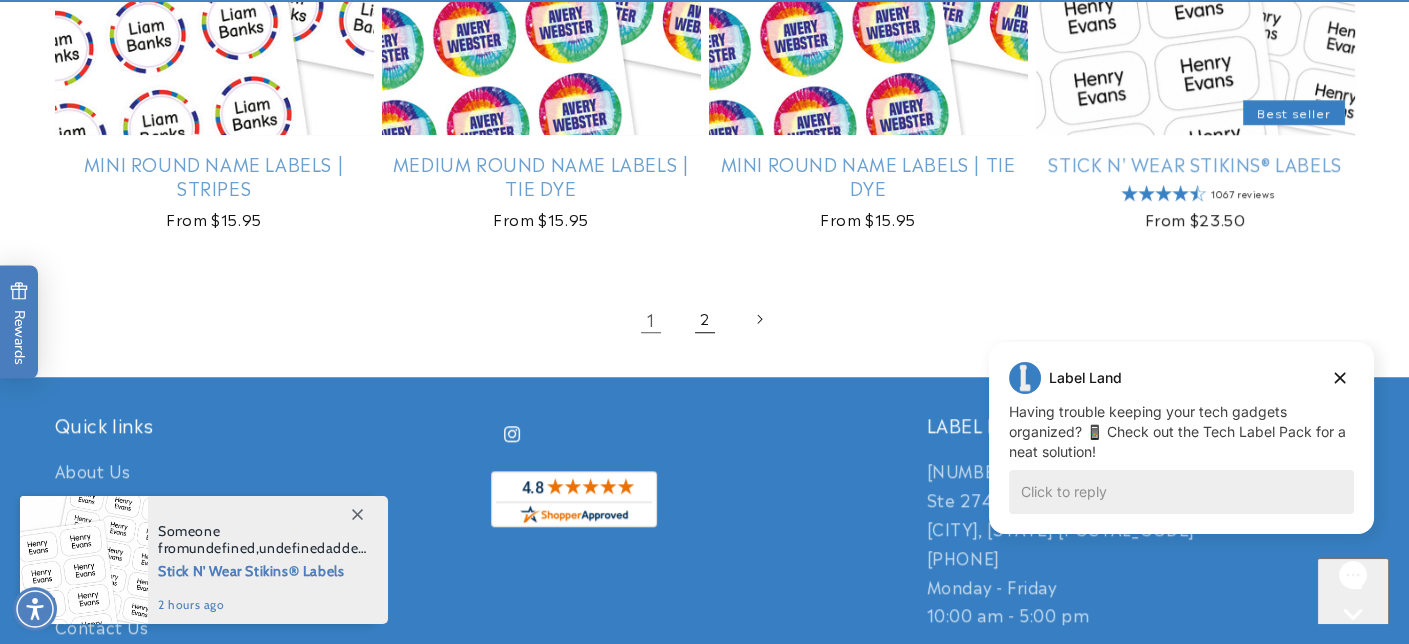 click on "2" at bounding box center (705, 319) 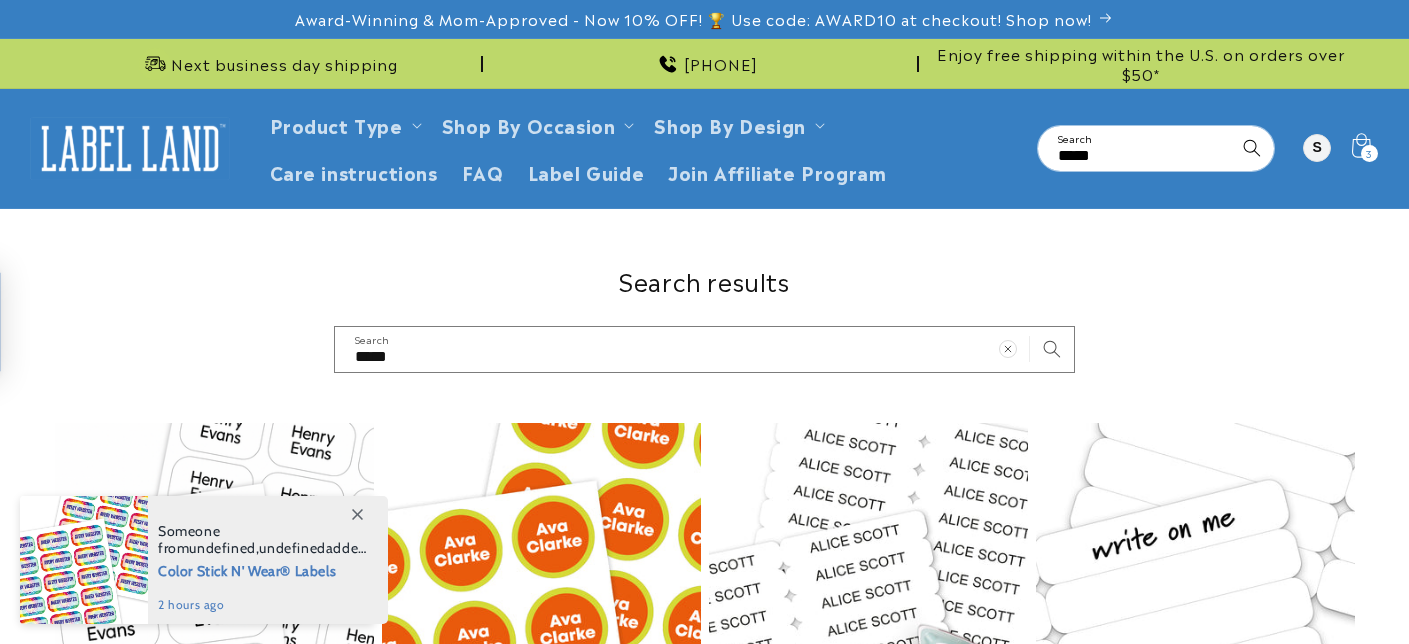 scroll, scrollTop: 0, scrollLeft: 0, axis: both 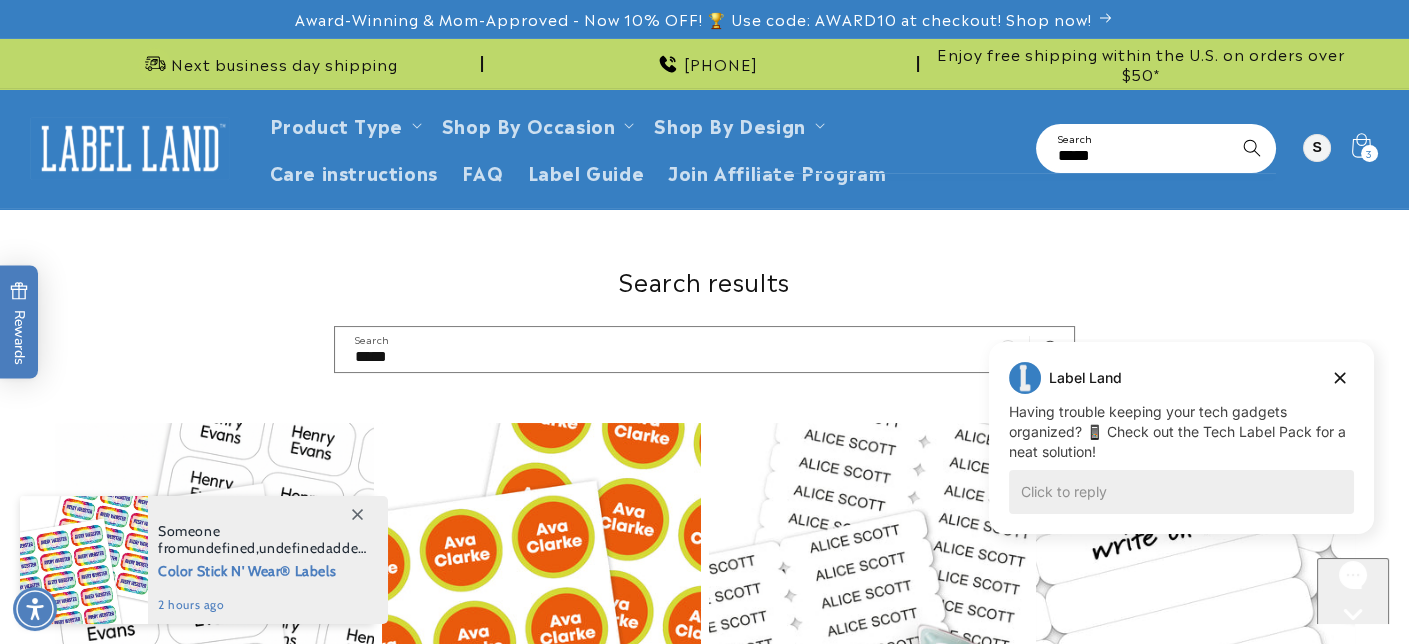drag, startPoint x: 1127, startPoint y: 161, endPoint x: 1029, endPoint y: 159, distance: 98.02041 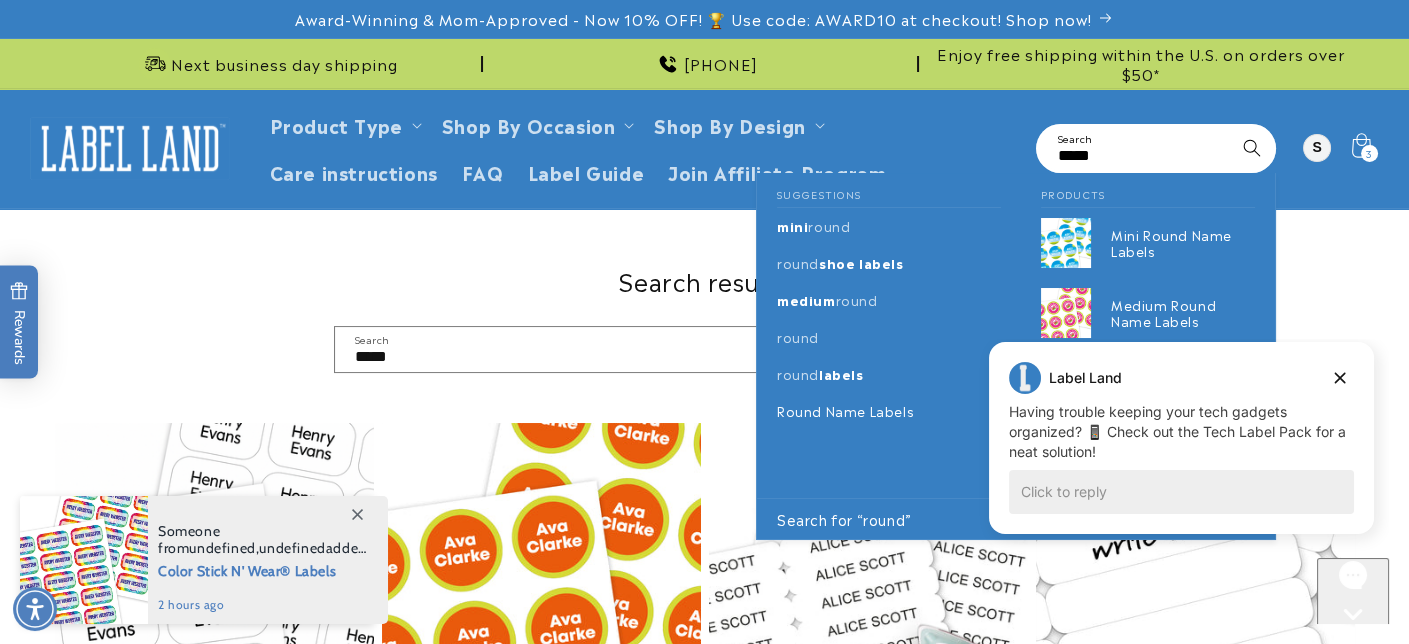 click on "*****" at bounding box center (1156, 148) 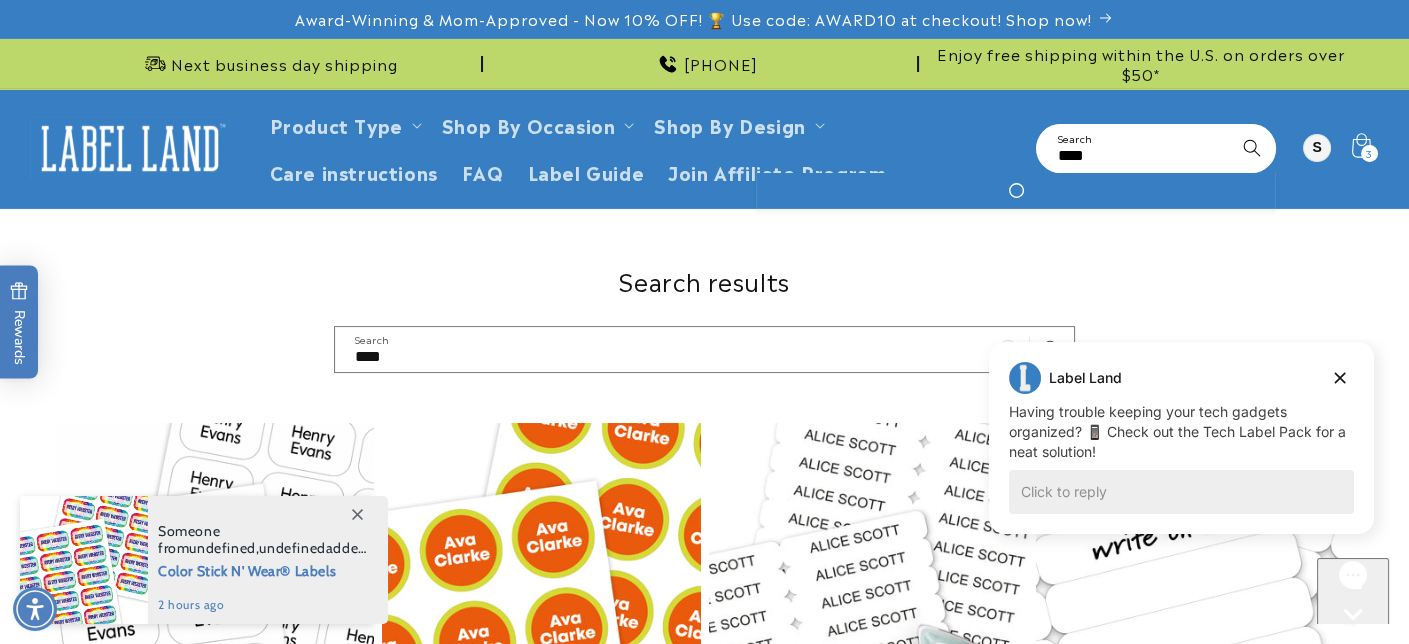 type on "***" 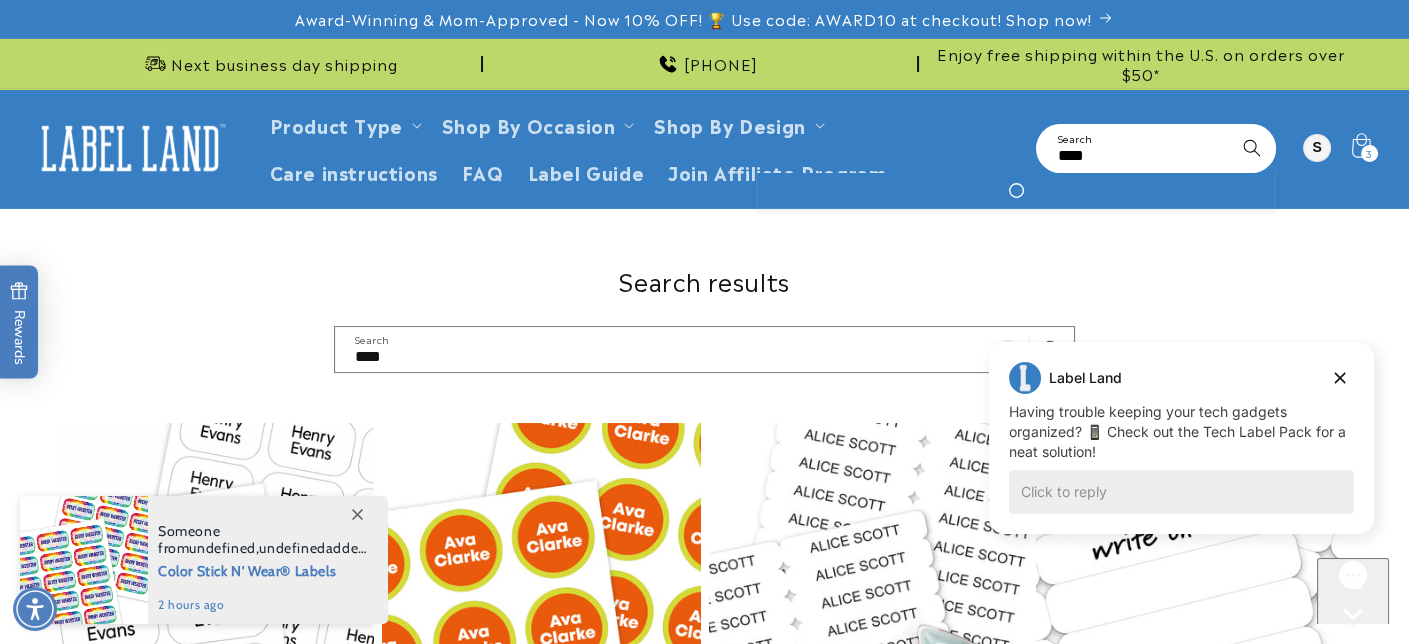 type on "***" 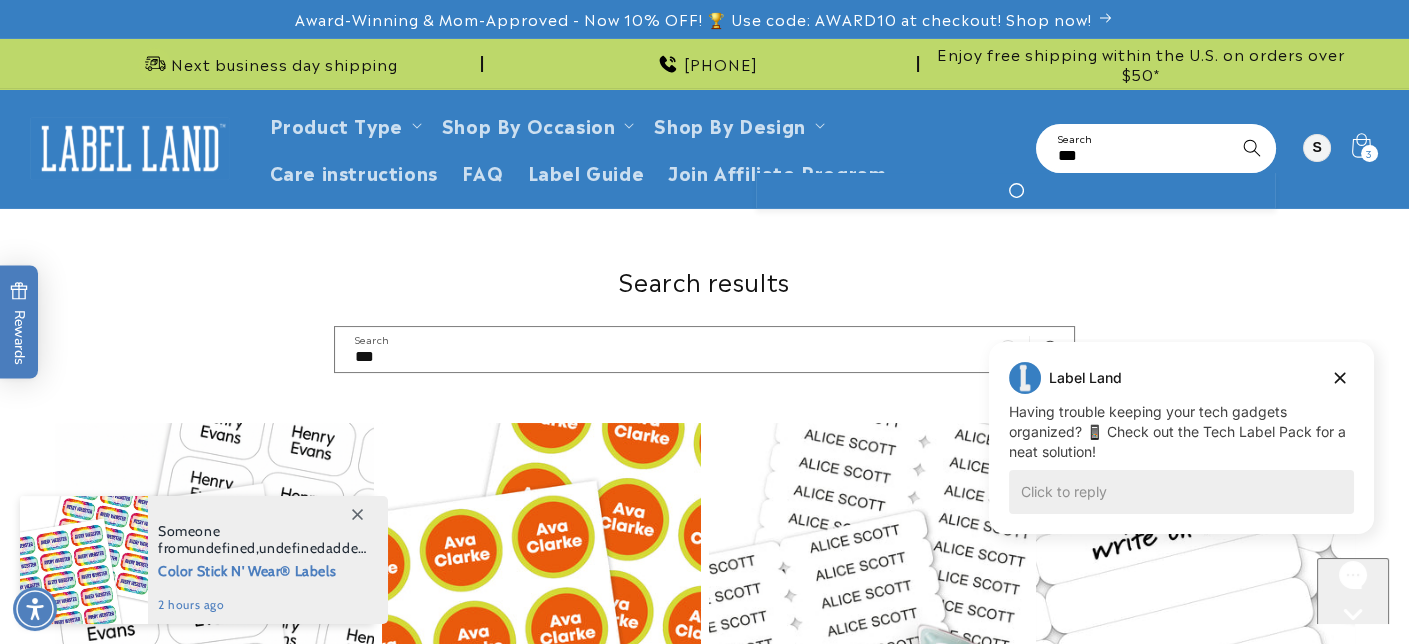 type on "**" 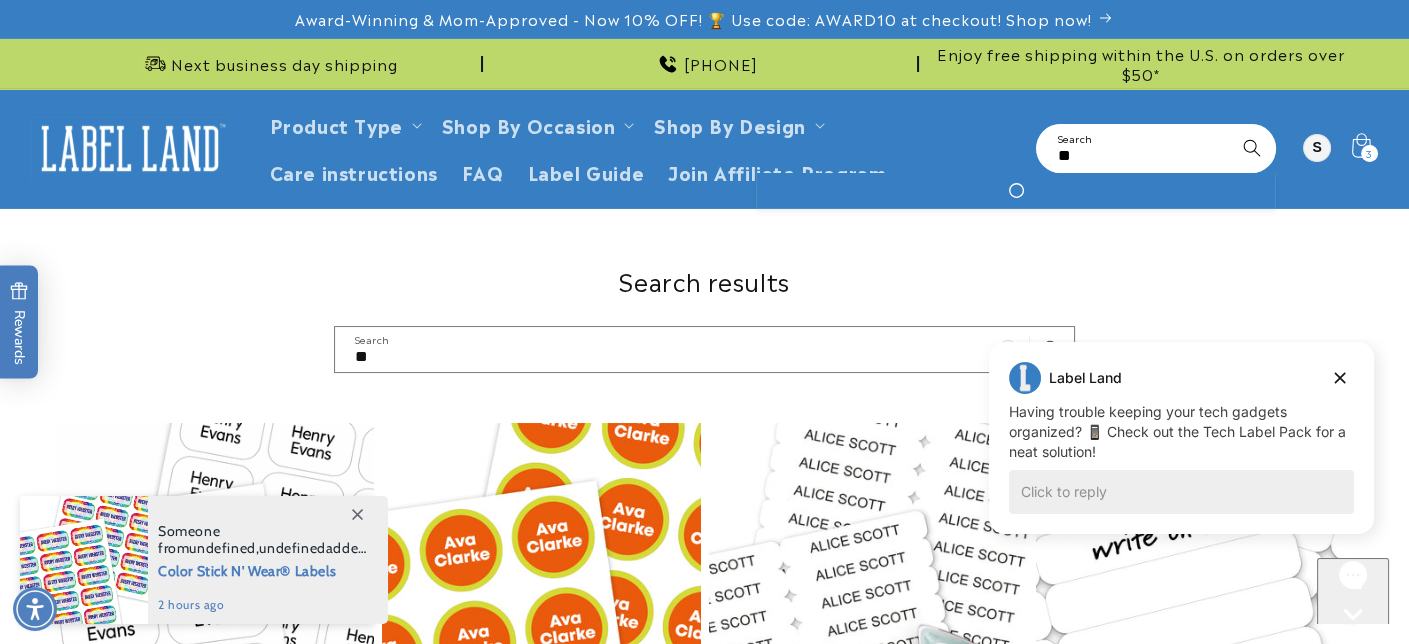 type on "*" 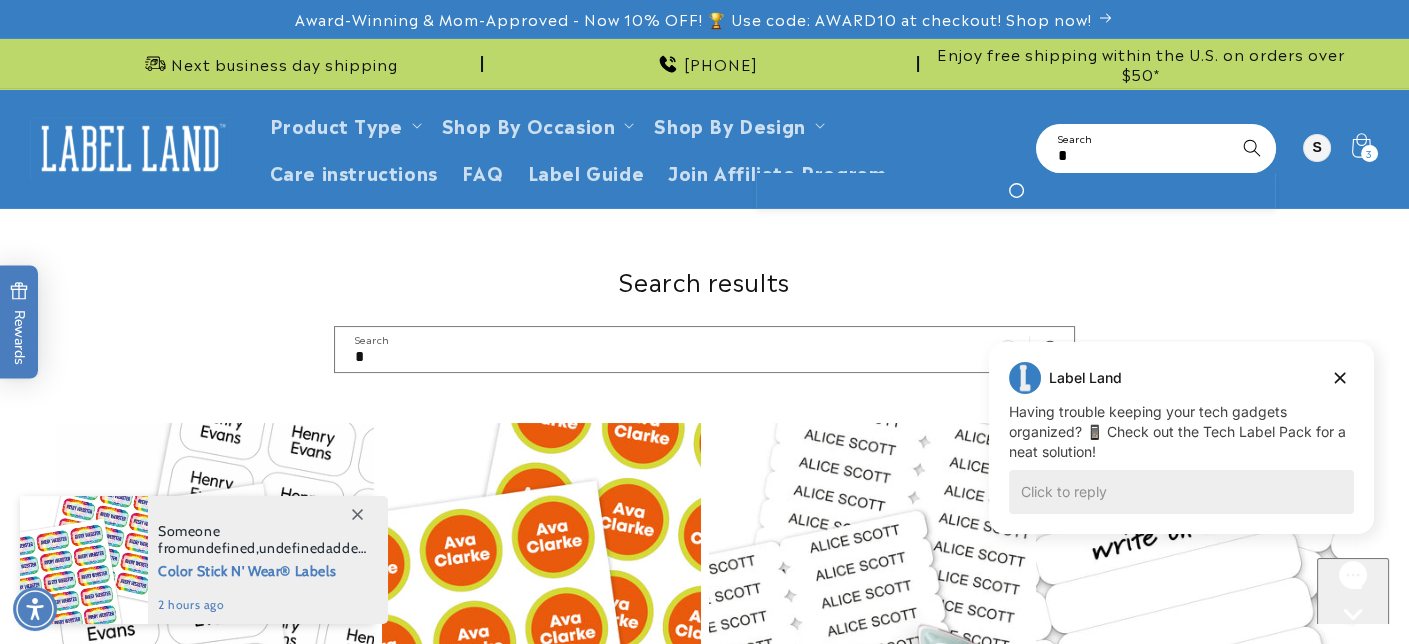 type 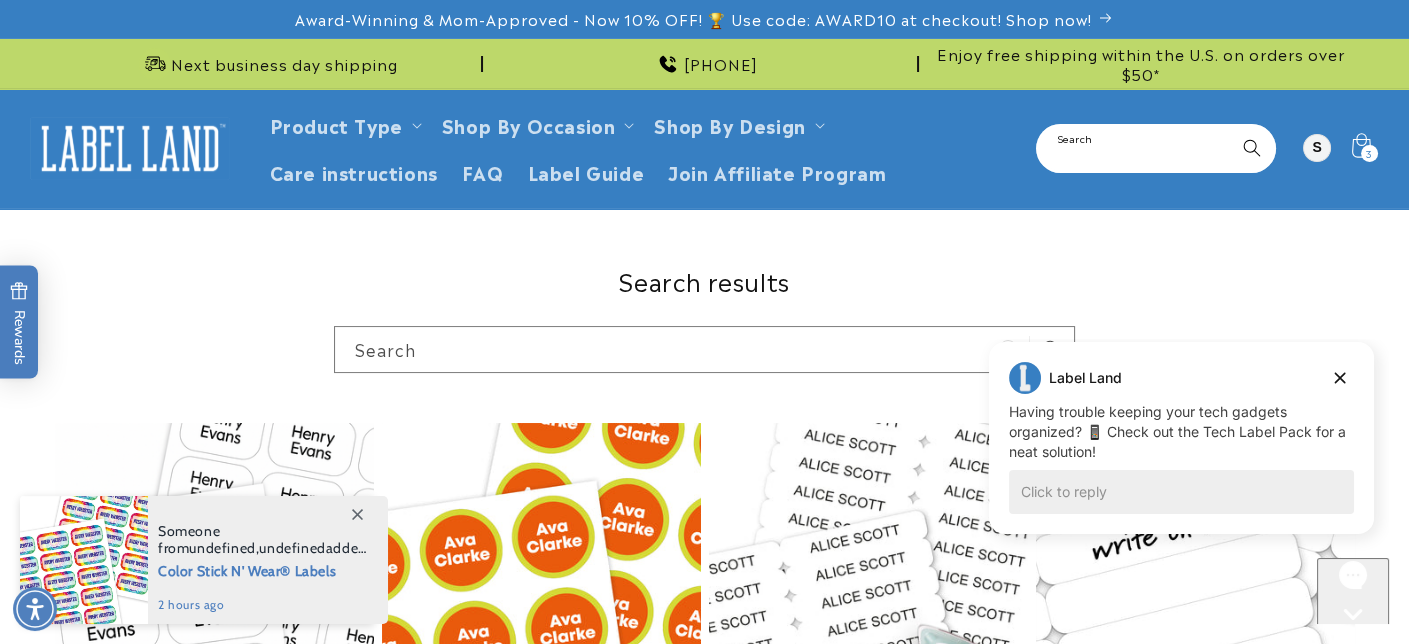 type on "*" 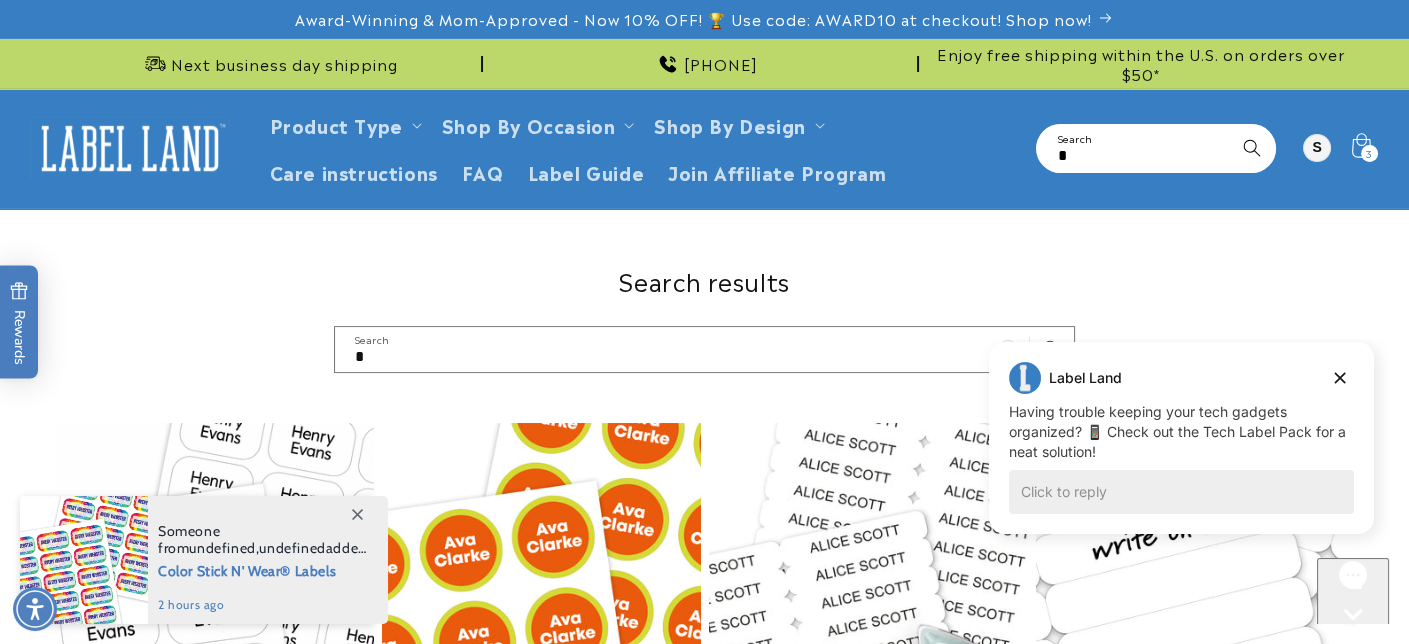 type on "**" 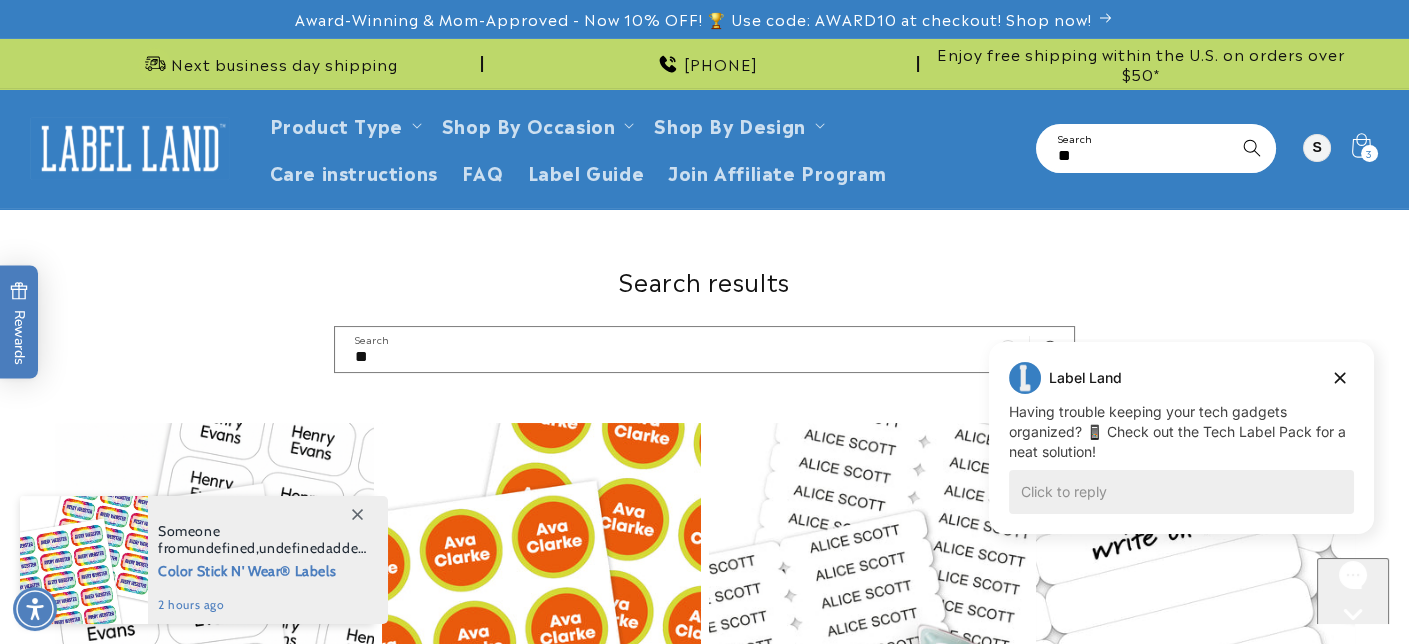 type on "***" 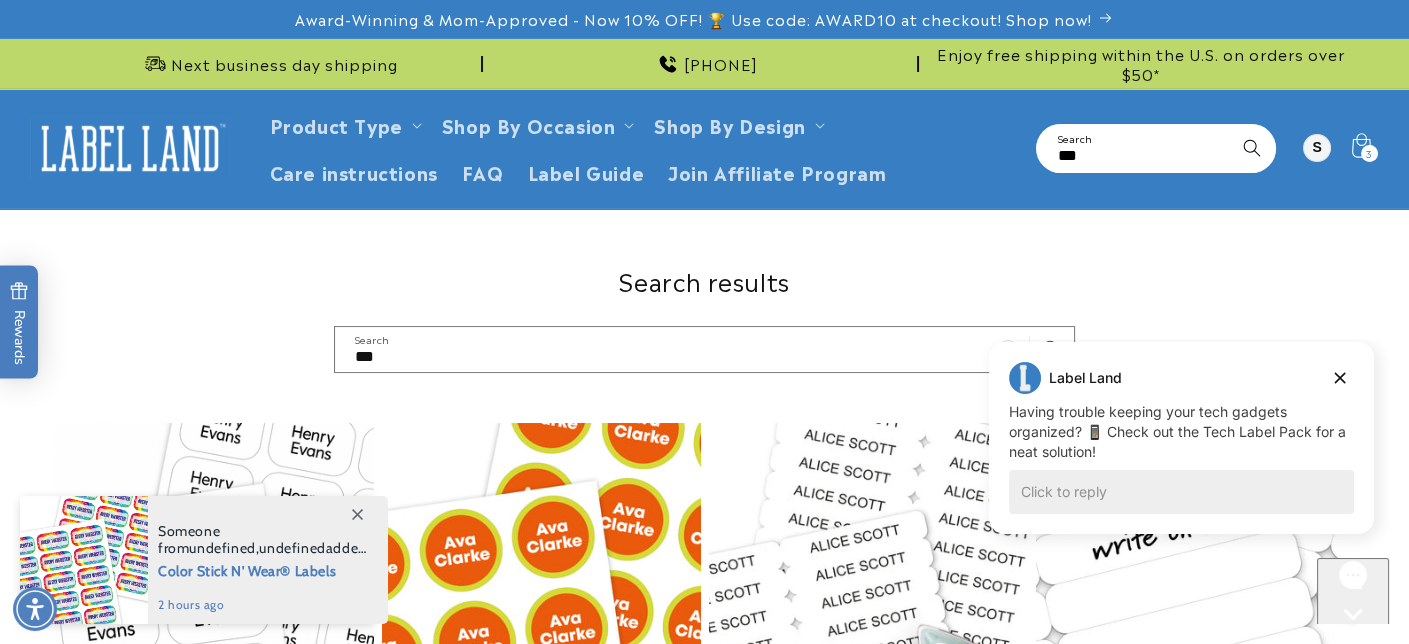 type on "****" 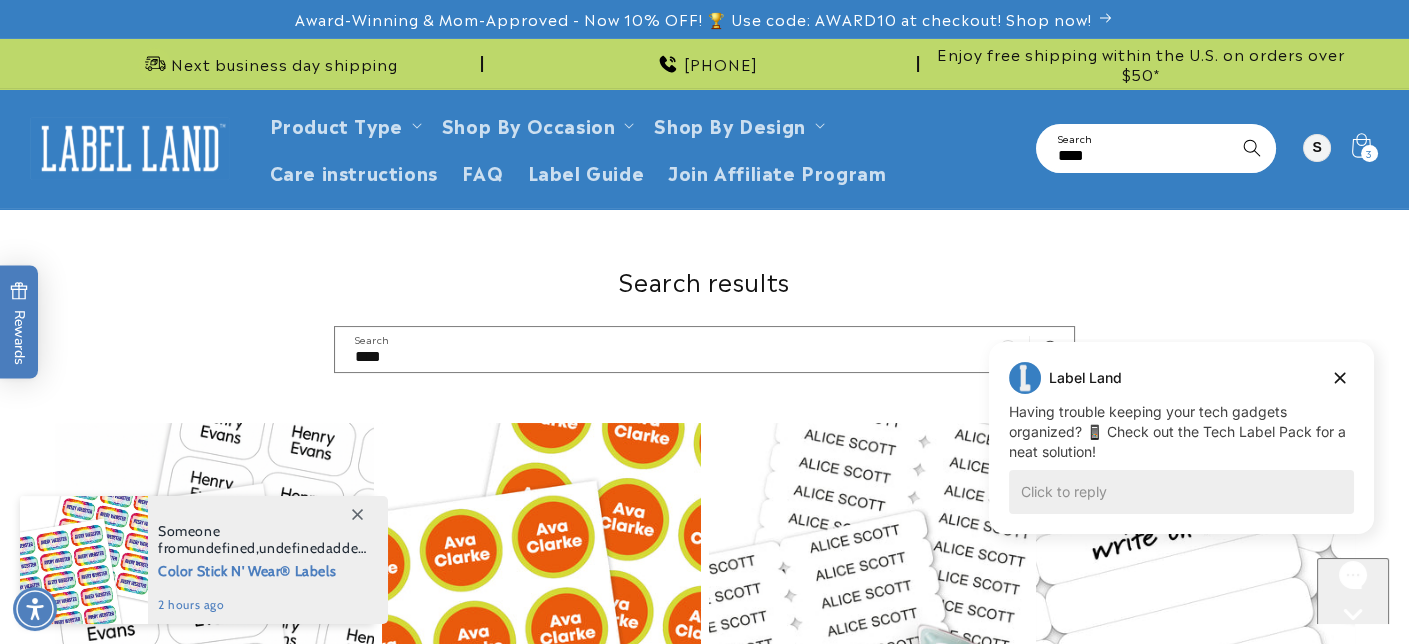 type on "****" 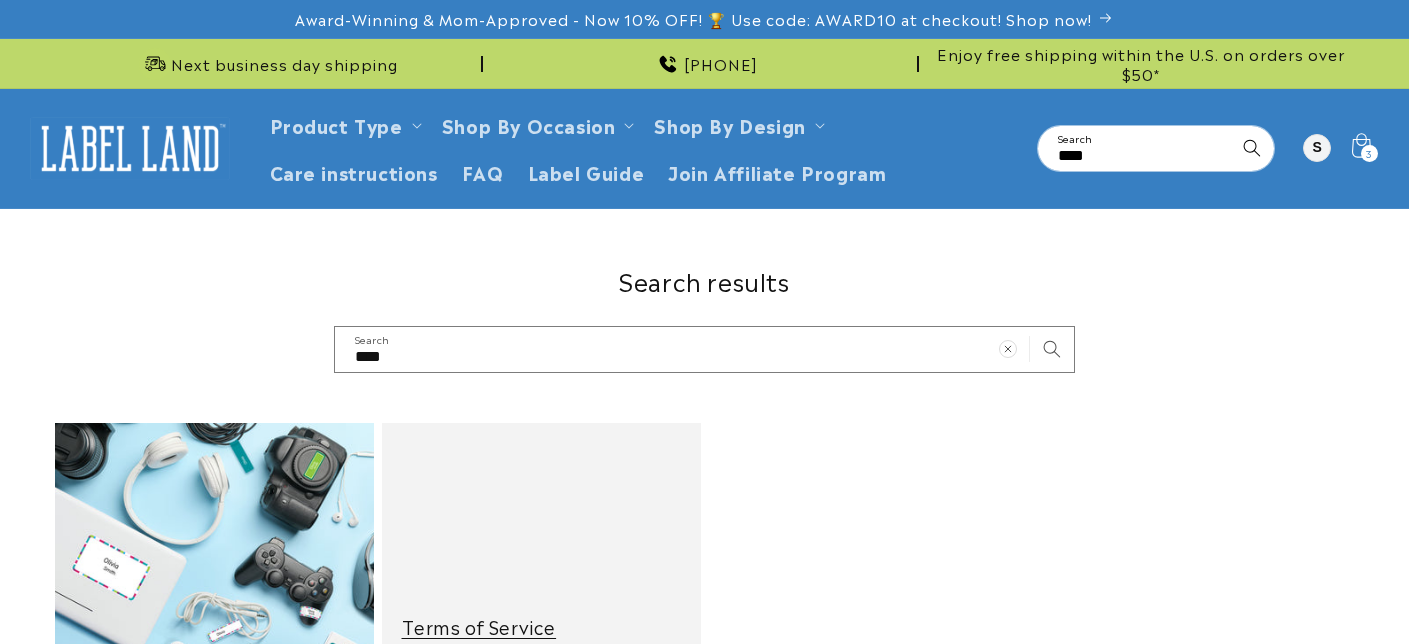 scroll, scrollTop: 0, scrollLeft: 0, axis: both 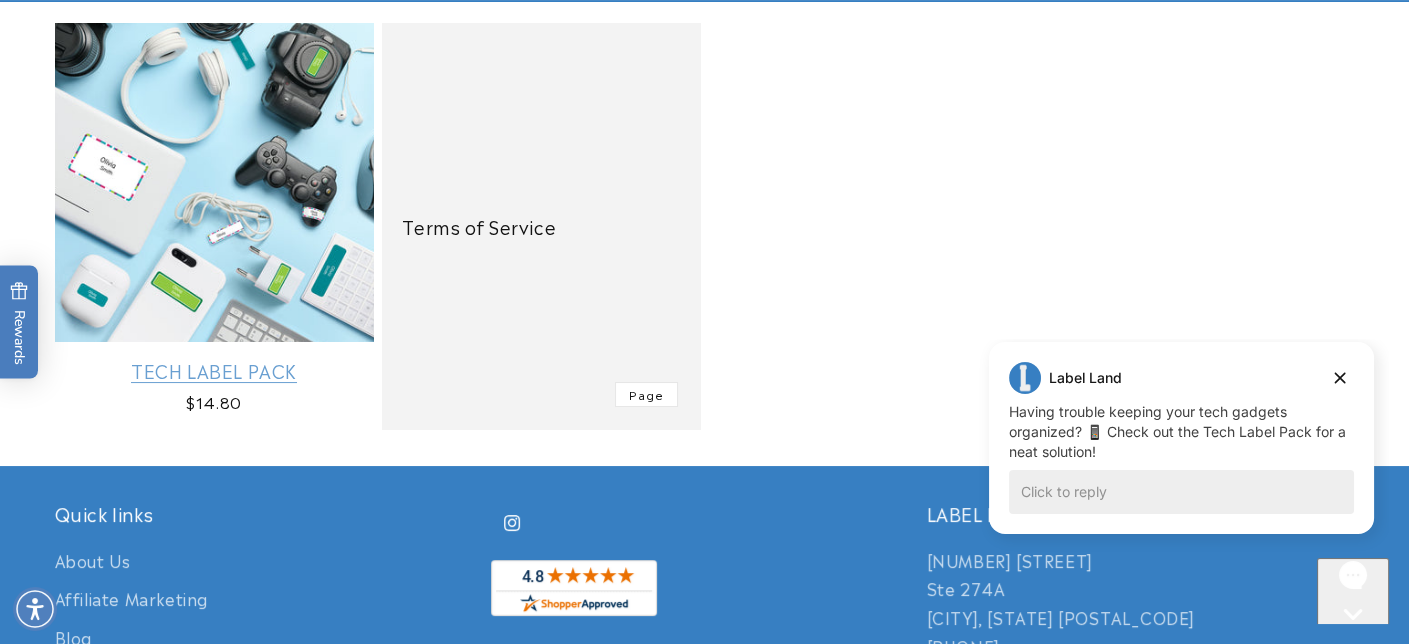 click on "Tech Label Pack" at bounding box center [214, 370] 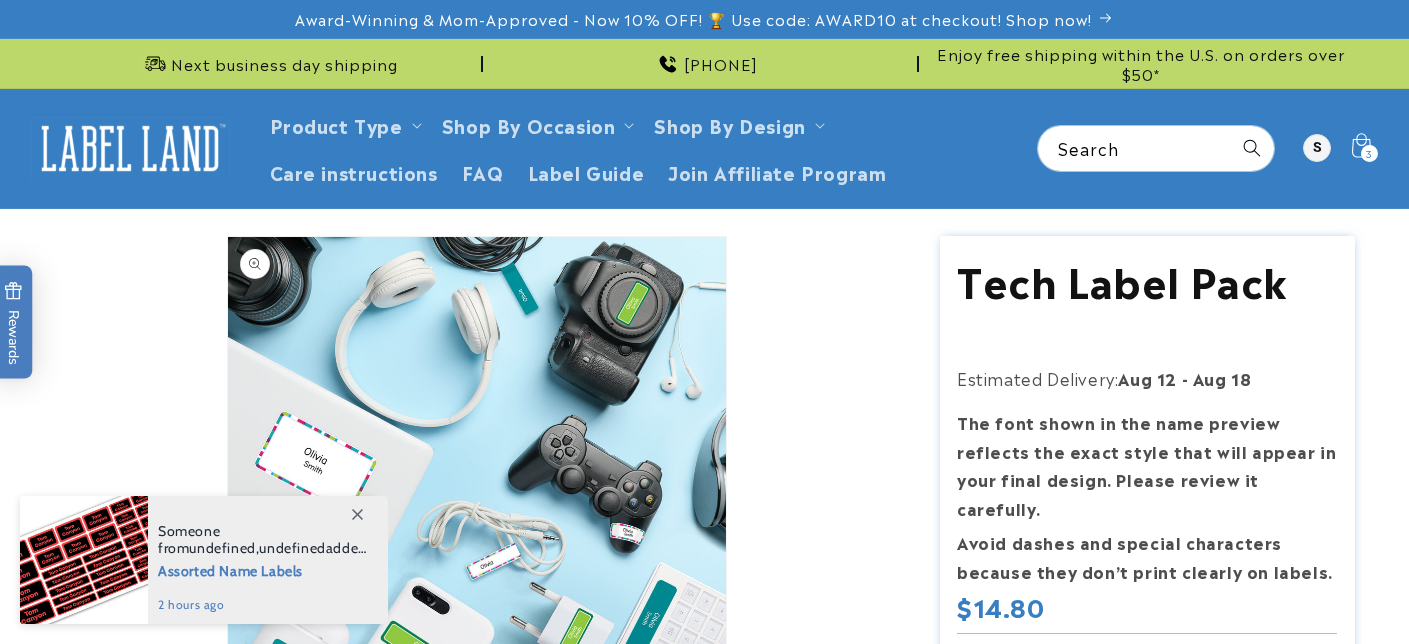 scroll, scrollTop: 0, scrollLeft: 0, axis: both 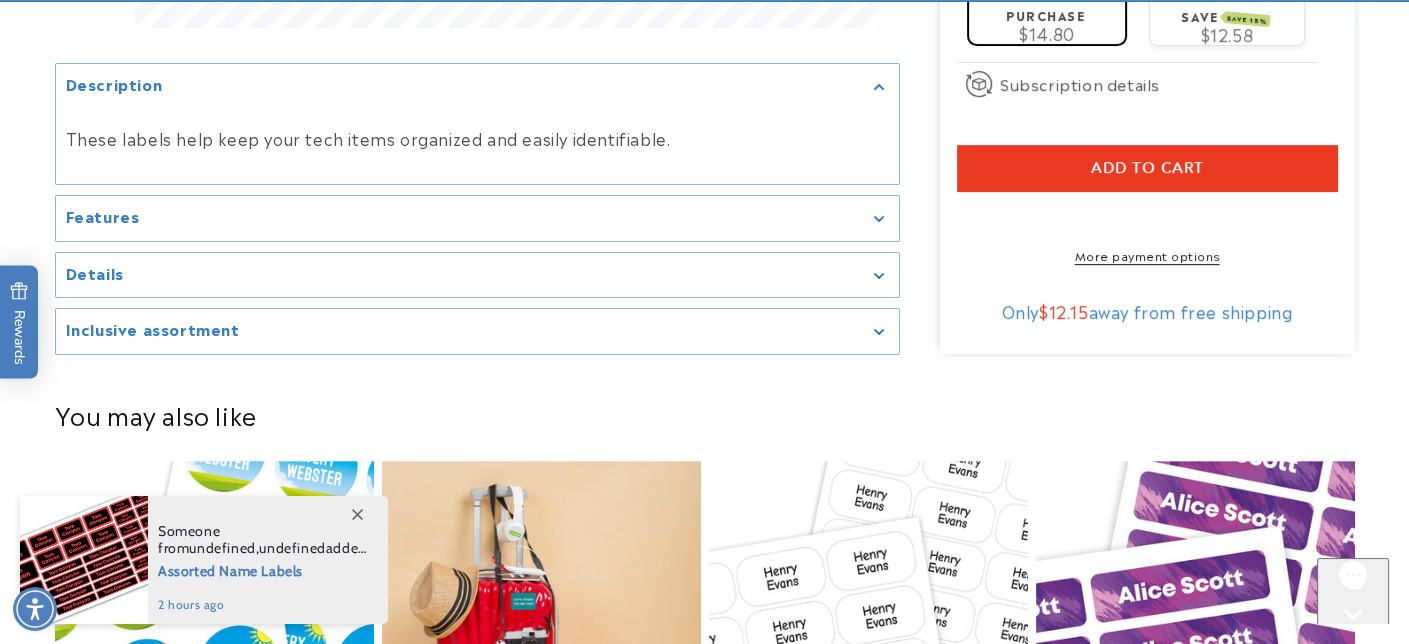 click on "Inclusive assortment" at bounding box center (477, 331) 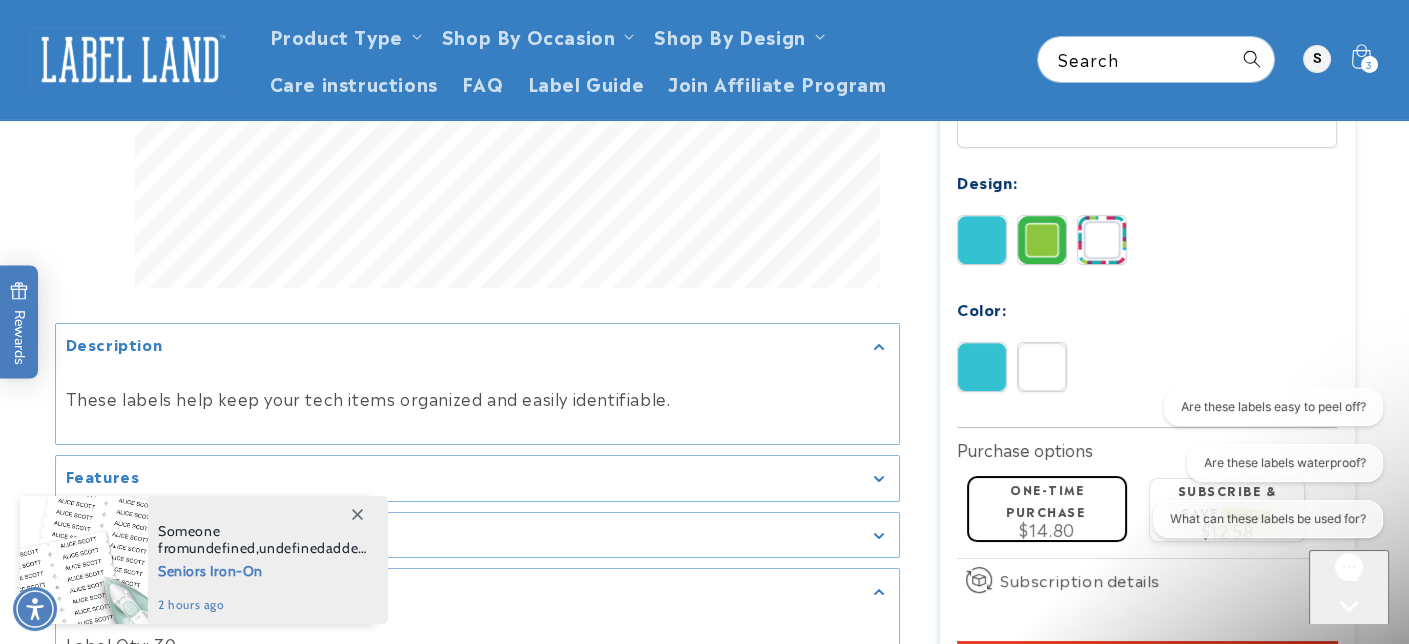 scroll, scrollTop: 600, scrollLeft: 0, axis: vertical 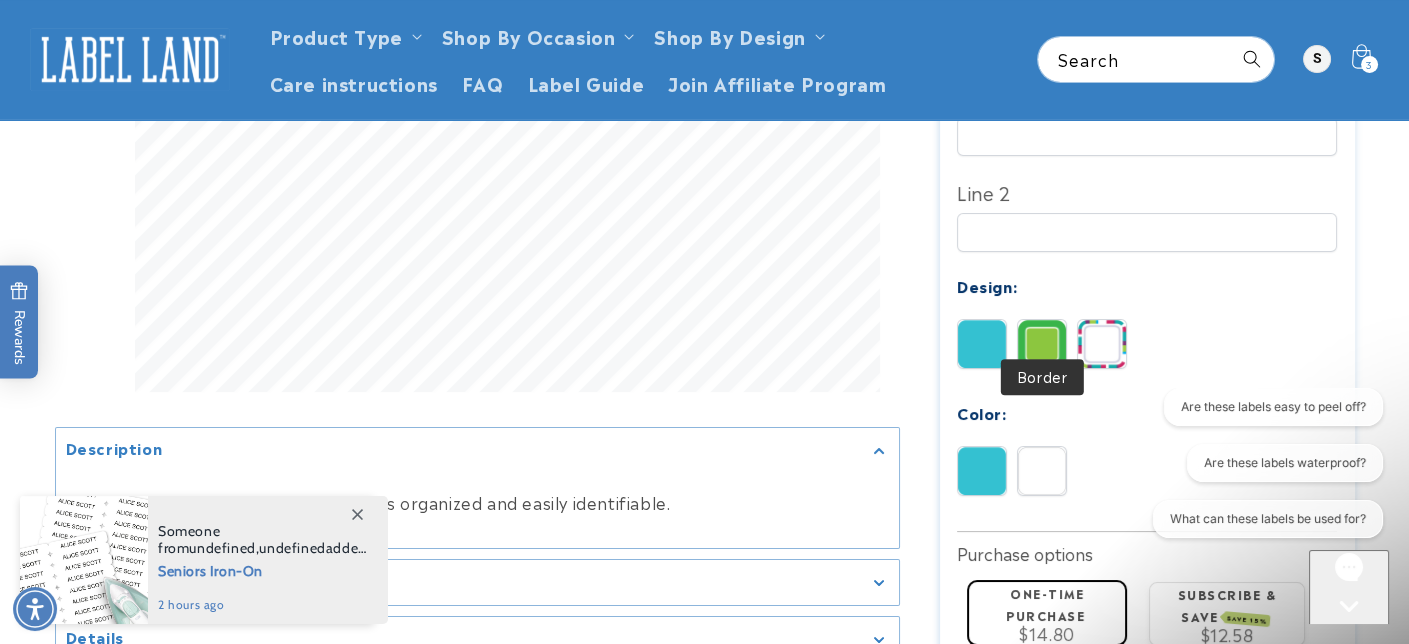 click at bounding box center [1042, 344] 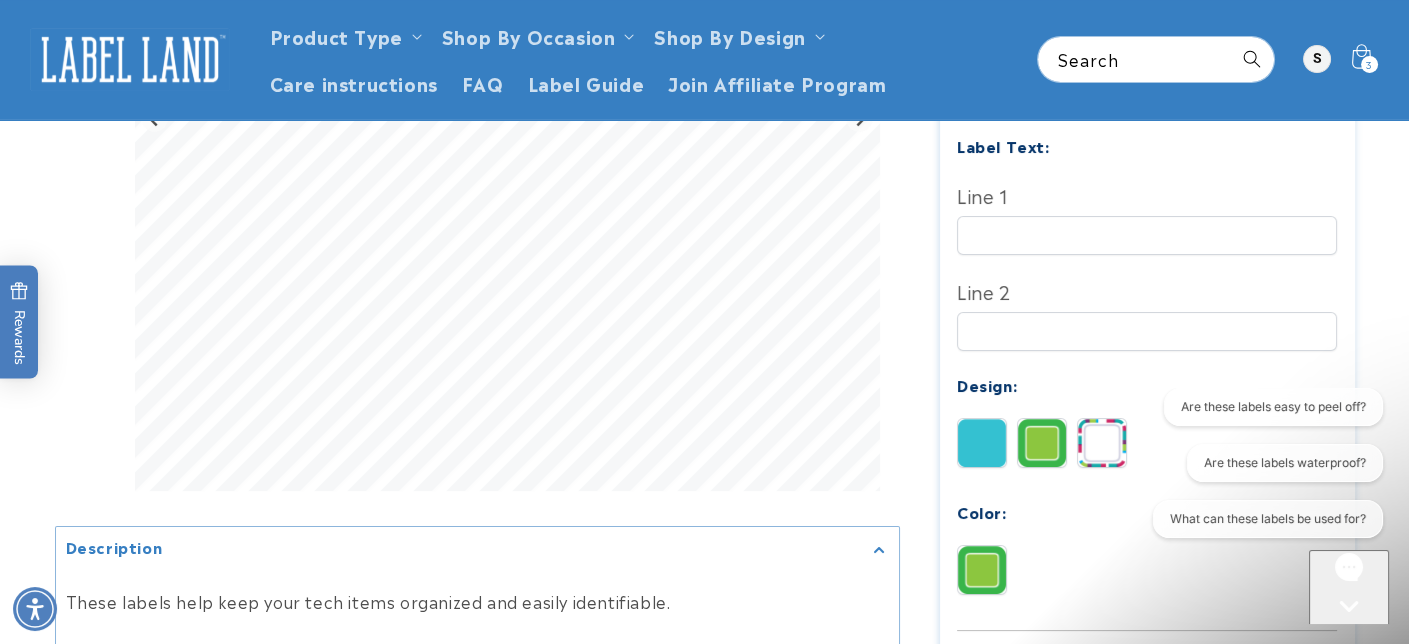 scroll, scrollTop: 400, scrollLeft: 0, axis: vertical 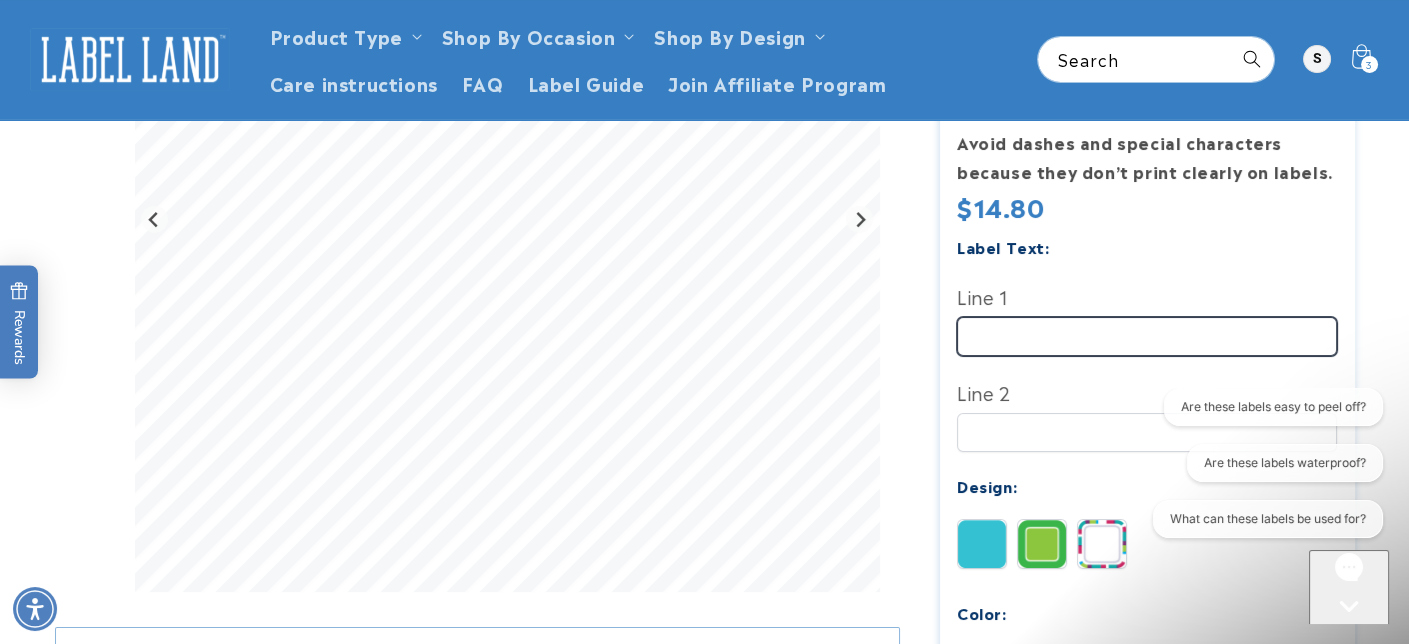 click on "Line 1" at bounding box center (1147, 336) 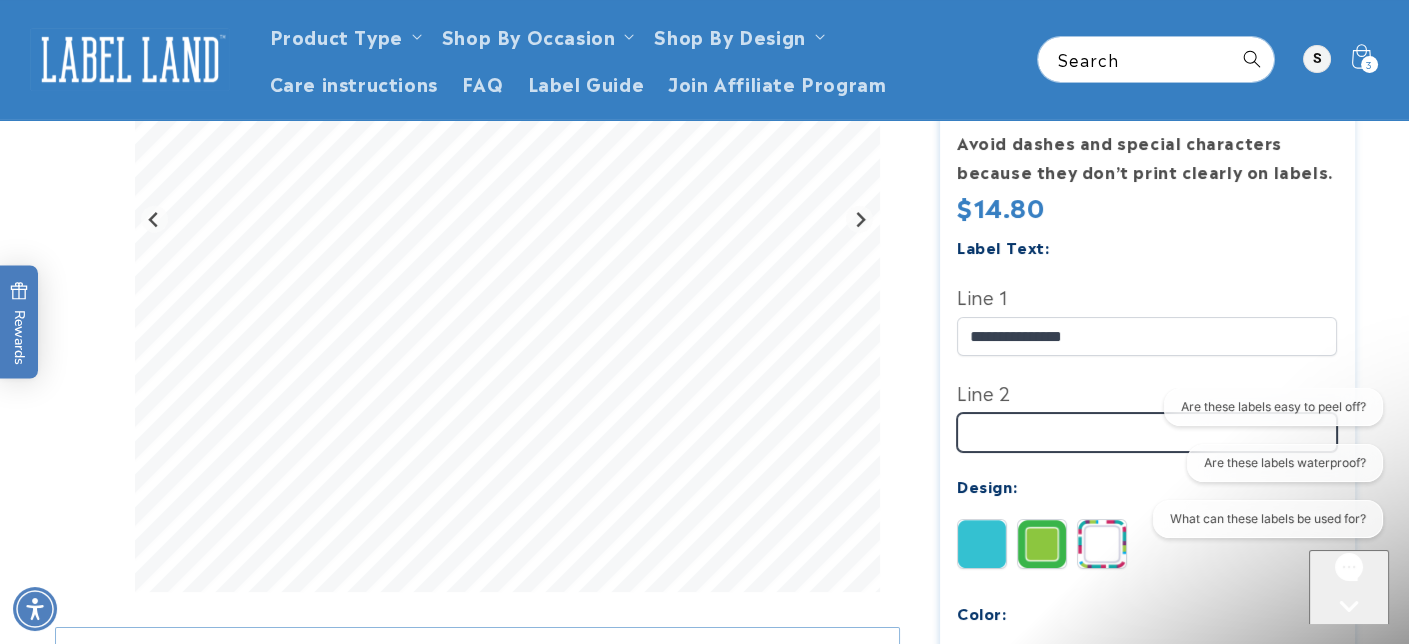 click on "Line 2" at bounding box center (1147, 432) 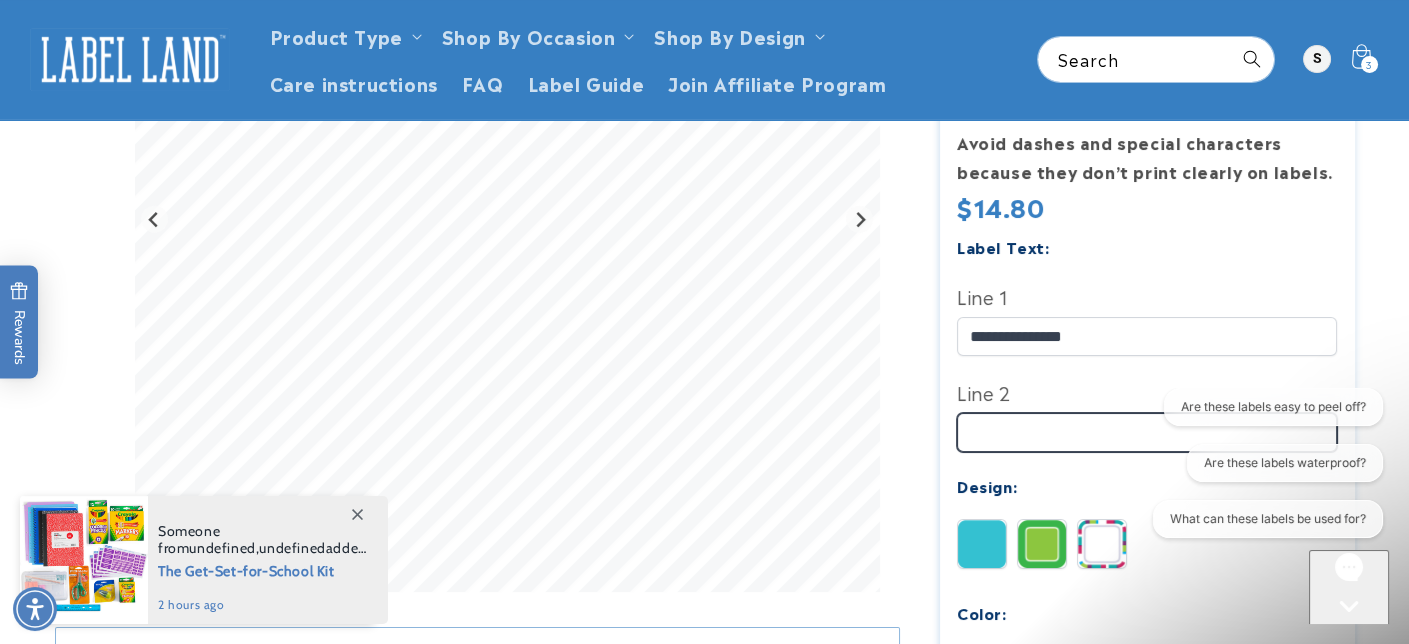 type on "**********" 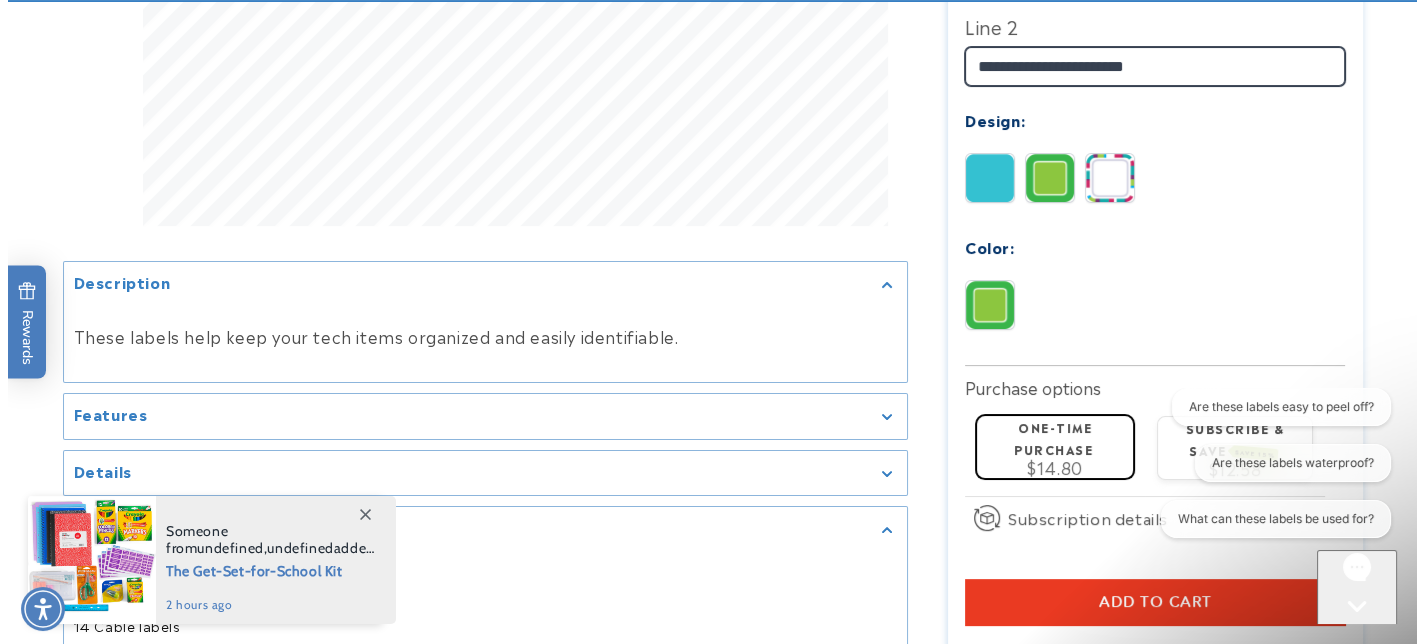 scroll, scrollTop: 800, scrollLeft: 0, axis: vertical 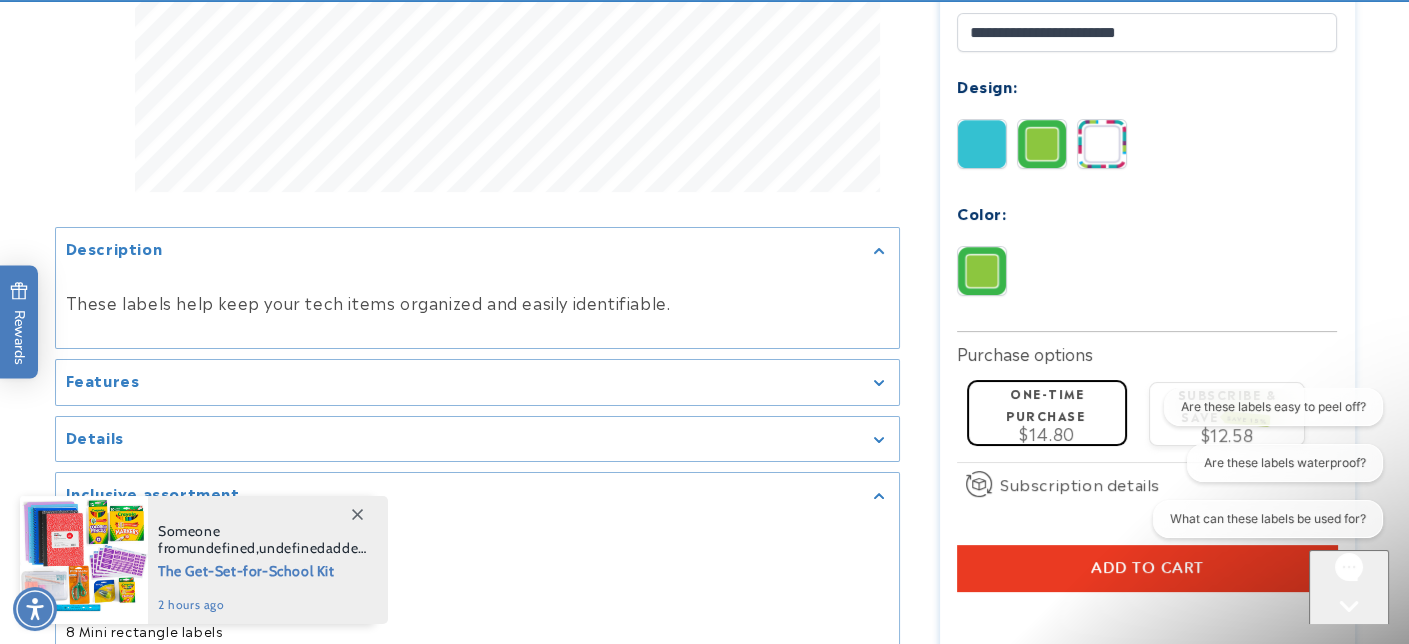 click on "Are these labels easy to peel off? Are these labels waterproof? What can these labels be used for?" at bounding box center [1266, 466] 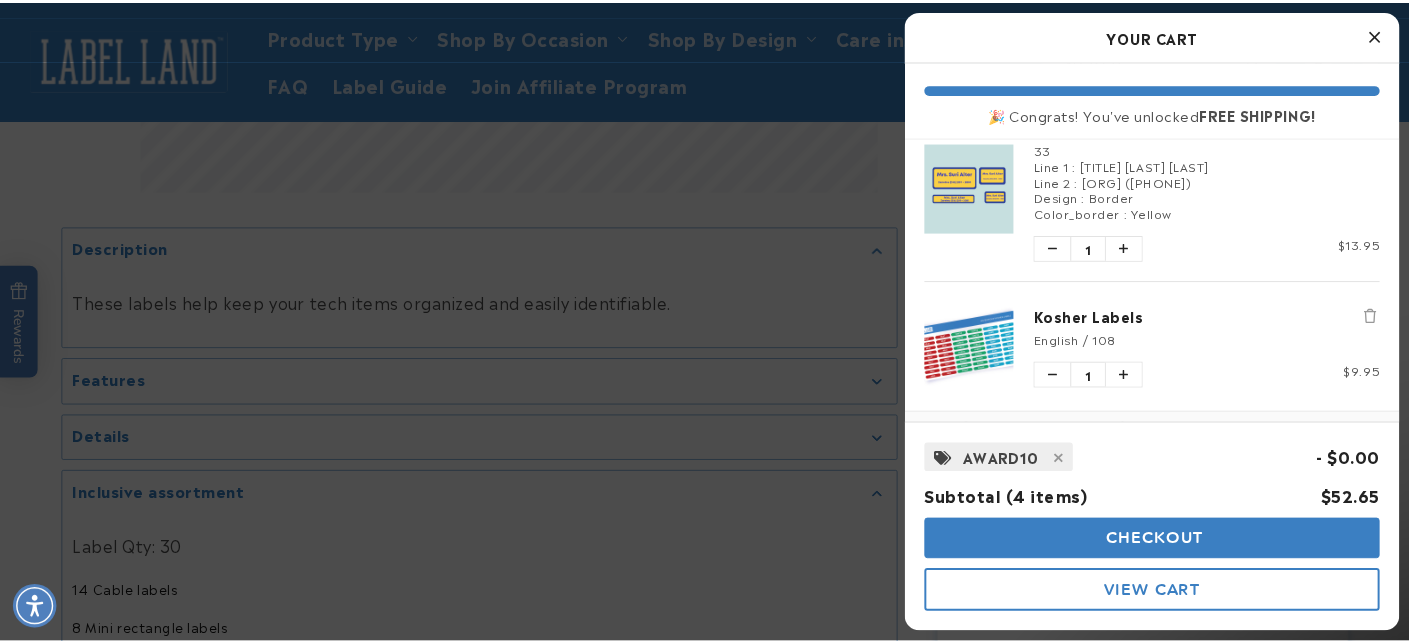 scroll, scrollTop: 400, scrollLeft: 0, axis: vertical 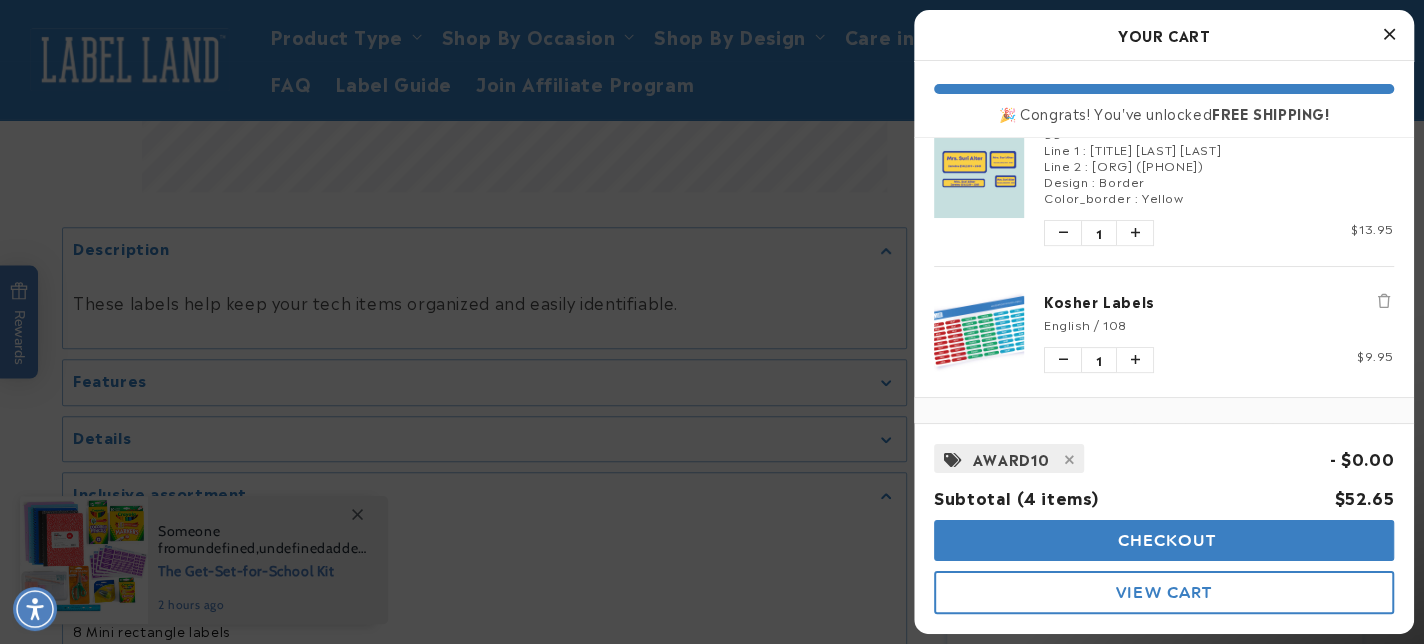 click at bounding box center [979, 173] 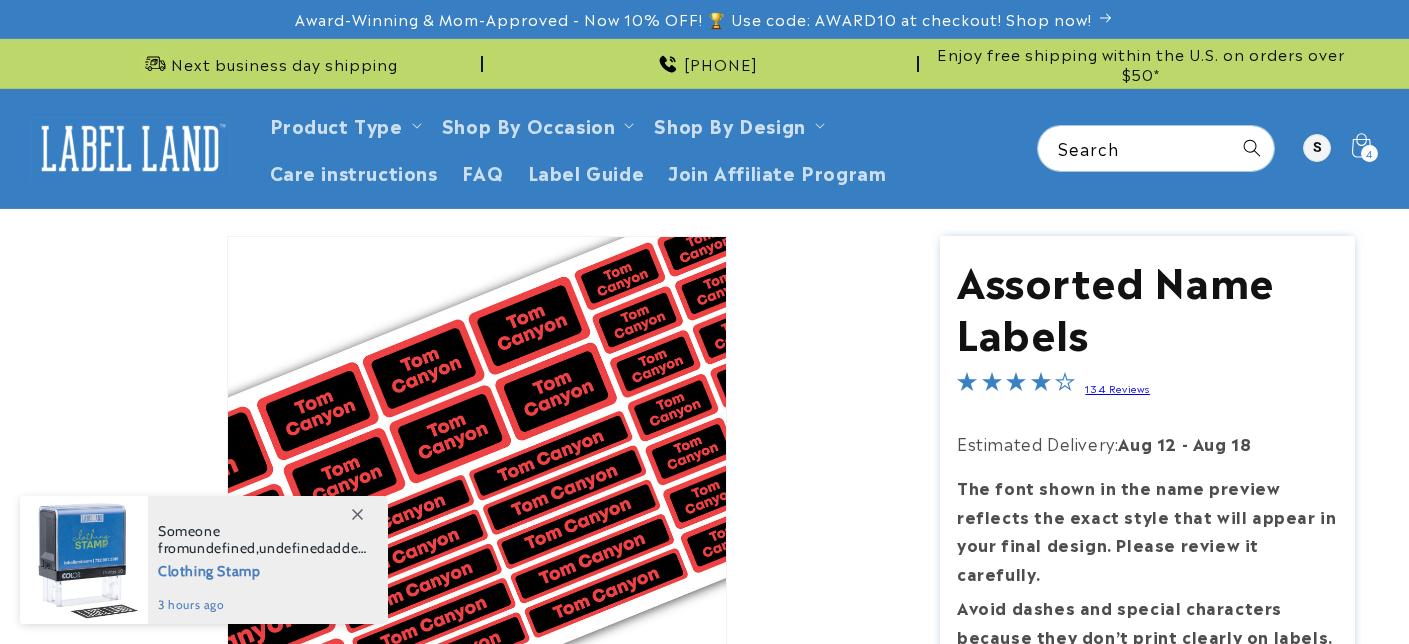 scroll, scrollTop: 0, scrollLeft: 0, axis: both 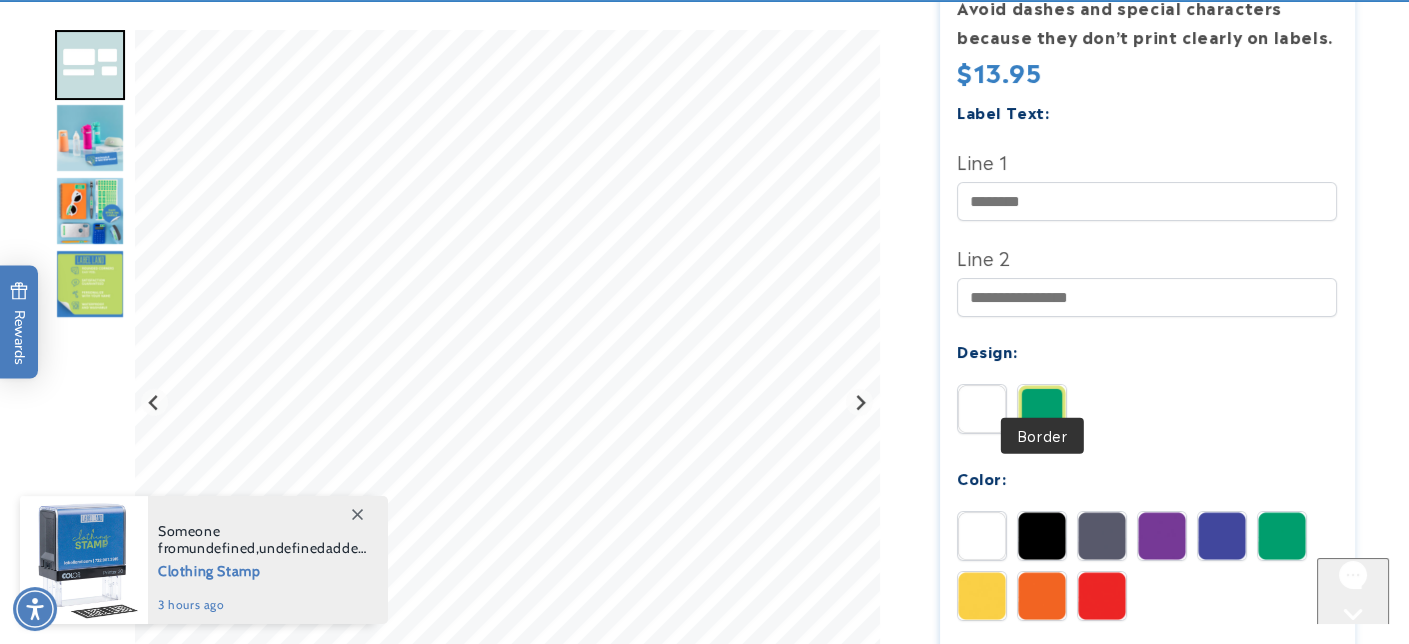 click at bounding box center [1042, 409] 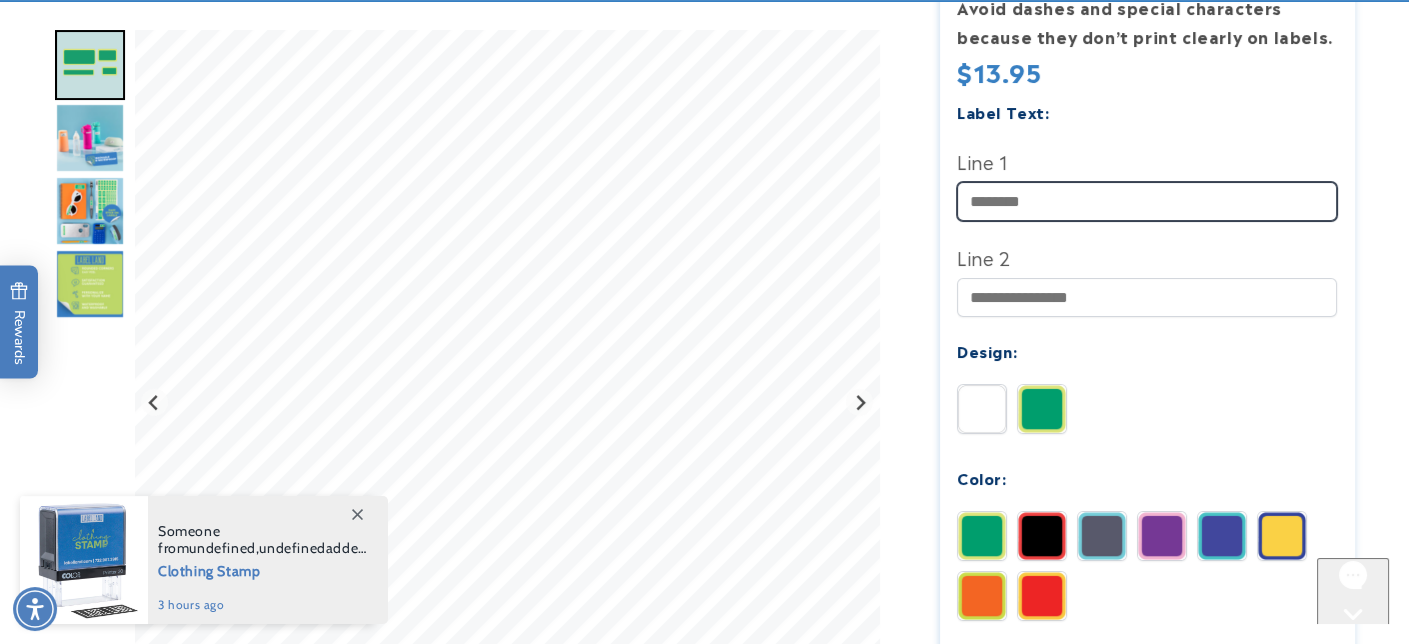 click on "Line 1" at bounding box center [1147, 201] 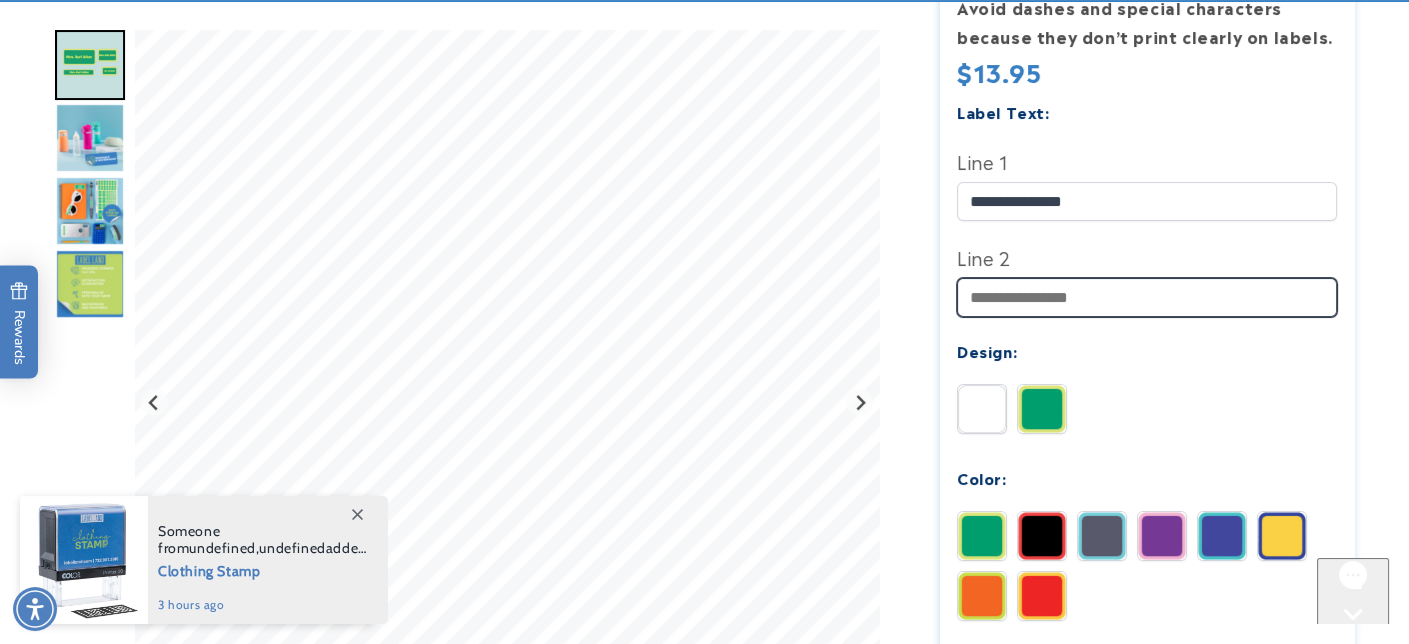 click on "Line 2" at bounding box center [1147, 297] 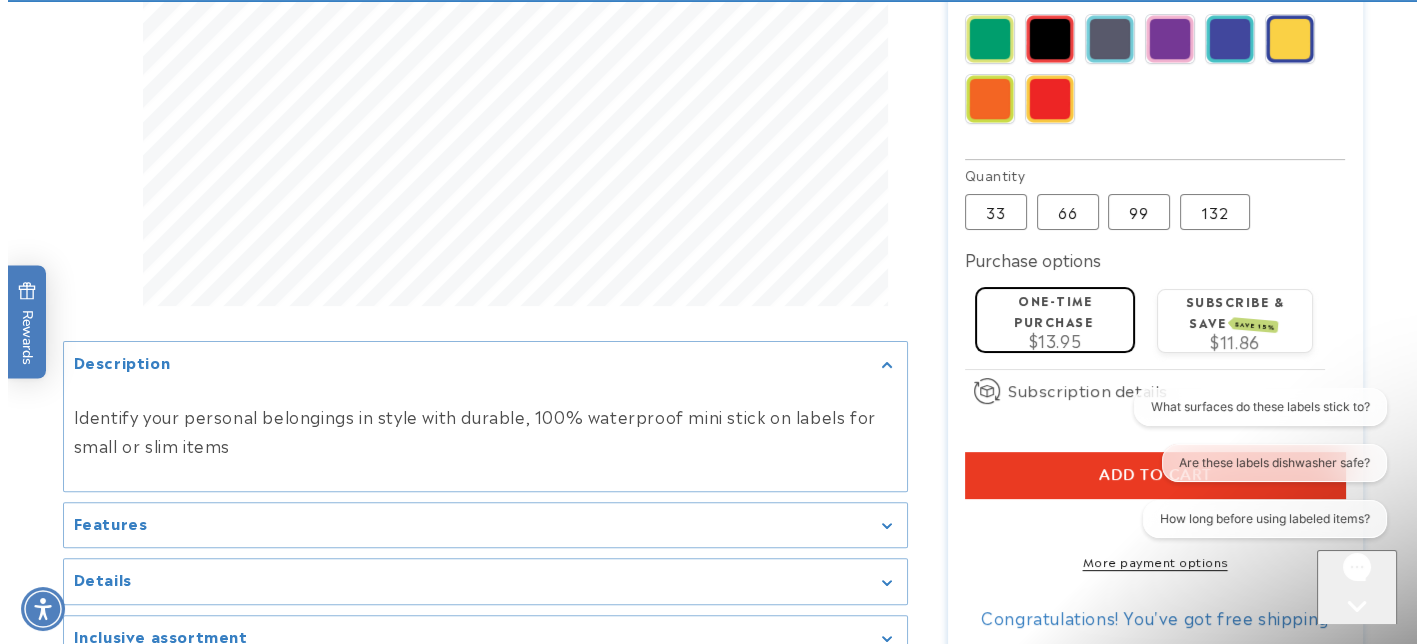 scroll, scrollTop: 1100, scrollLeft: 0, axis: vertical 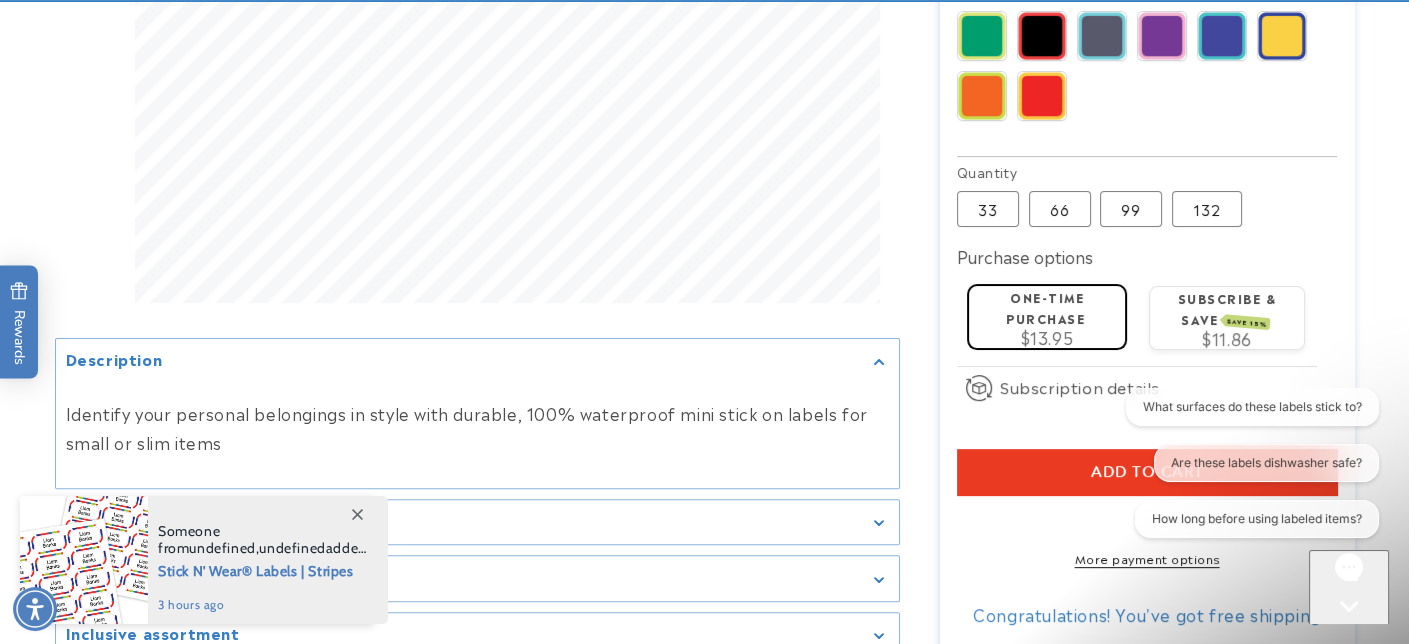 click on "Add to cart" at bounding box center [1147, 472] 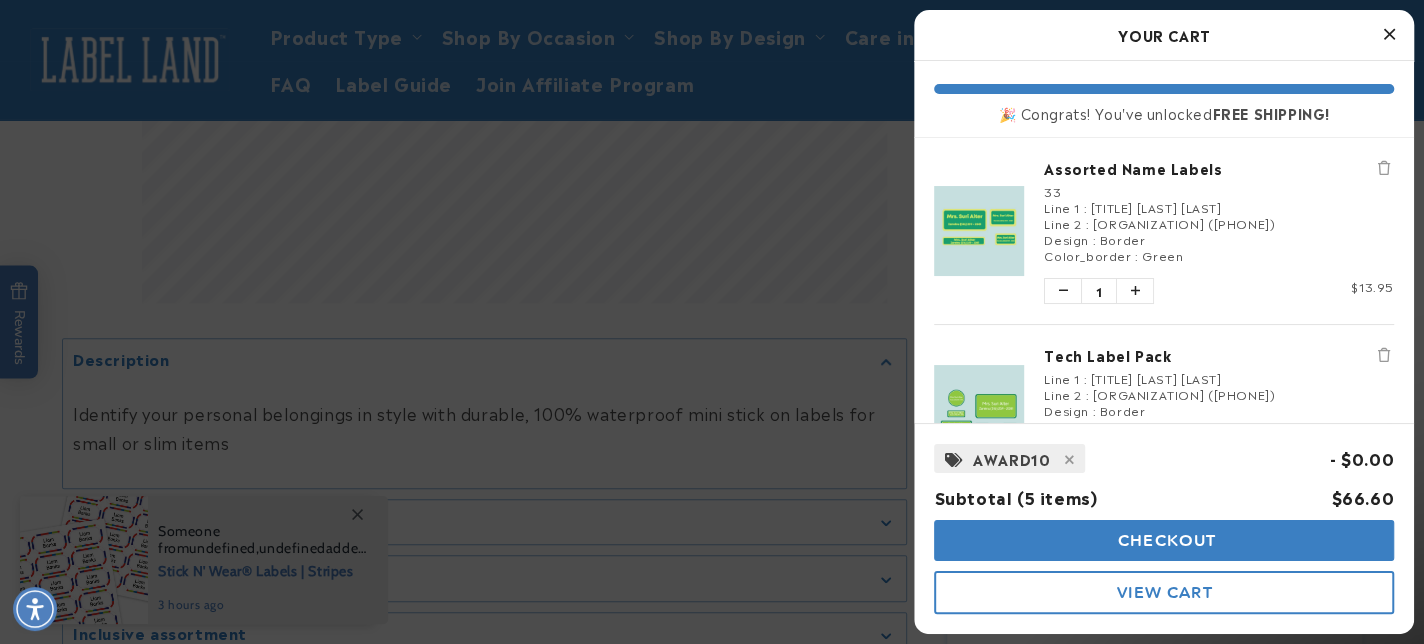 click on "View Cart" at bounding box center [1164, 592] 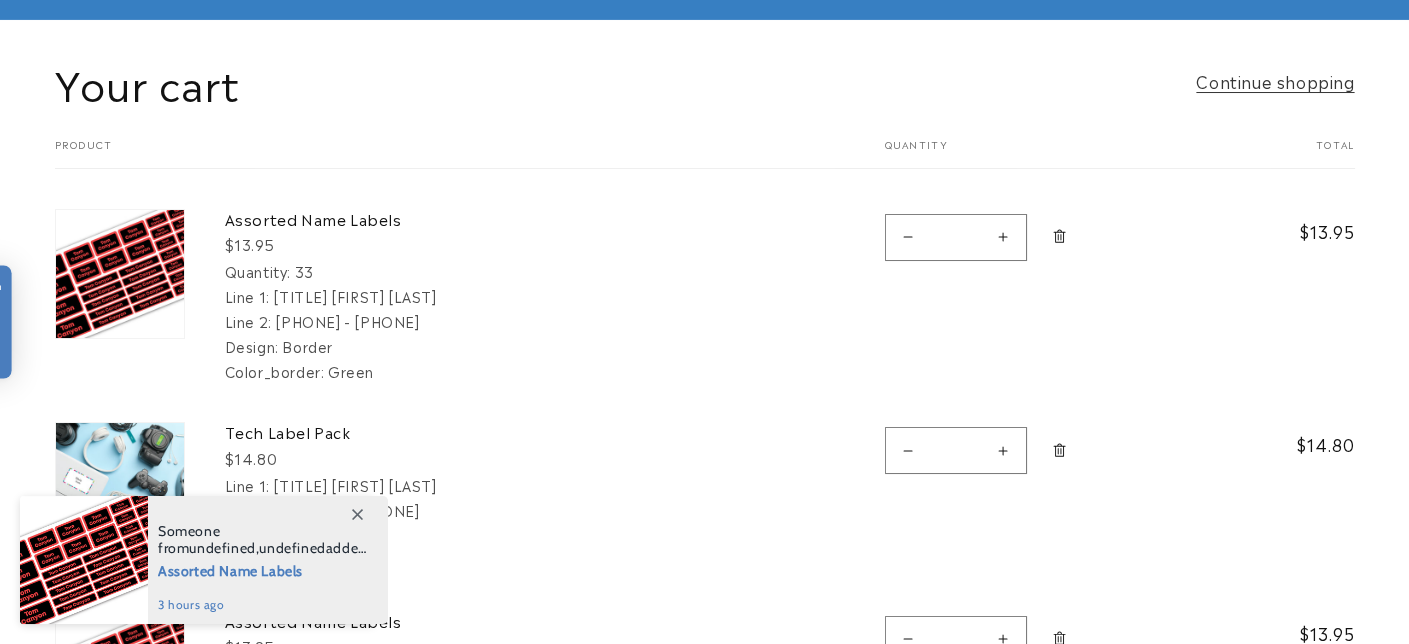 scroll, scrollTop: 200, scrollLeft: 0, axis: vertical 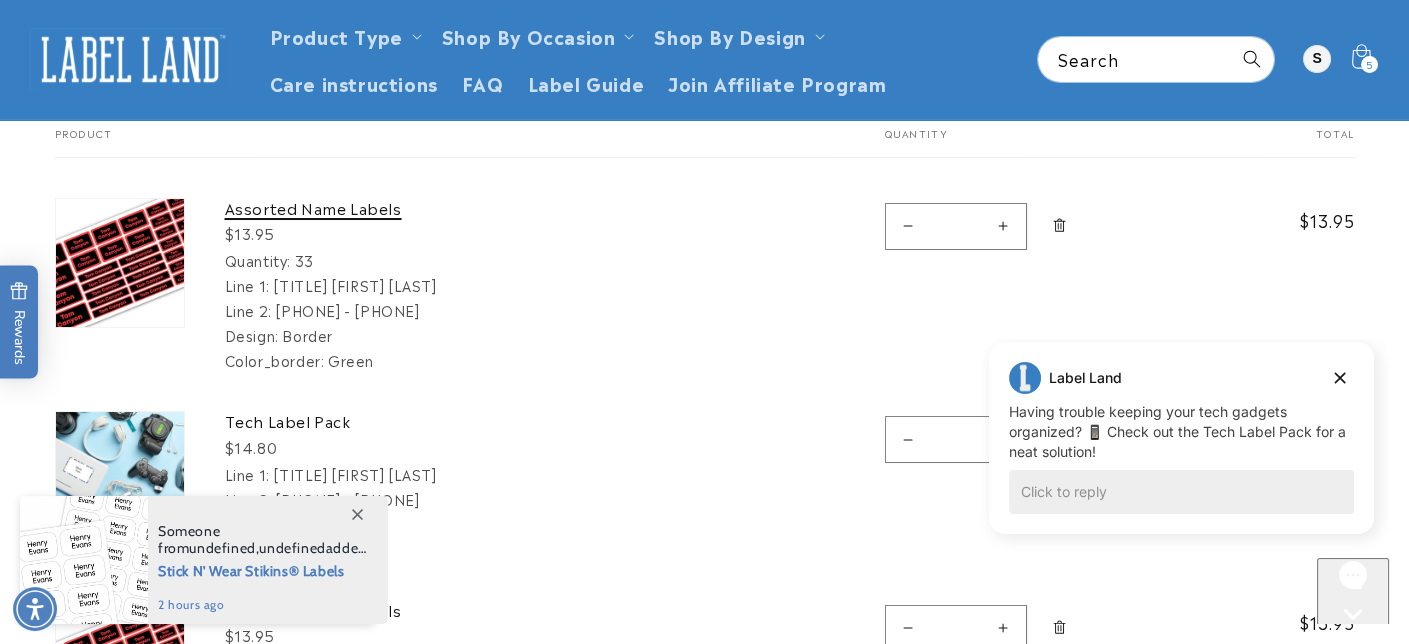 click on "Assorted Name Labels" at bounding box center [375, 208] 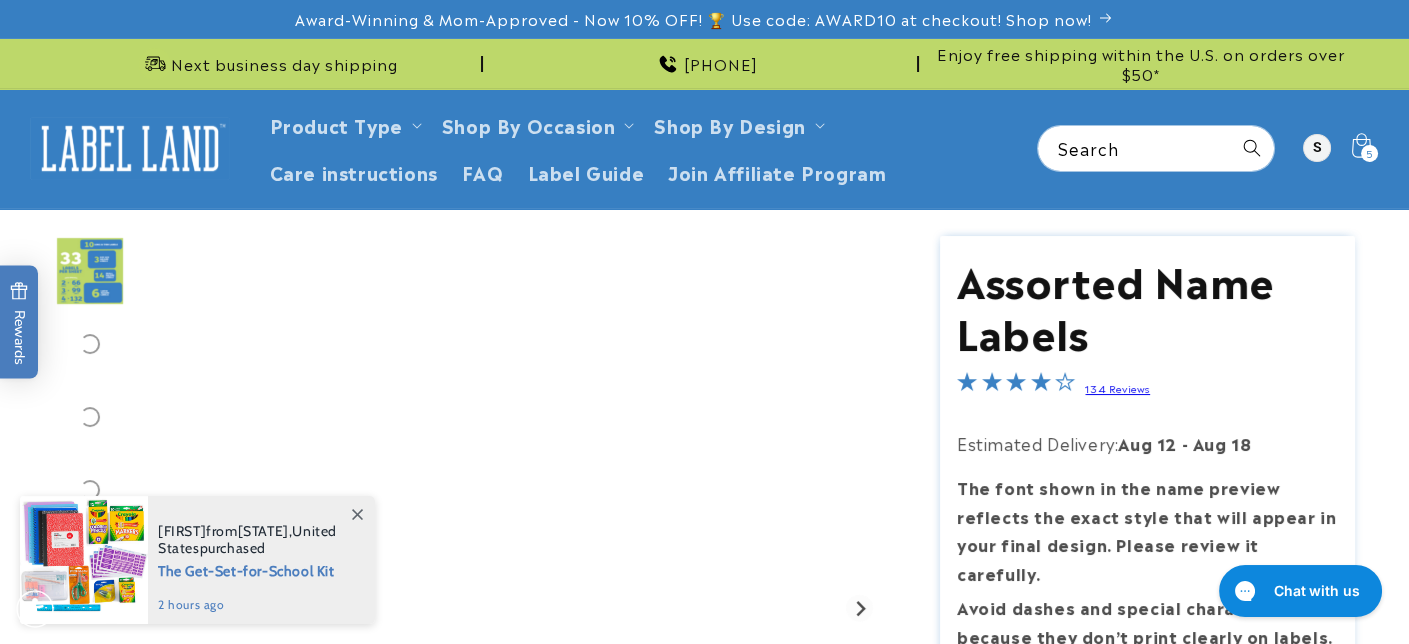 scroll, scrollTop: 99, scrollLeft: 0, axis: vertical 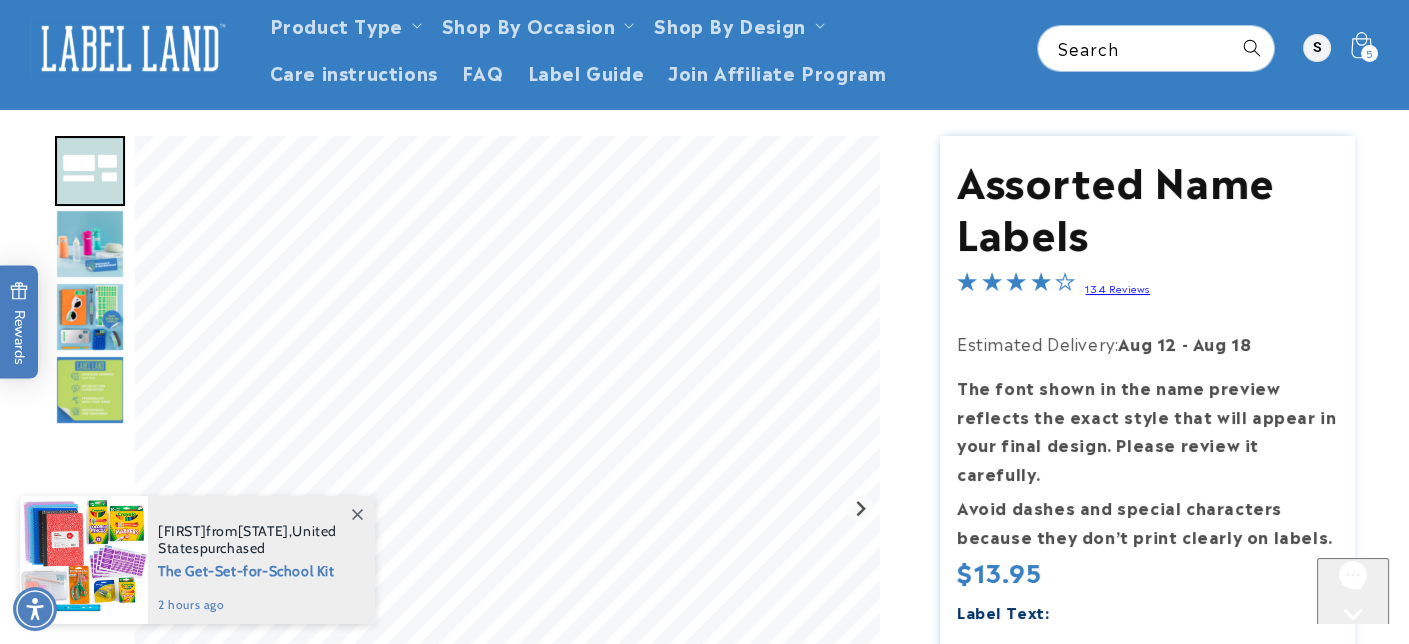 click 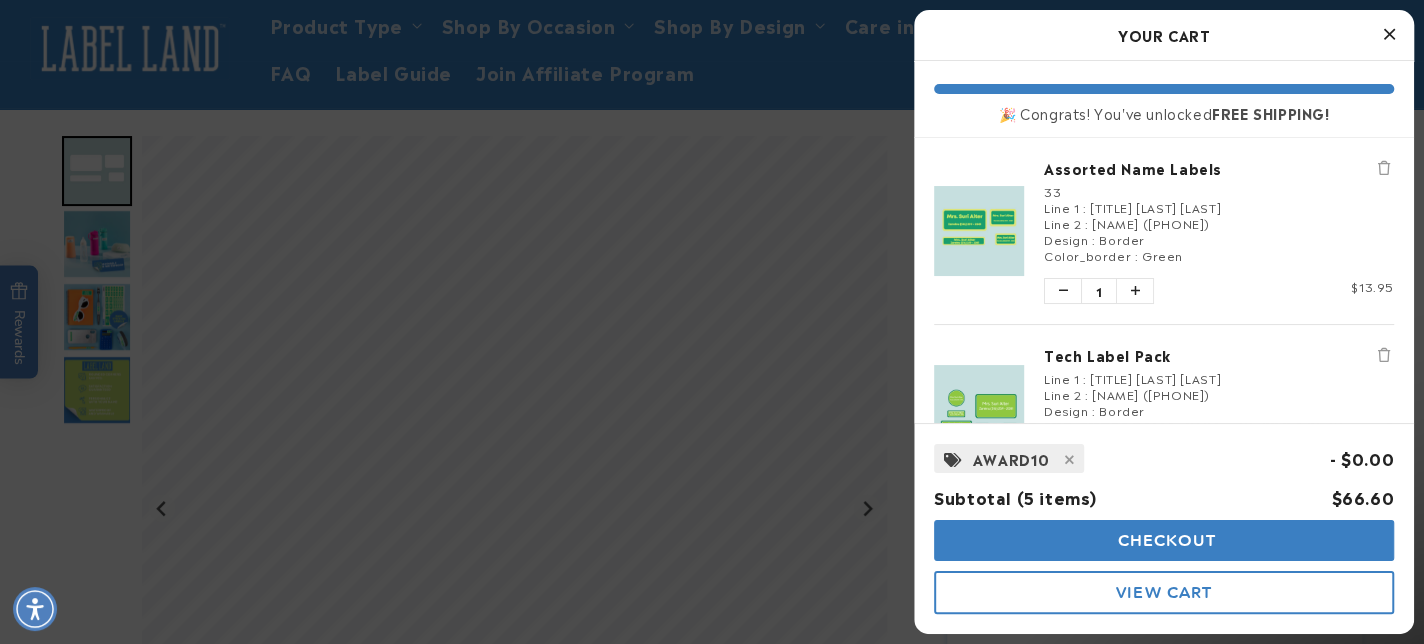 scroll, scrollTop: 0, scrollLeft: 0, axis: both 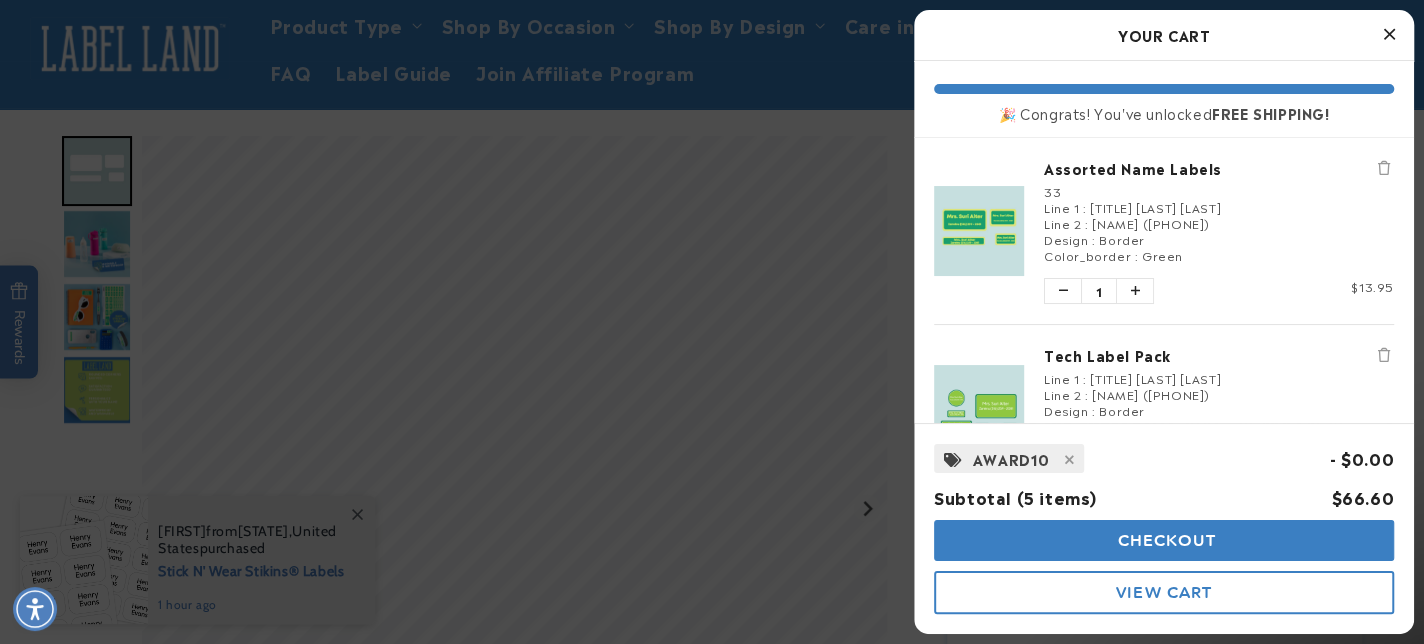 click on "Assorted Name Labels" at bounding box center [1219, 168] 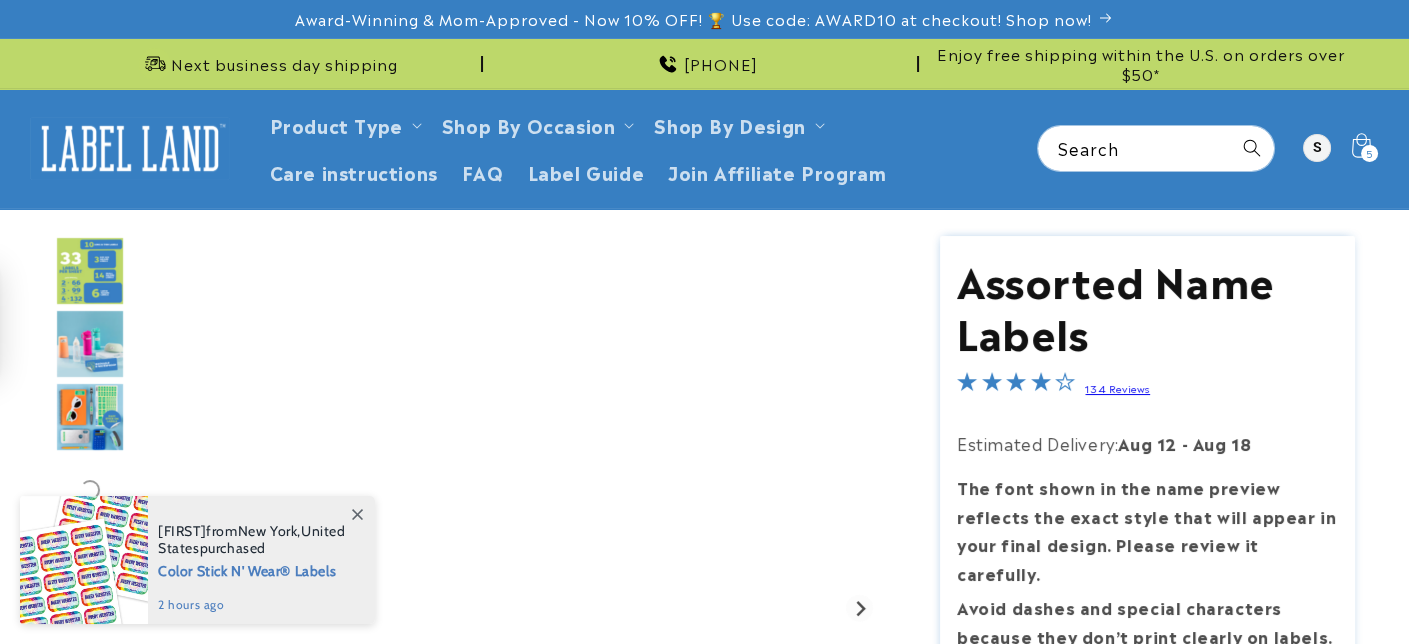 scroll, scrollTop: 190, scrollLeft: 0, axis: vertical 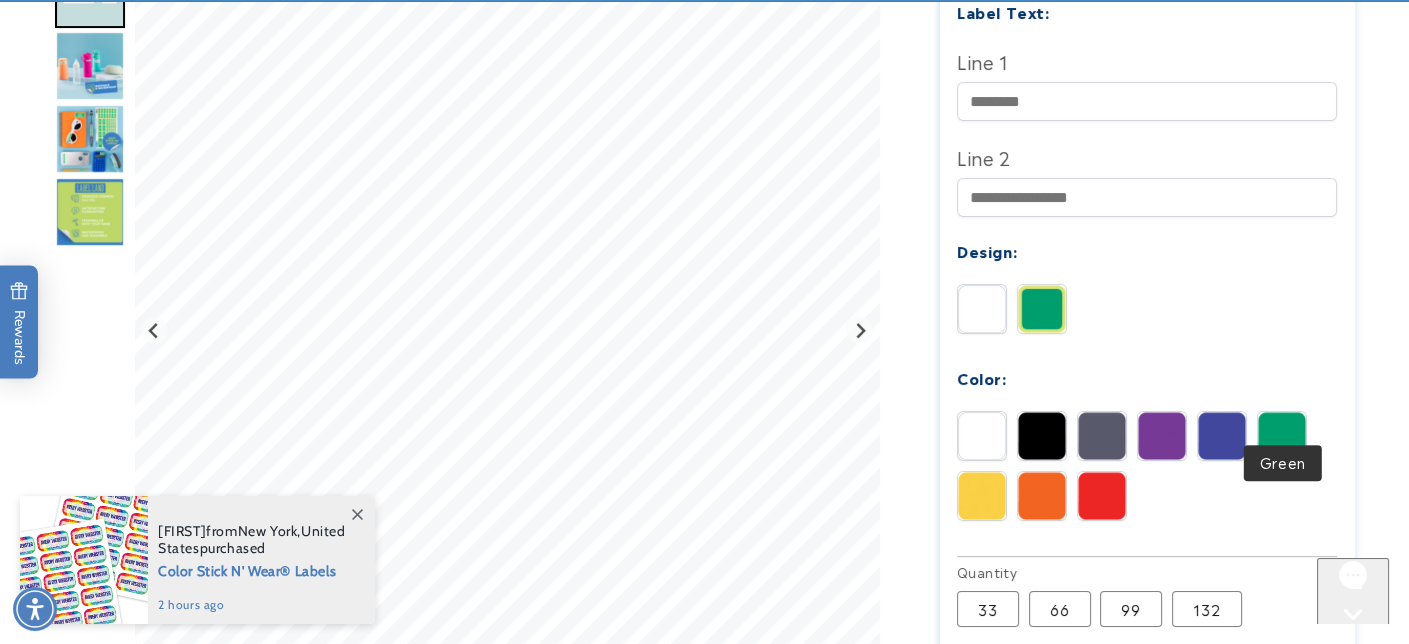 click at bounding box center [1282, 436] 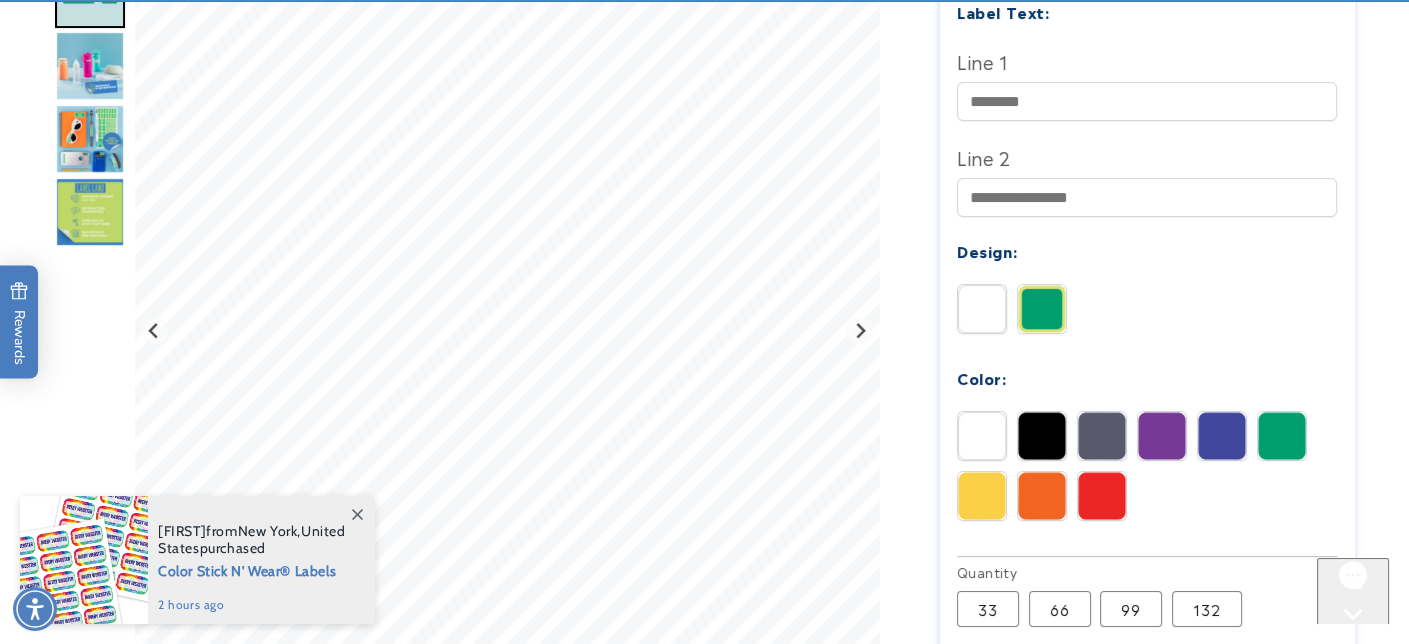 click at bounding box center (1042, 309) 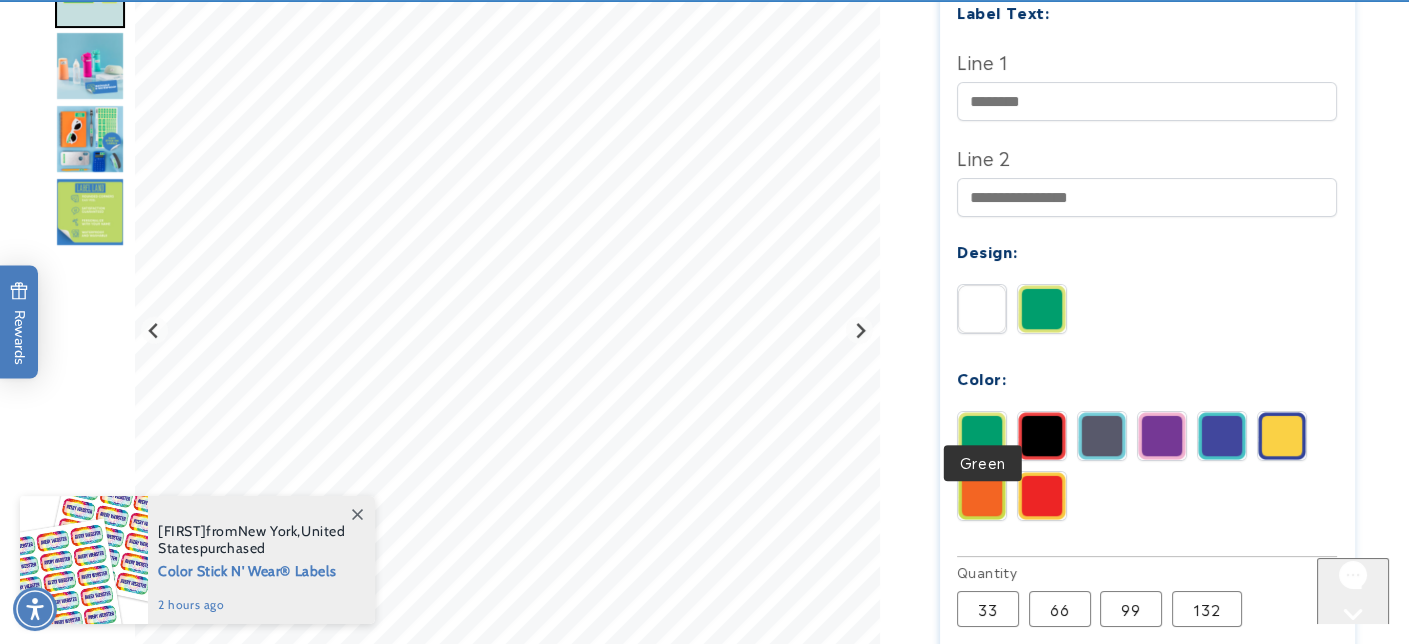 click at bounding box center (982, 436) 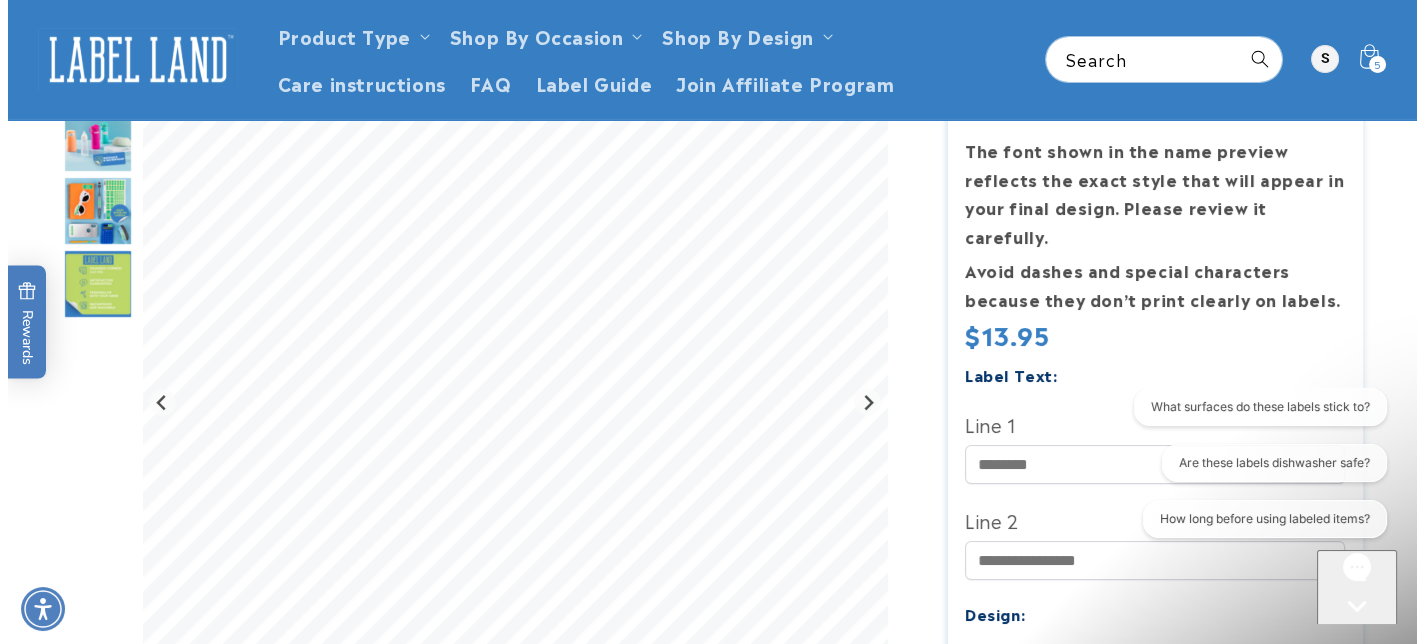 scroll, scrollTop: 300, scrollLeft: 0, axis: vertical 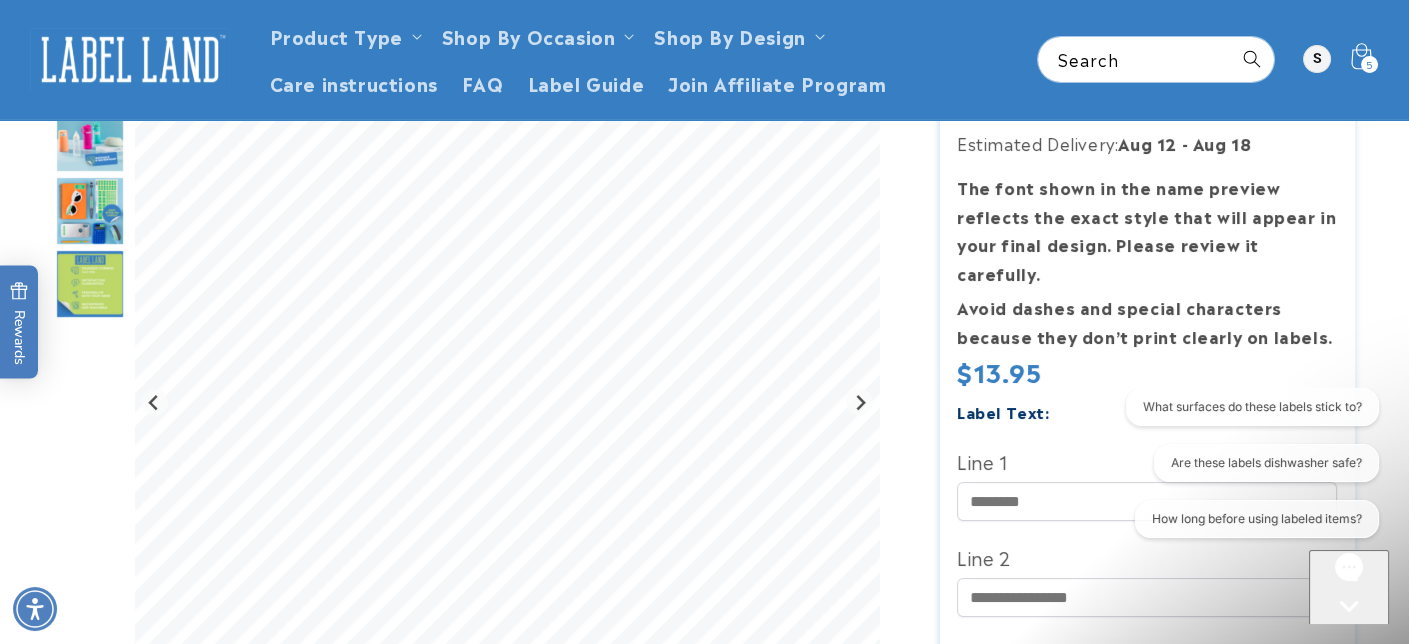 click 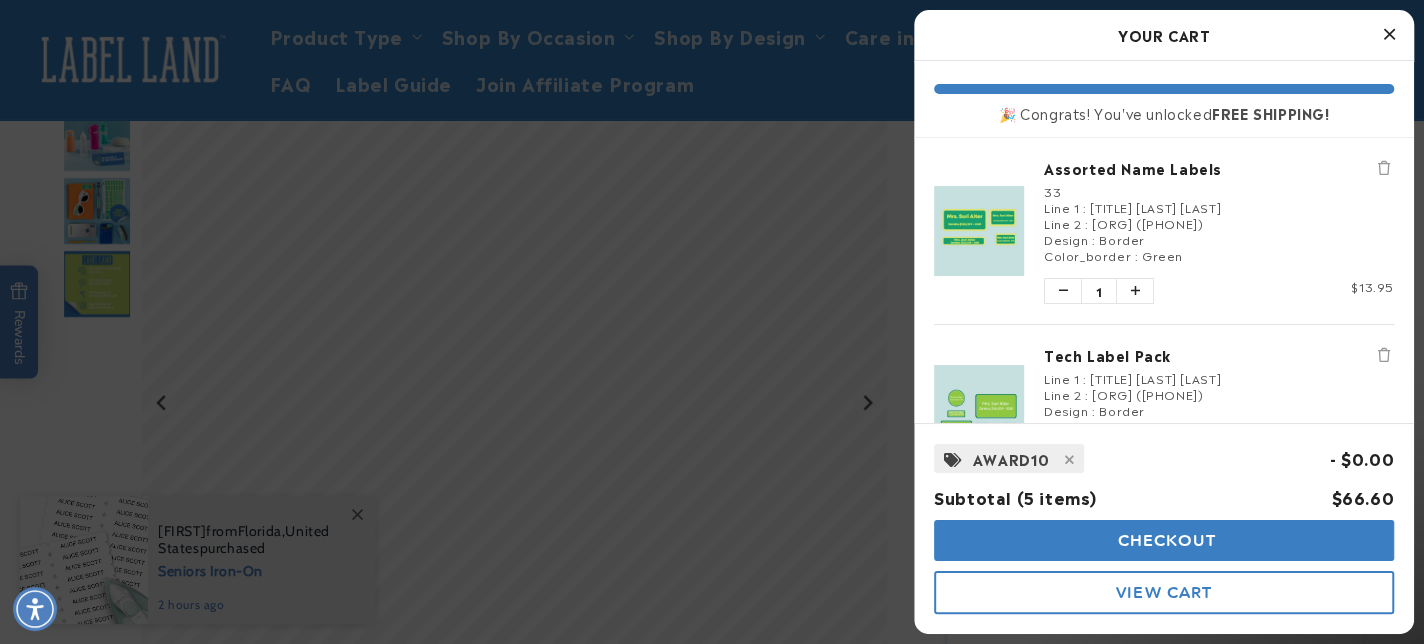 click on "View Cart" at bounding box center [1164, 592] 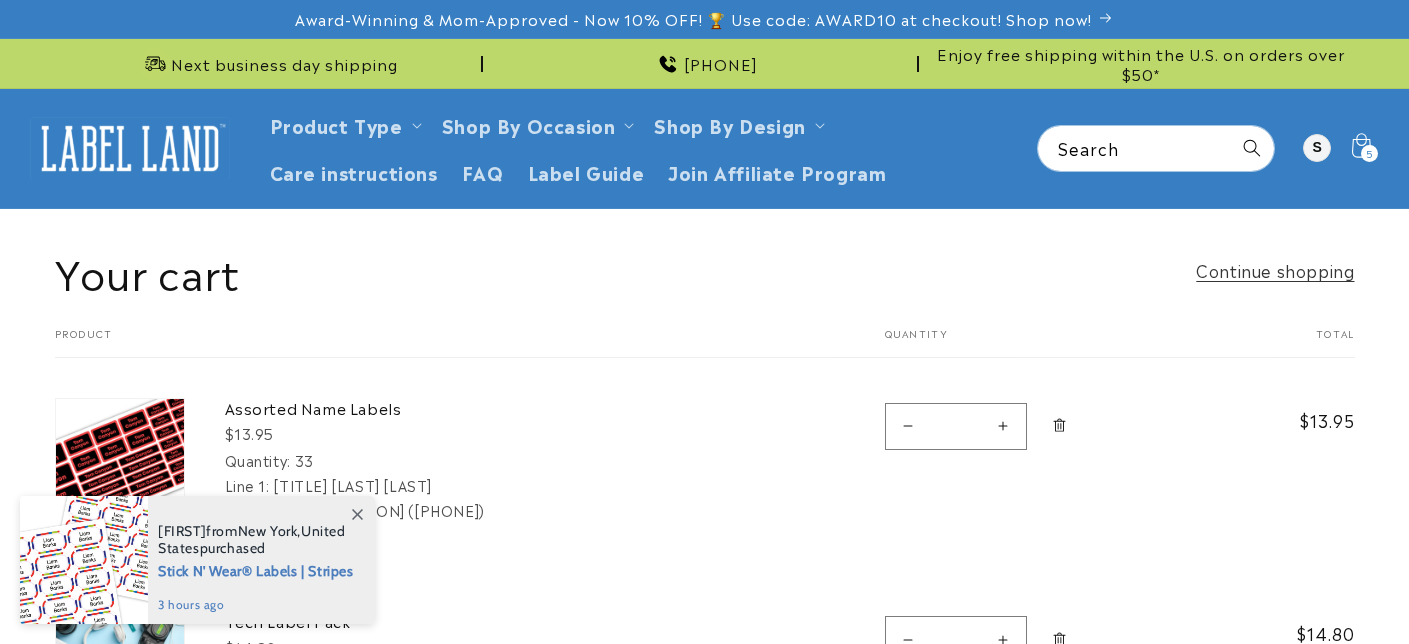 scroll, scrollTop: 0, scrollLeft: 0, axis: both 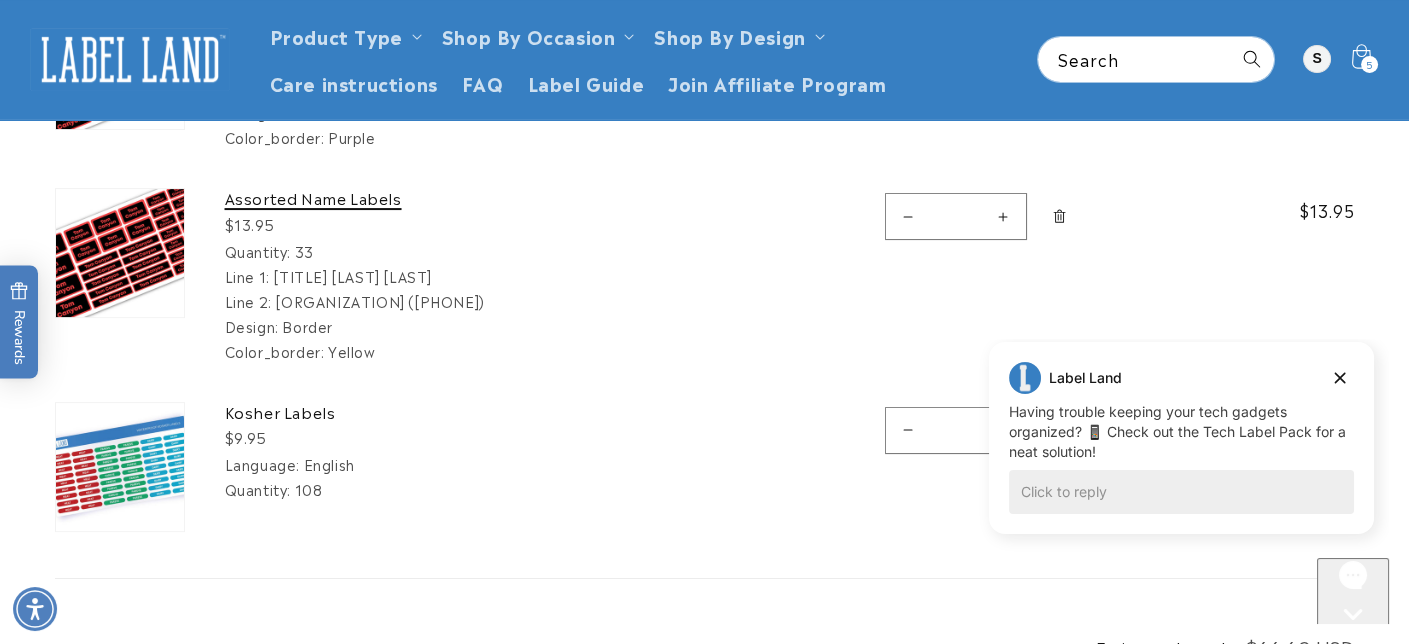 click on "Assorted Name Labels" at bounding box center (375, 198) 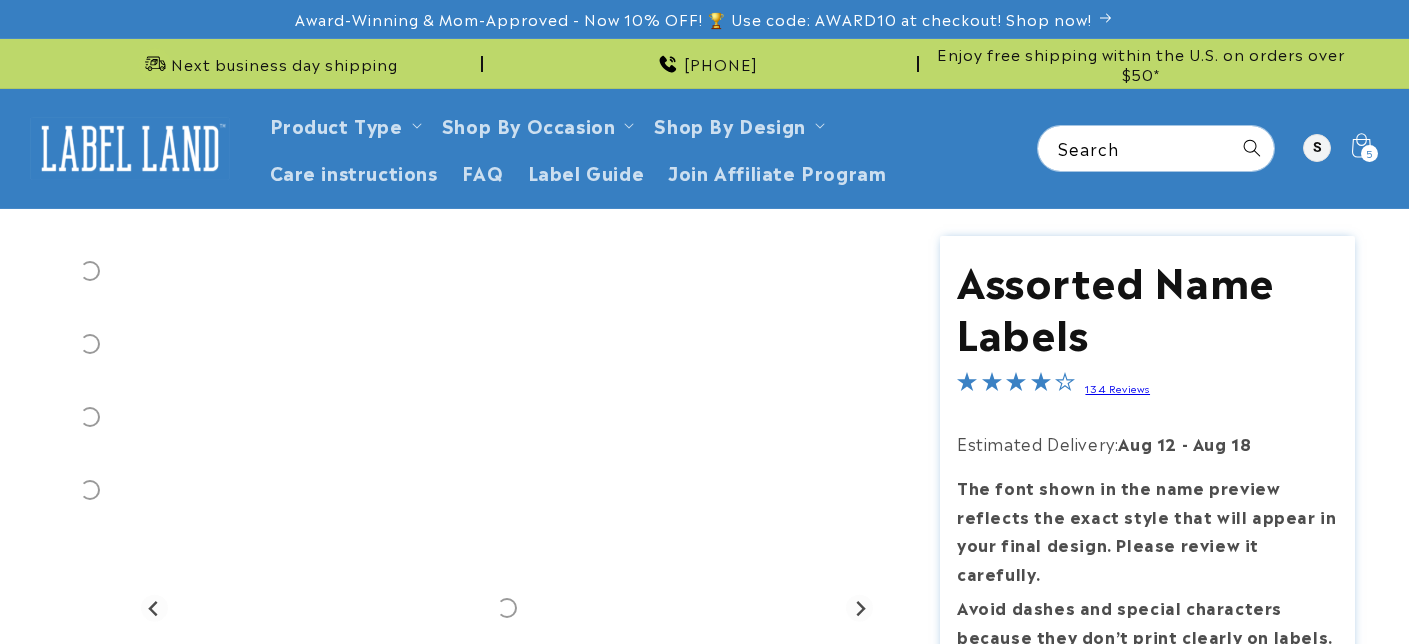 scroll, scrollTop: 0, scrollLeft: 0, axis: both 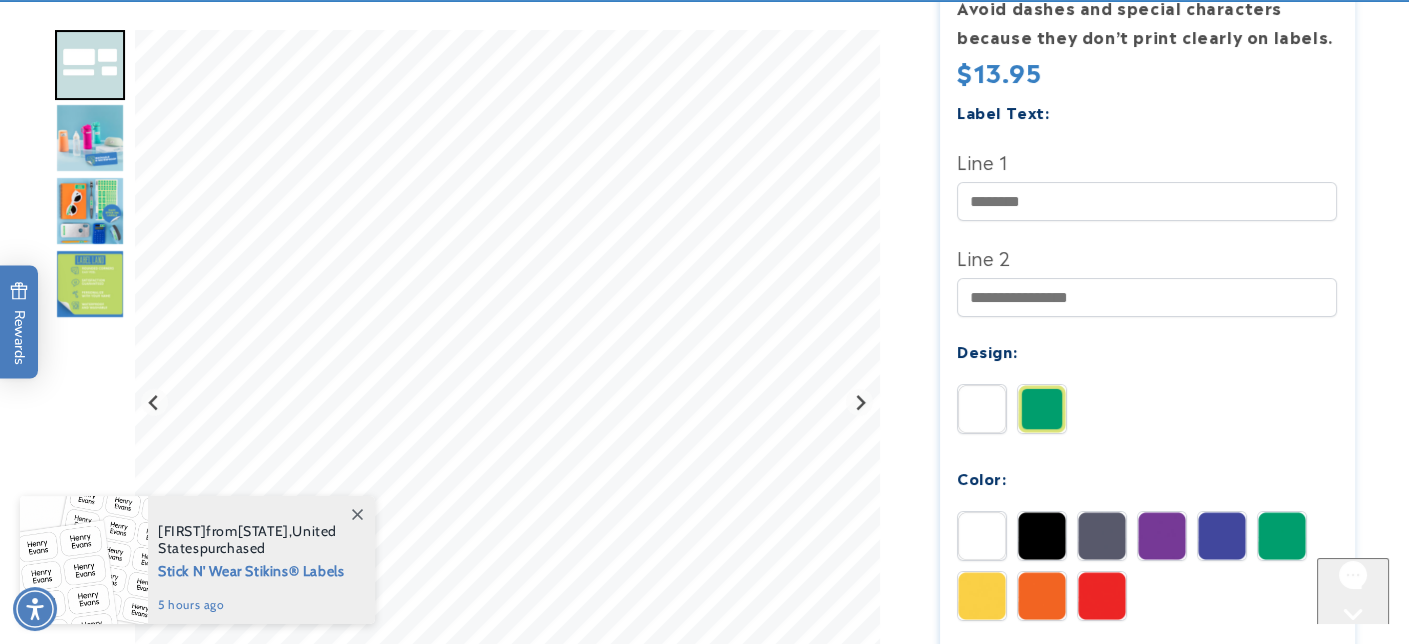 click at bounding box center (1042, 409) 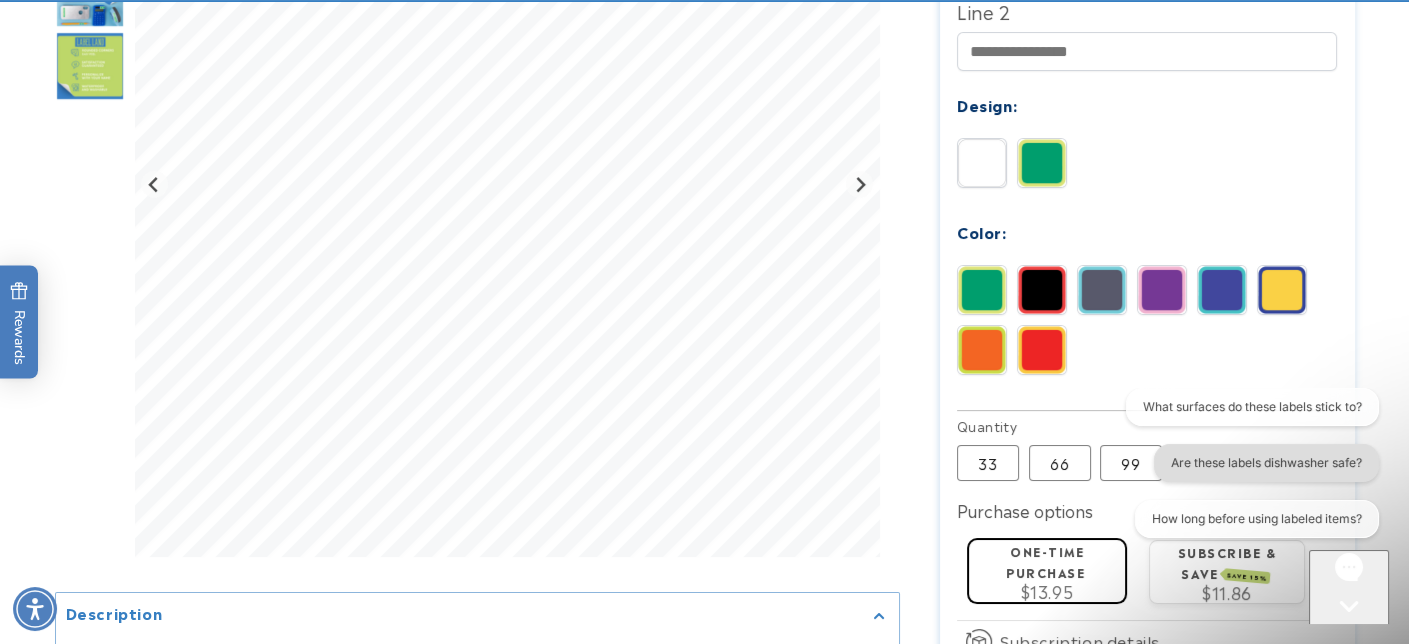 scroll, scrollTop: 900, scrollLeft: 0, axis: vertical 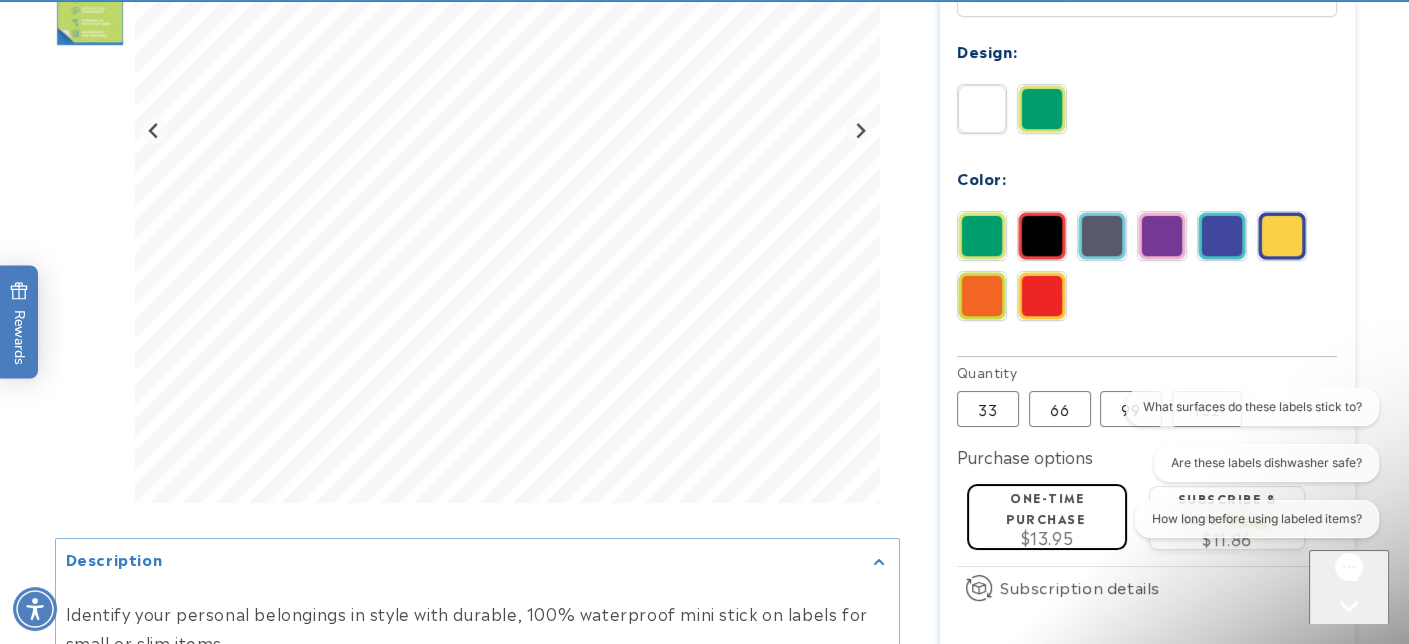 click at bounding box center [1282, 236] 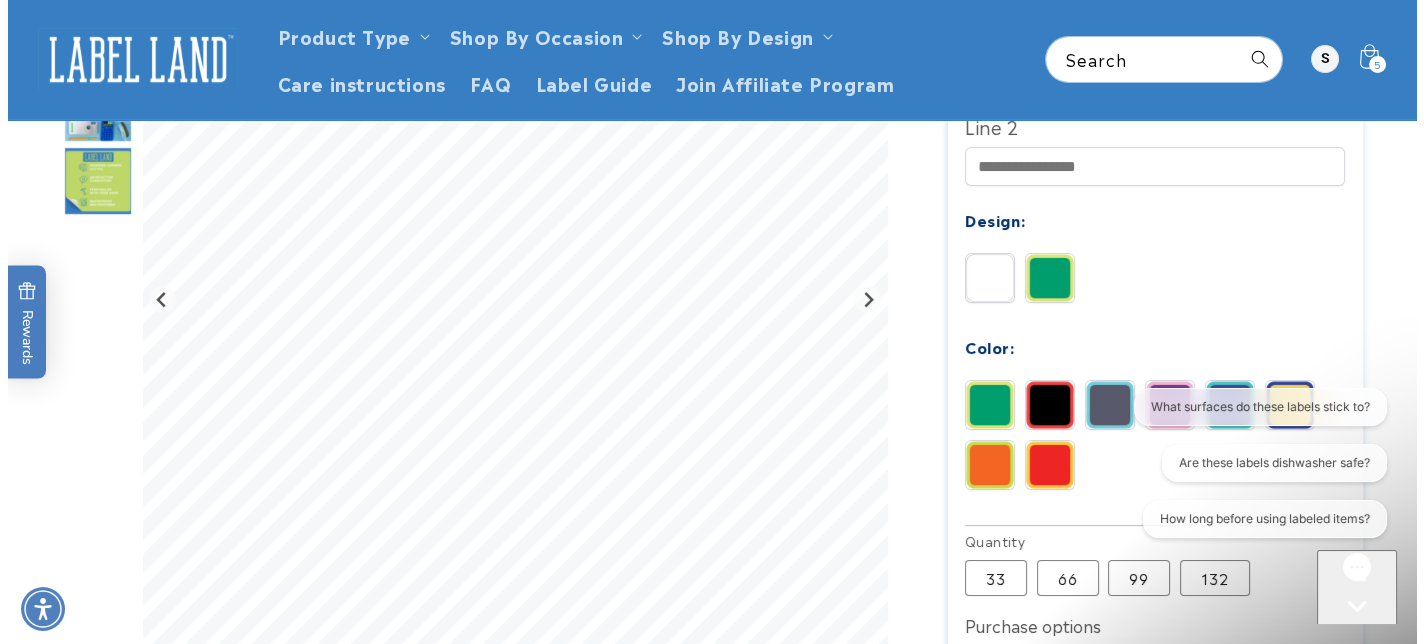 scroll, scrollTop: 500, scrollLeft: 0, axis: vertical 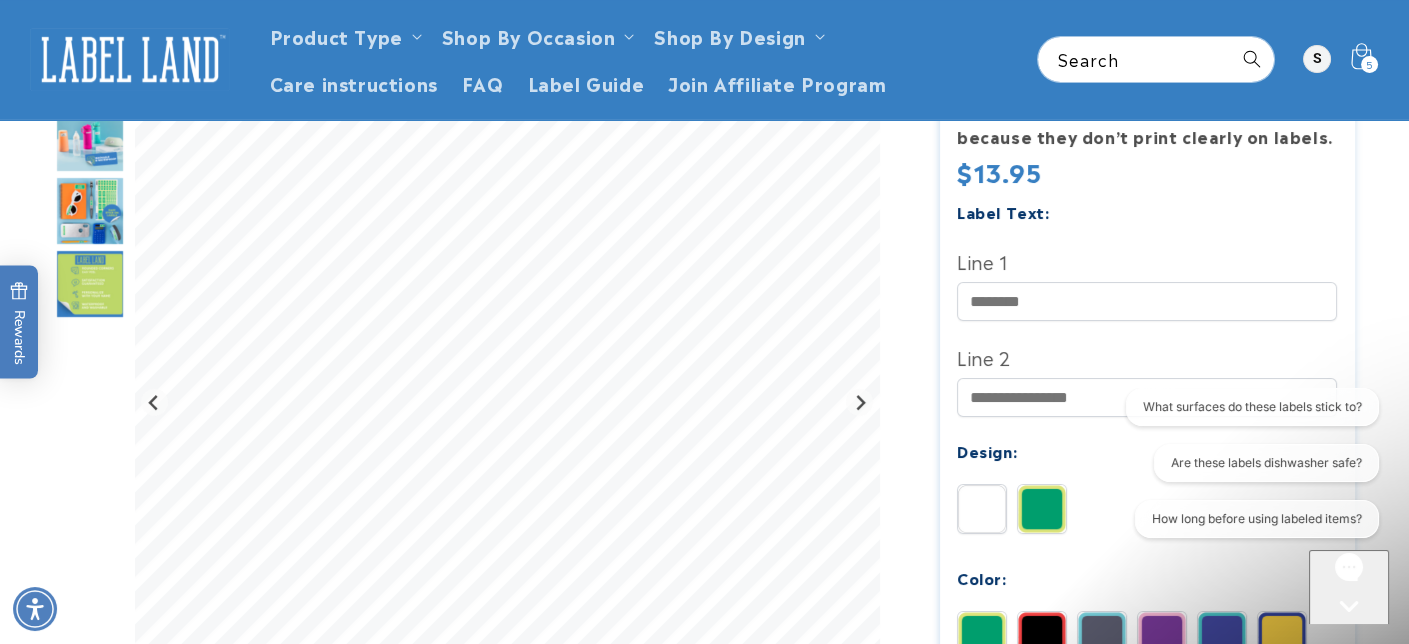 click on "5 5 items" at bounding box center [1369, 64] 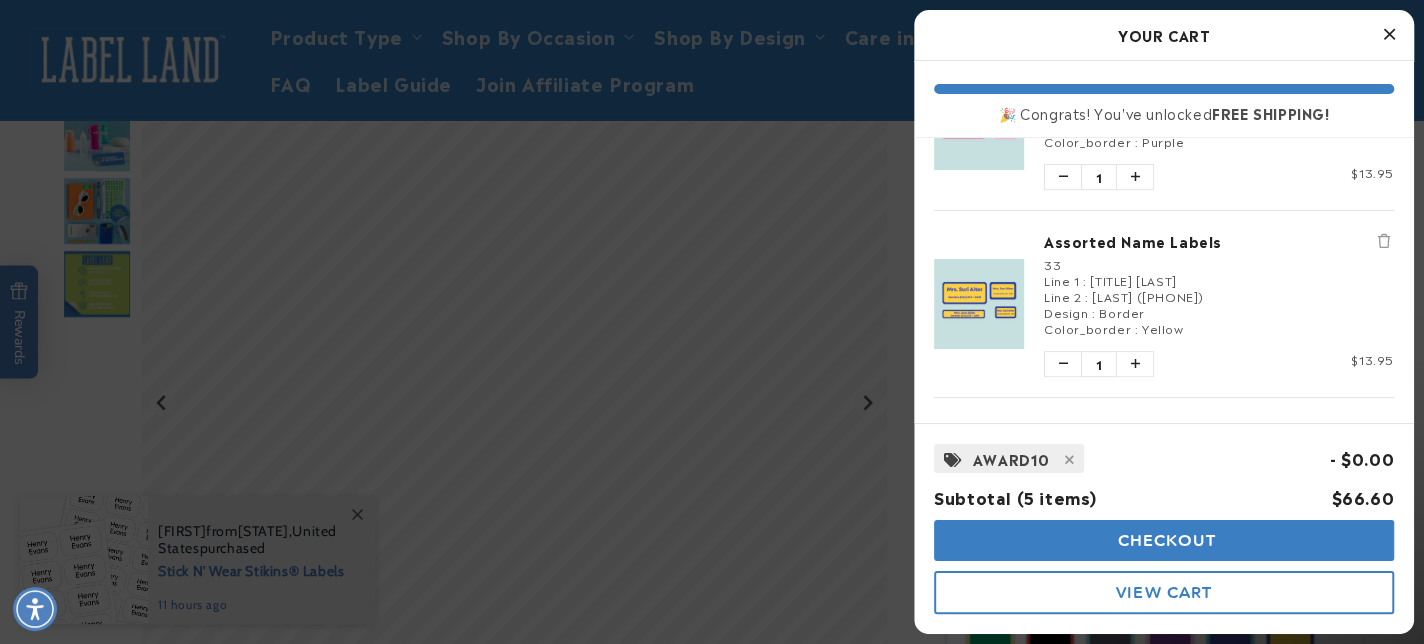 scroll, scrollTop: 500, scrollLeft: 0, axis: vertical 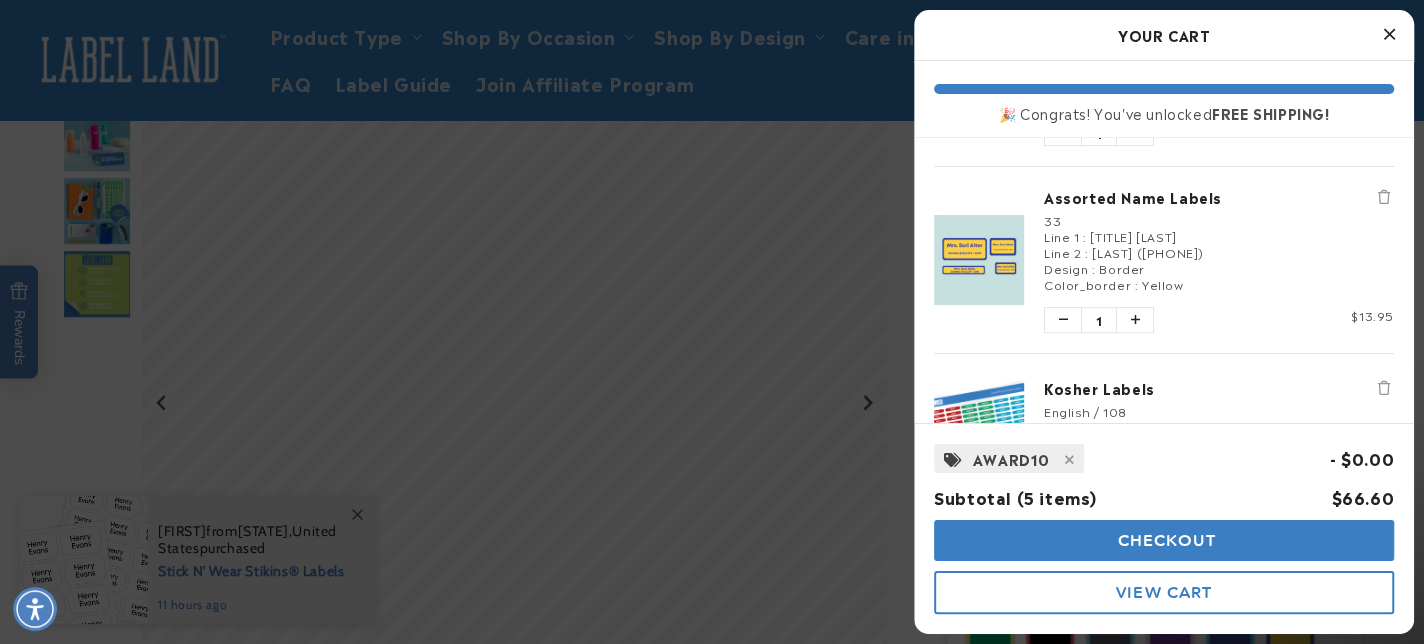 click at bounding box center [1384, 197] 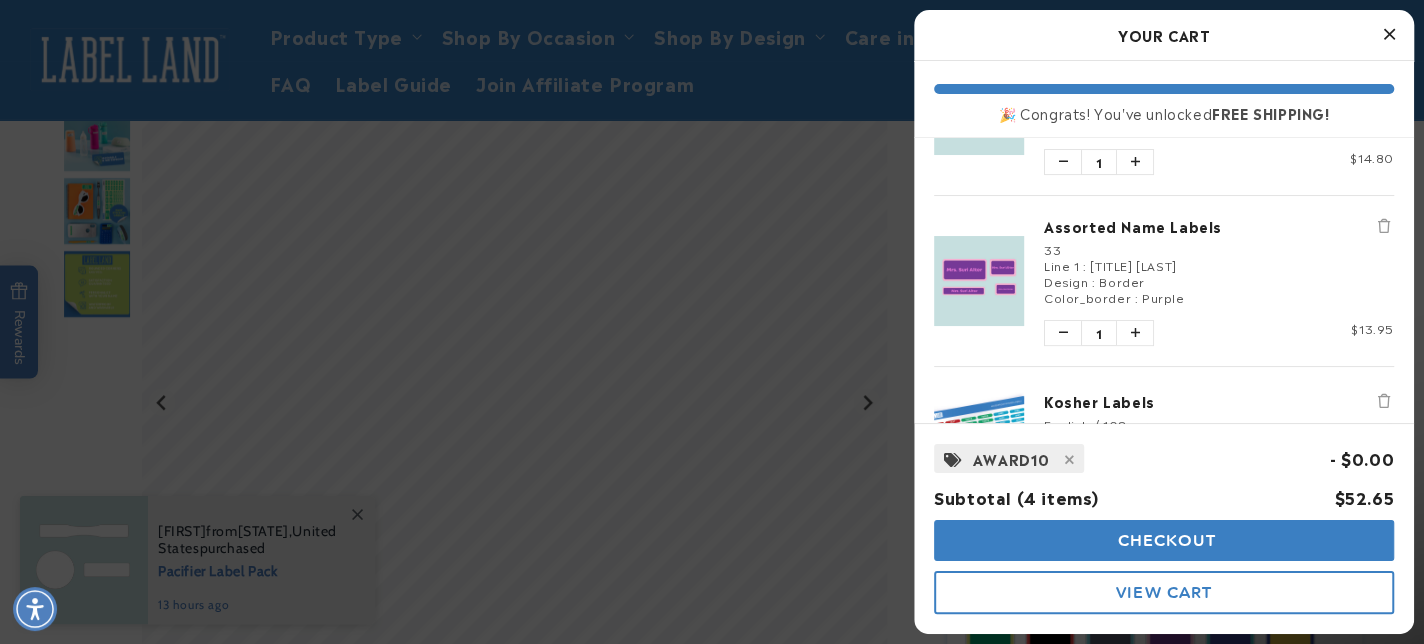 scroll, scrollTop: 400, scrollLeft: 0, axis: vertical 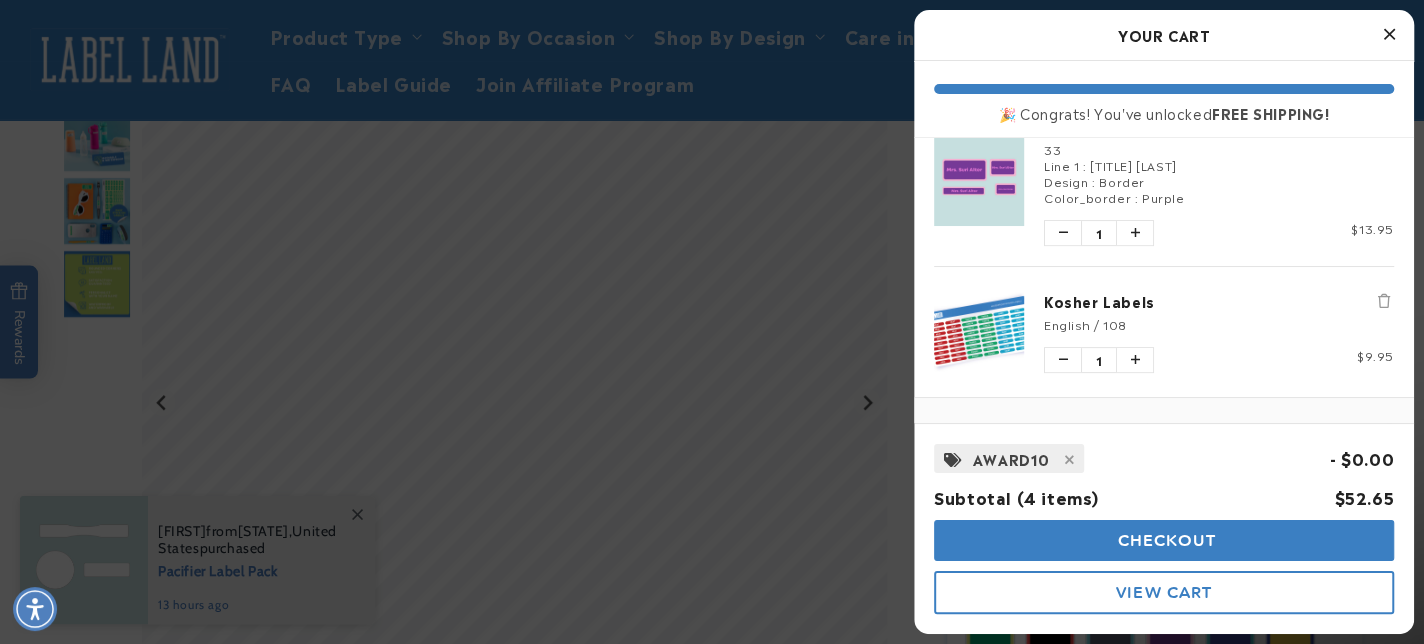 click on "Checkout" at bounding box center [1164, 540] 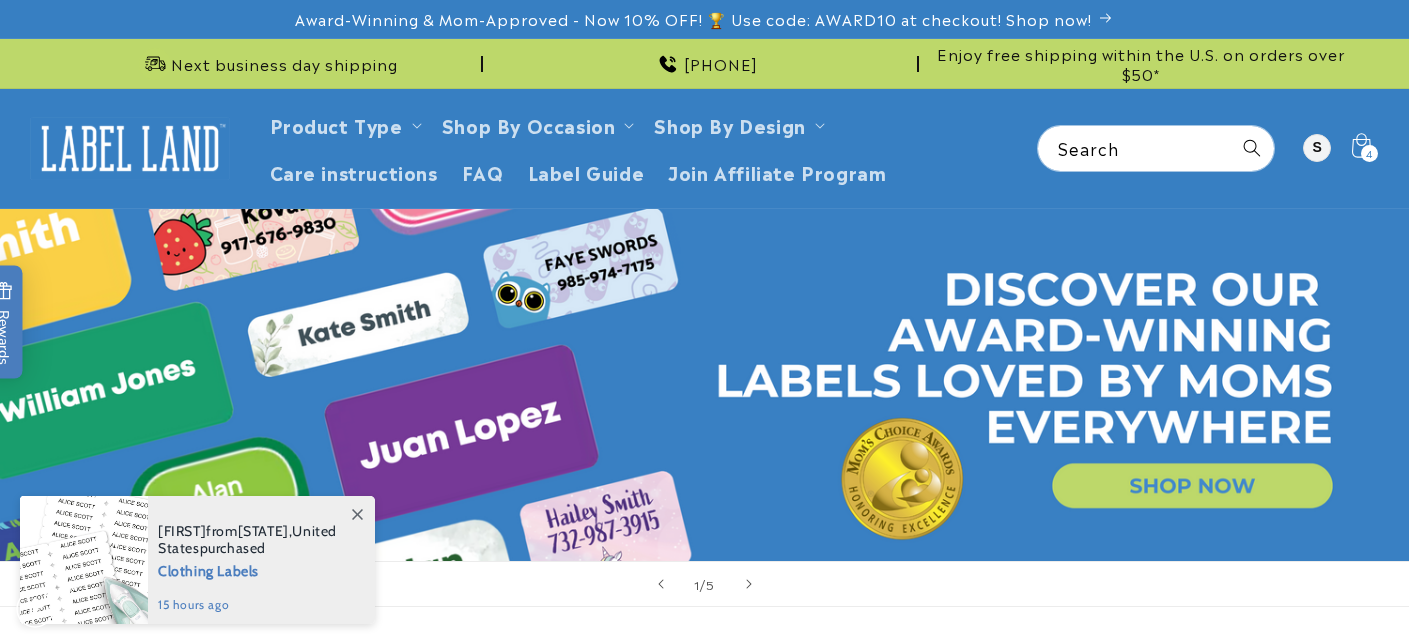scroll, scrollTop: 0, scrollLeft: 0, axis: both 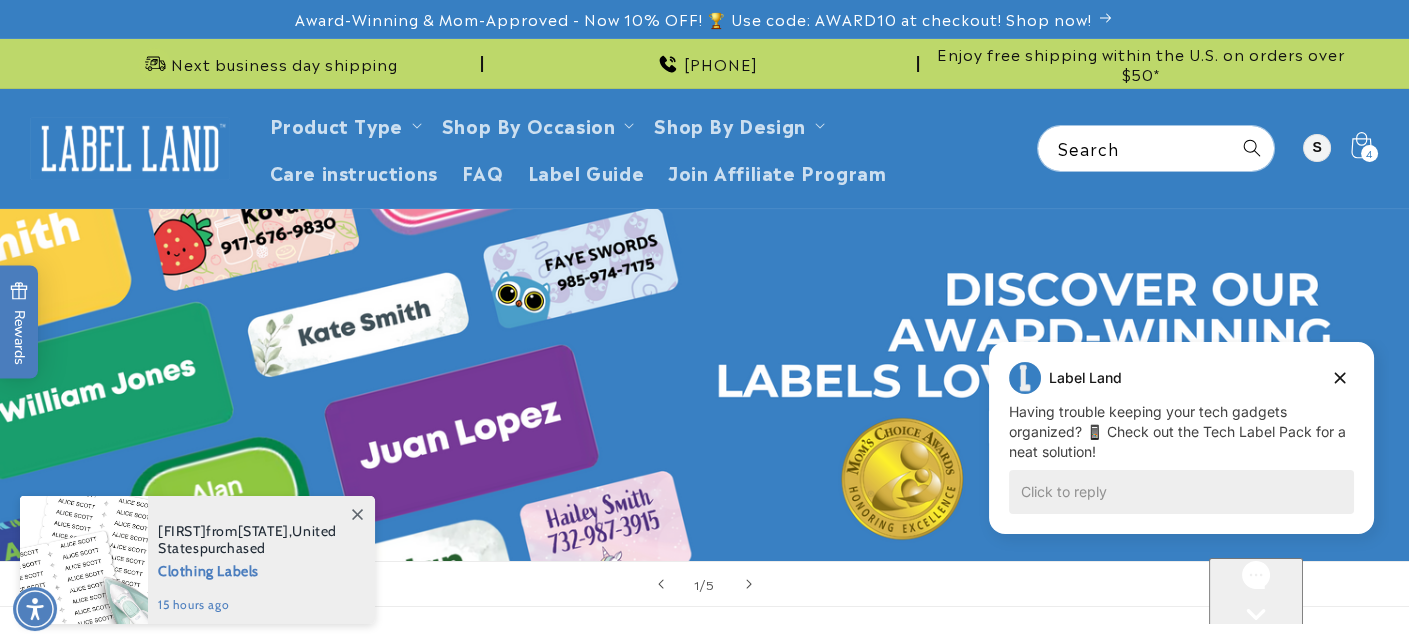 click on "4" at bounding box center (1369, 153) 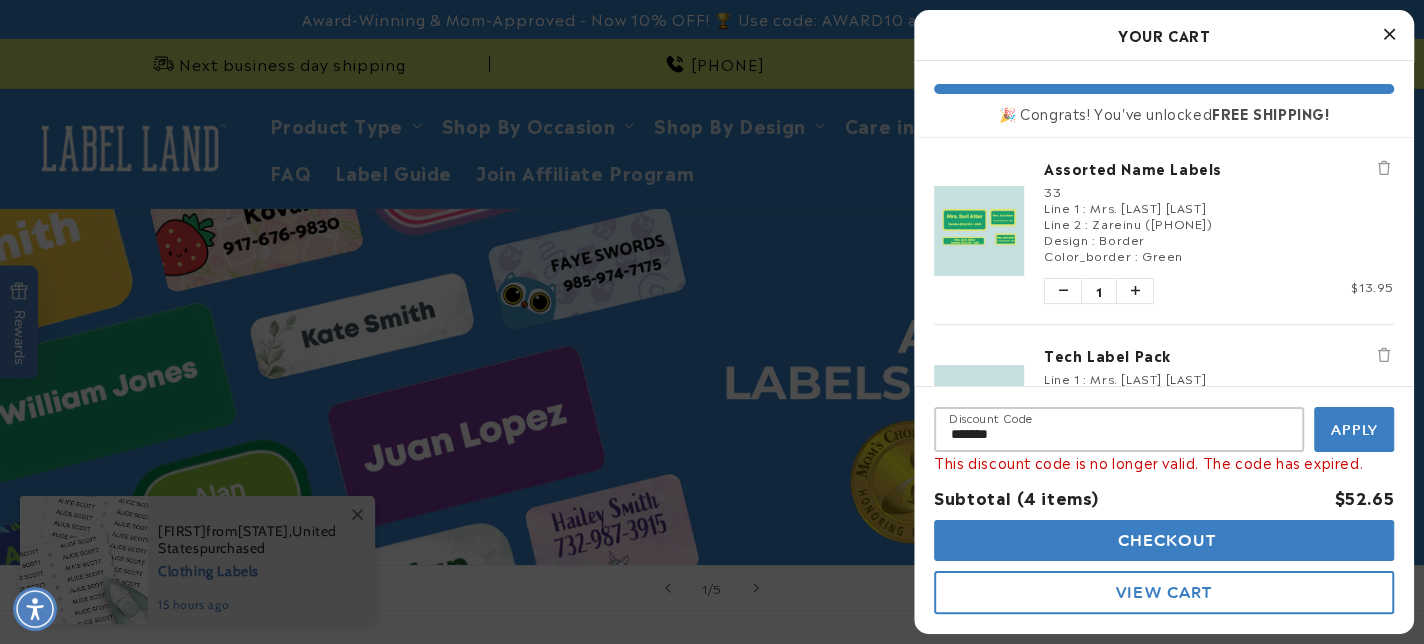 click on "Assorted Name Labels" at bounding box center (1219, 168) 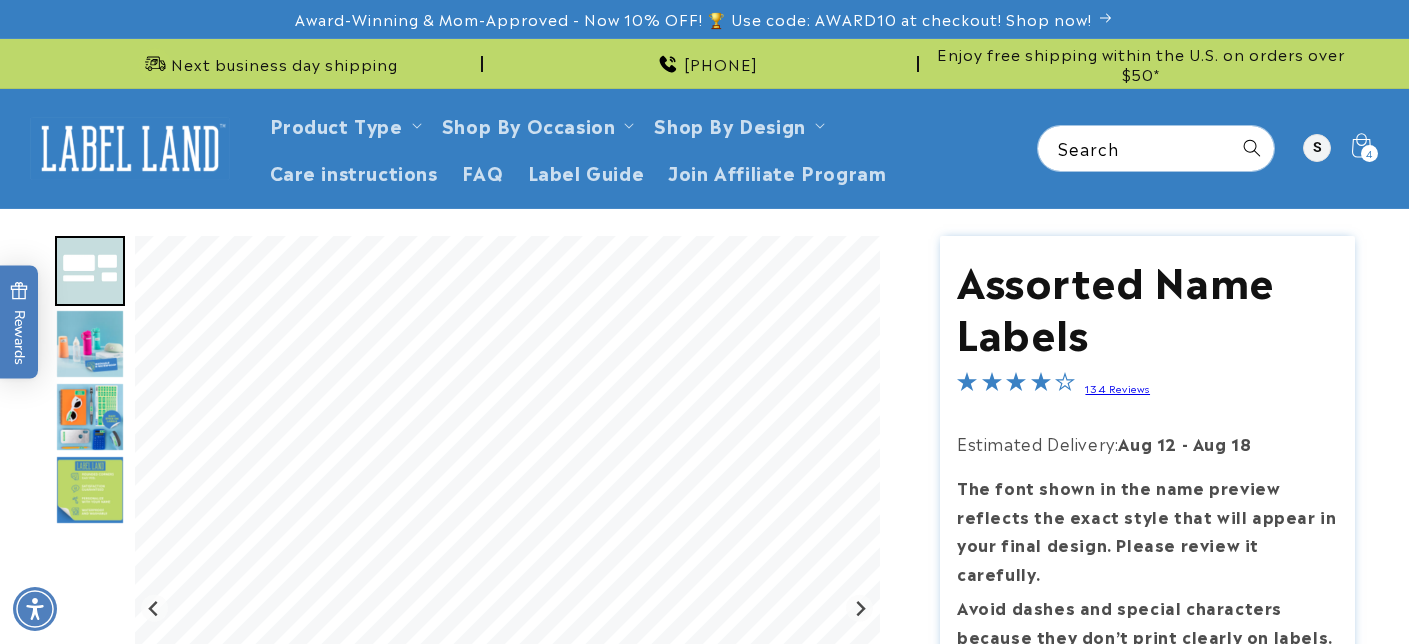 scroll, scrollTop: 0, scrollLeft: 0, axis: both 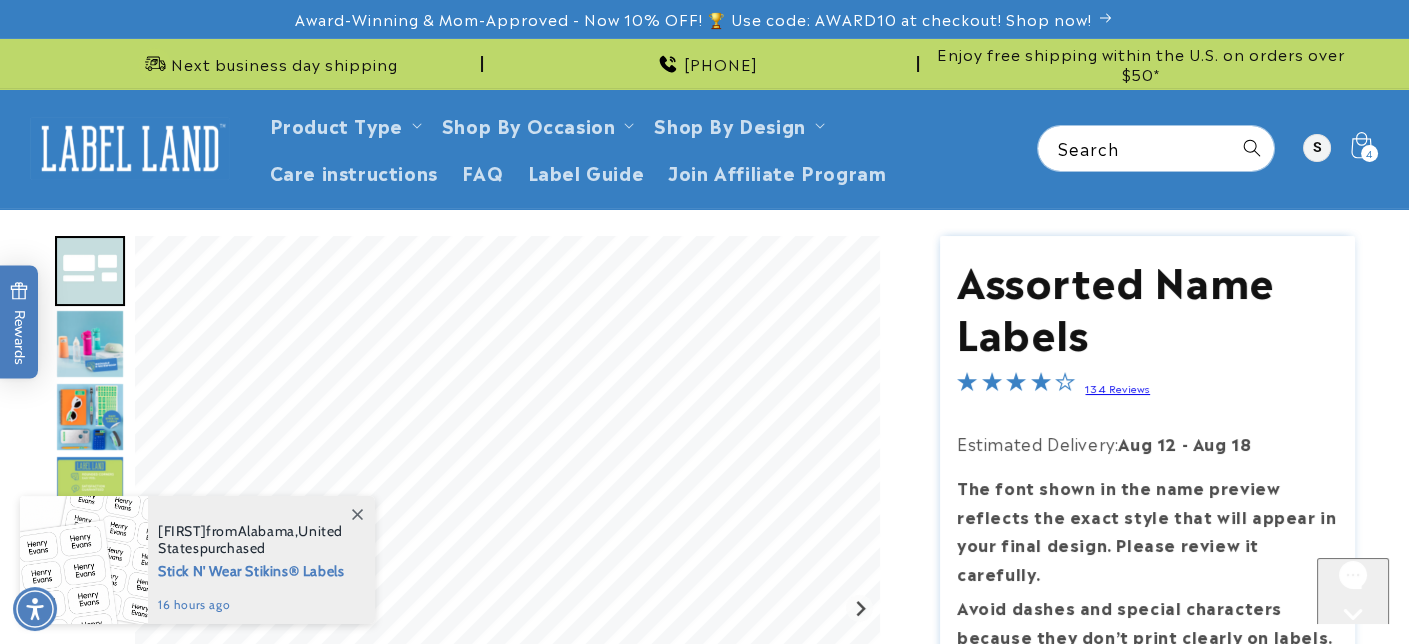 click 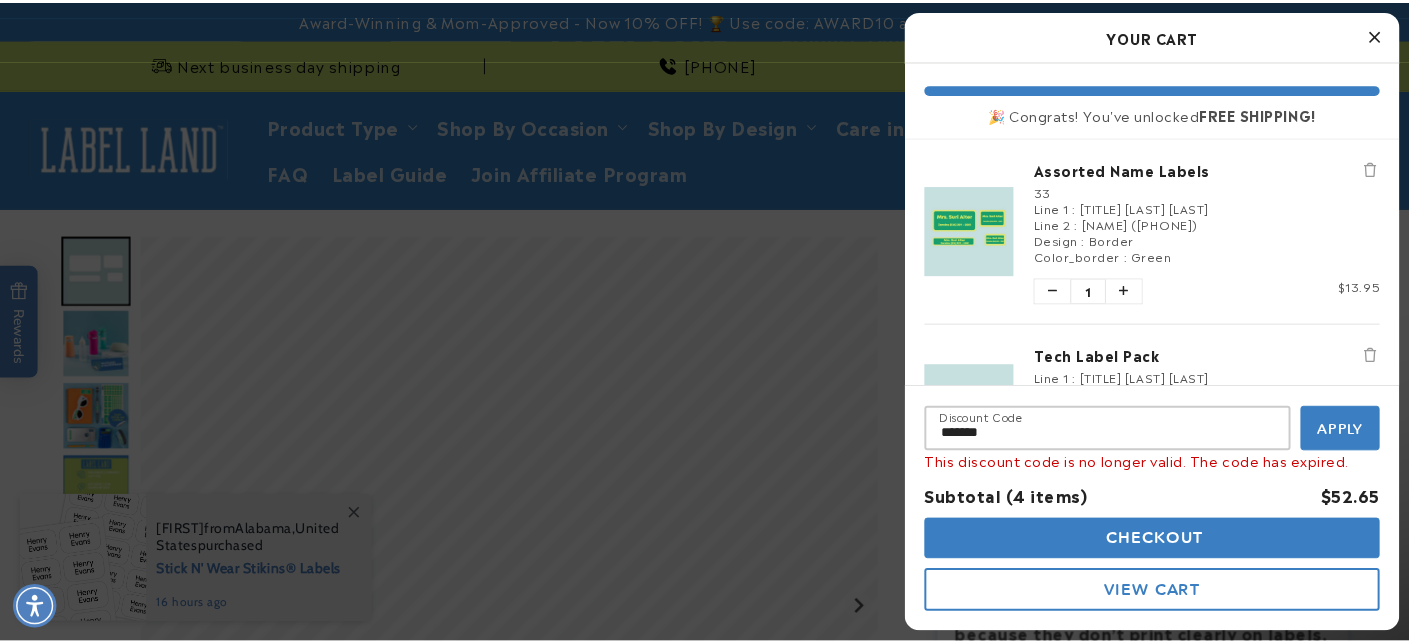 scroll, scrollTop: 0, scrollLeft: 0, axis: both 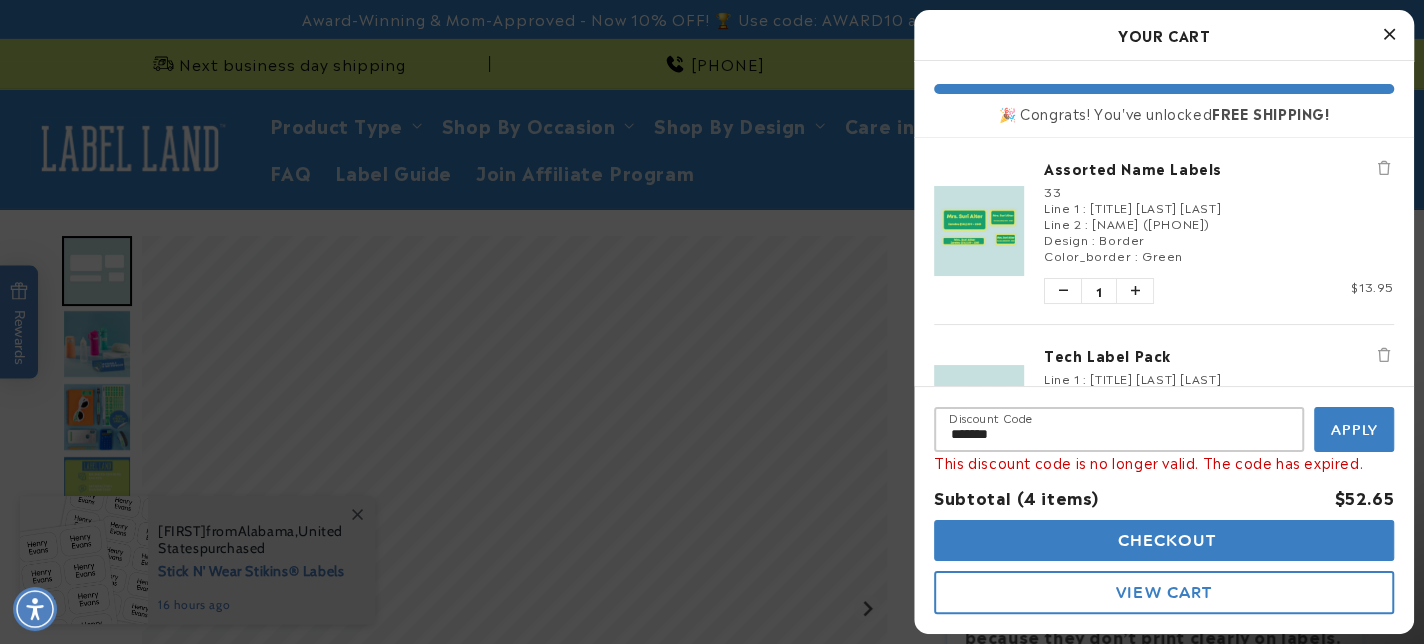 click at bounding box center [1384, 168] 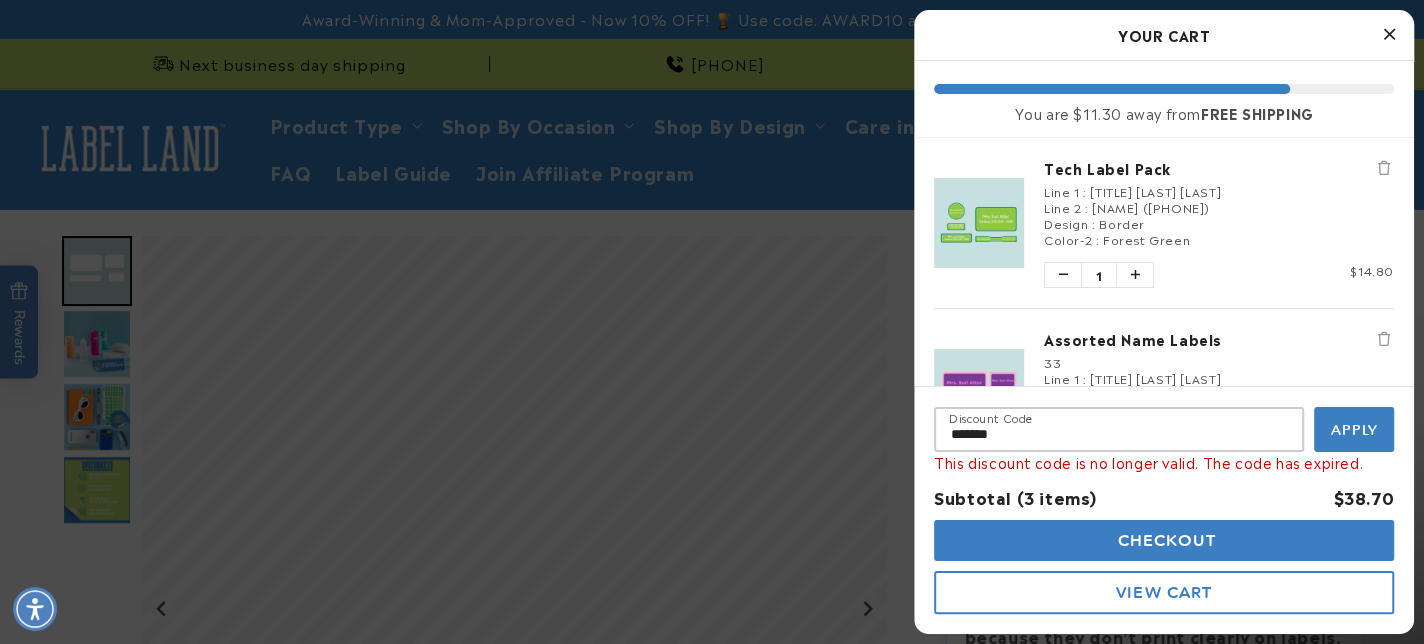 click at bounding box center [1384, 168] 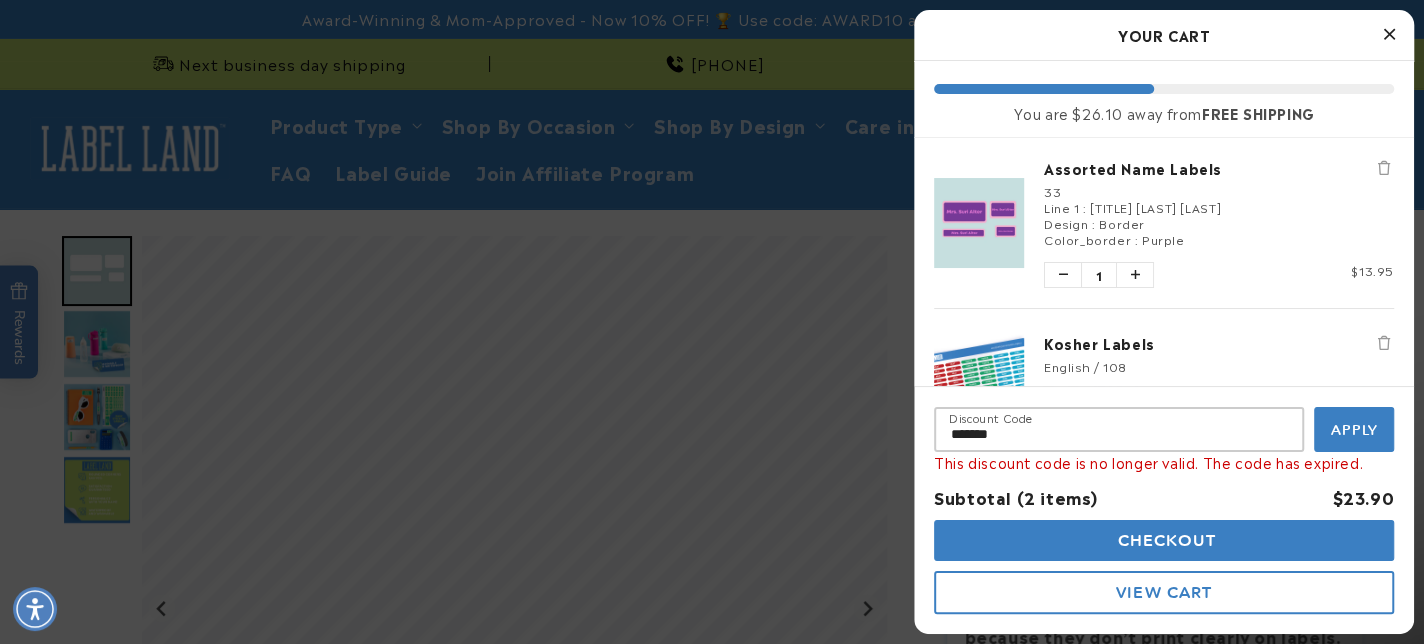 click at bounding box center (712, 322) 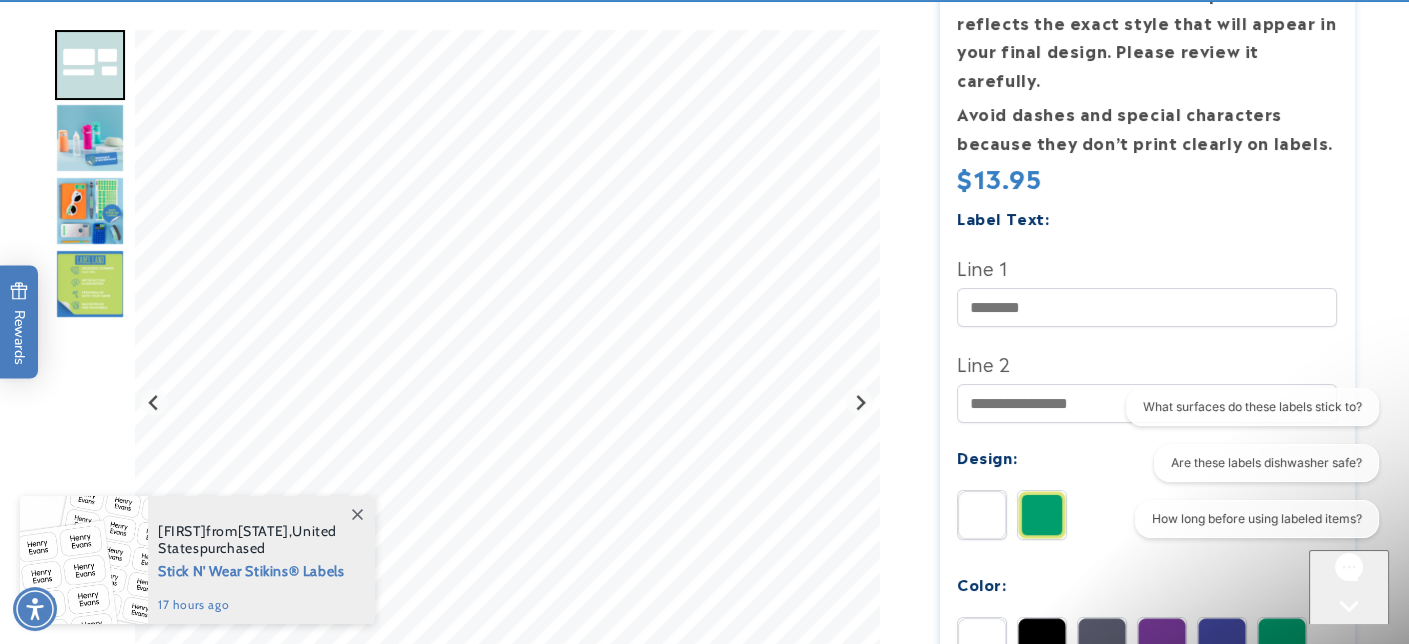 scroll, scrollTop: 500, scrollLeft: 0, axis: vertical 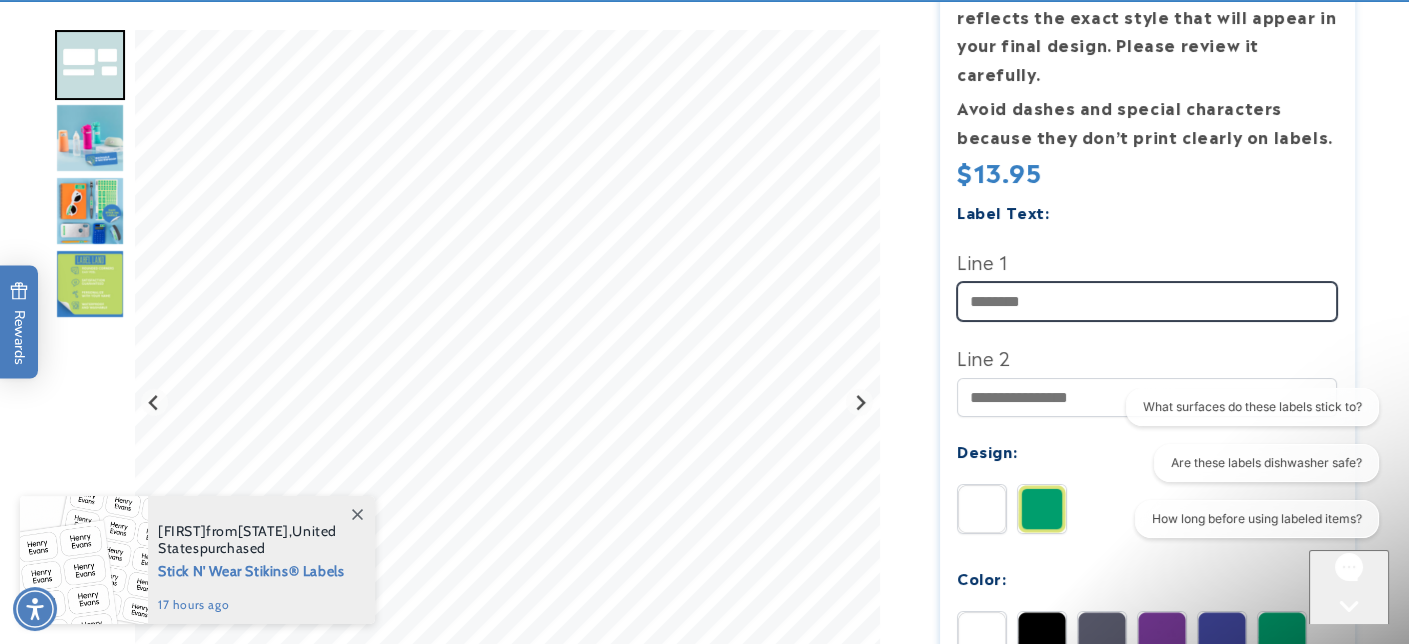 click on "Line 1" at bounding box center (1147, 301) 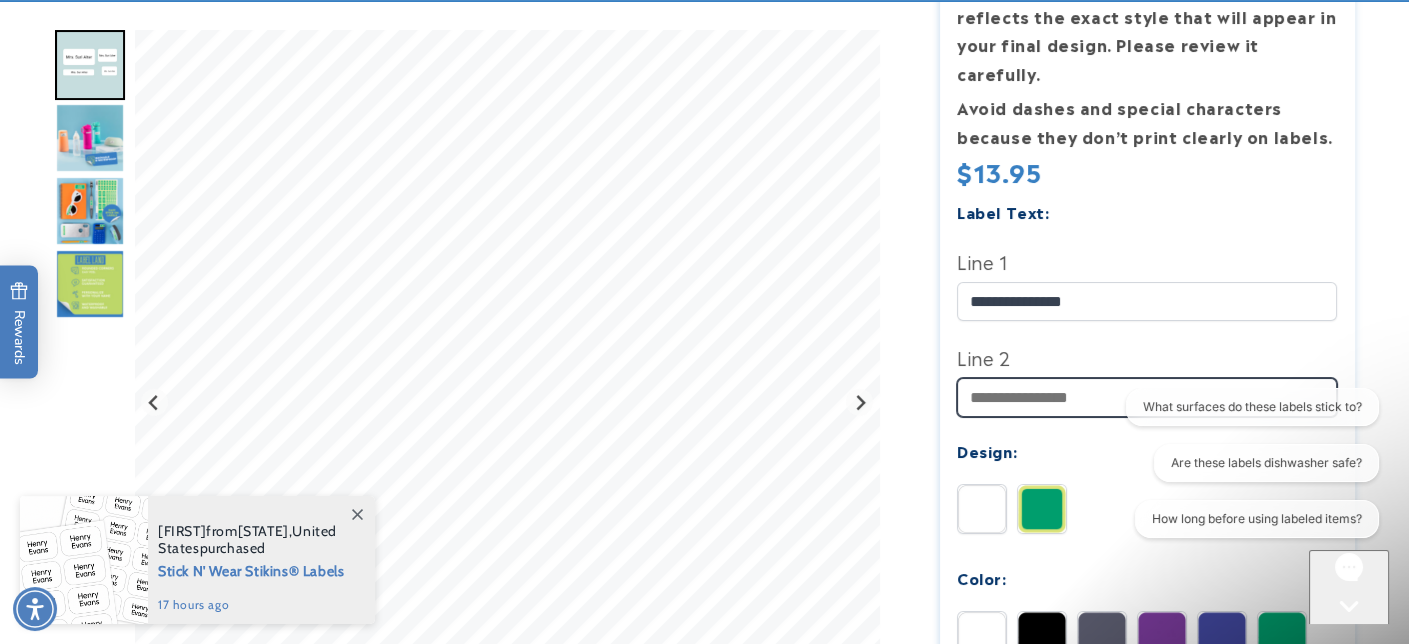 click on "Line 2" at bounding box center [1147, 397] 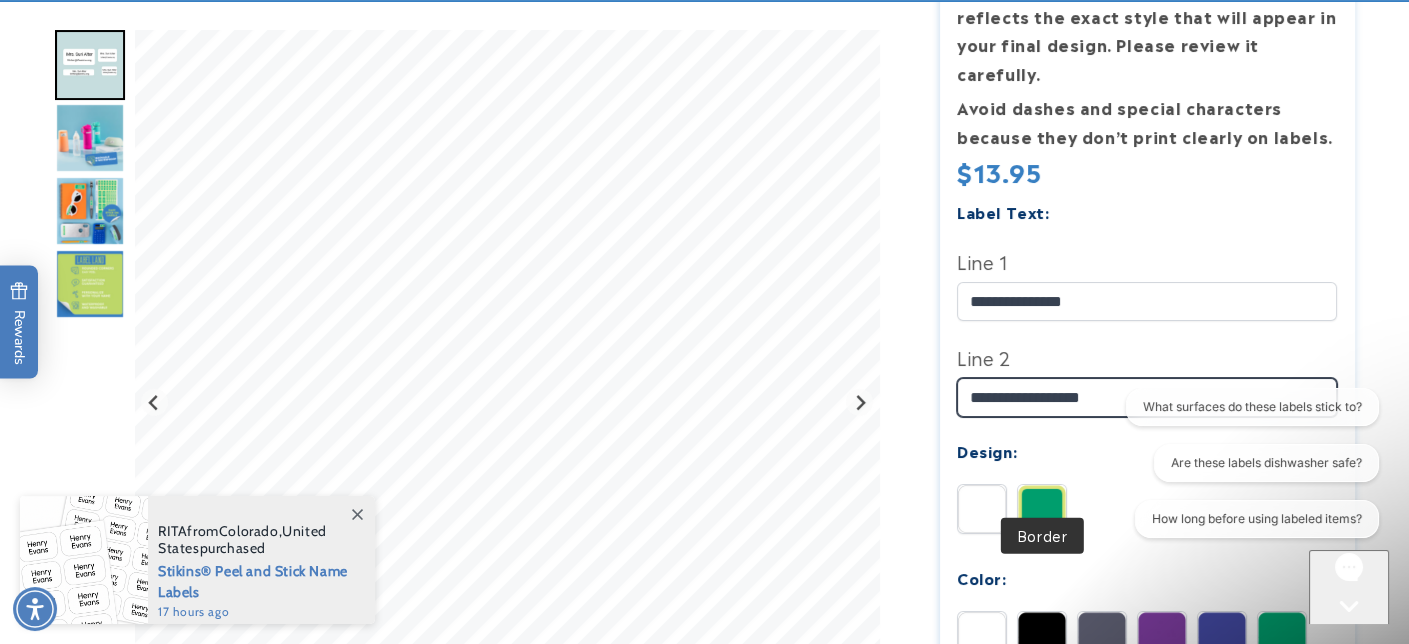 type on "**********" 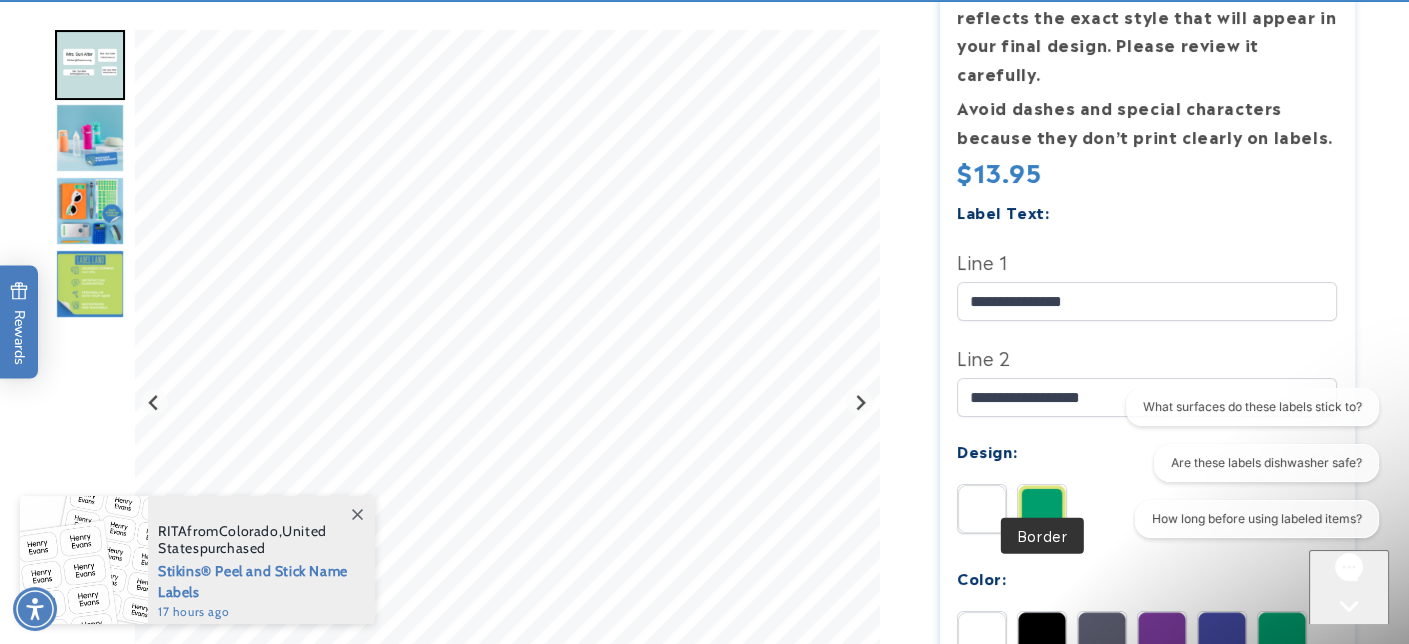 click at bounding box center (1042, 509) 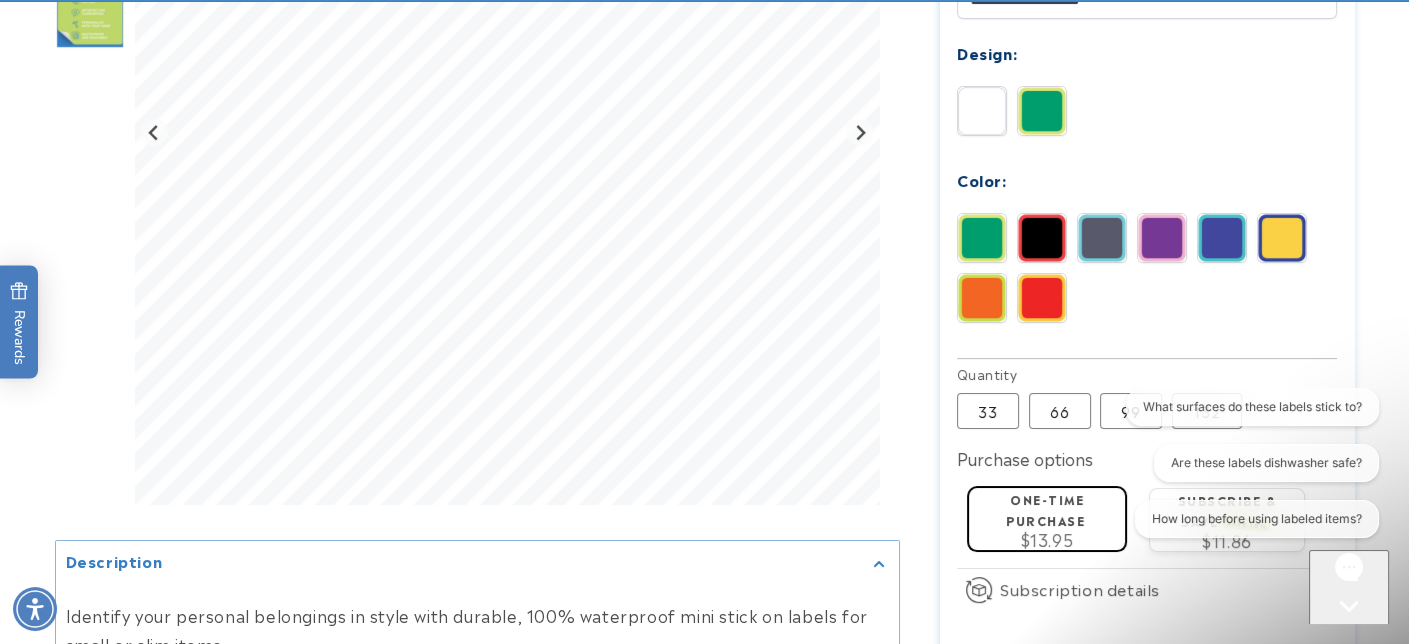 scroll, scrollTop: 1000, scrollLeft: 0, axis: vertical 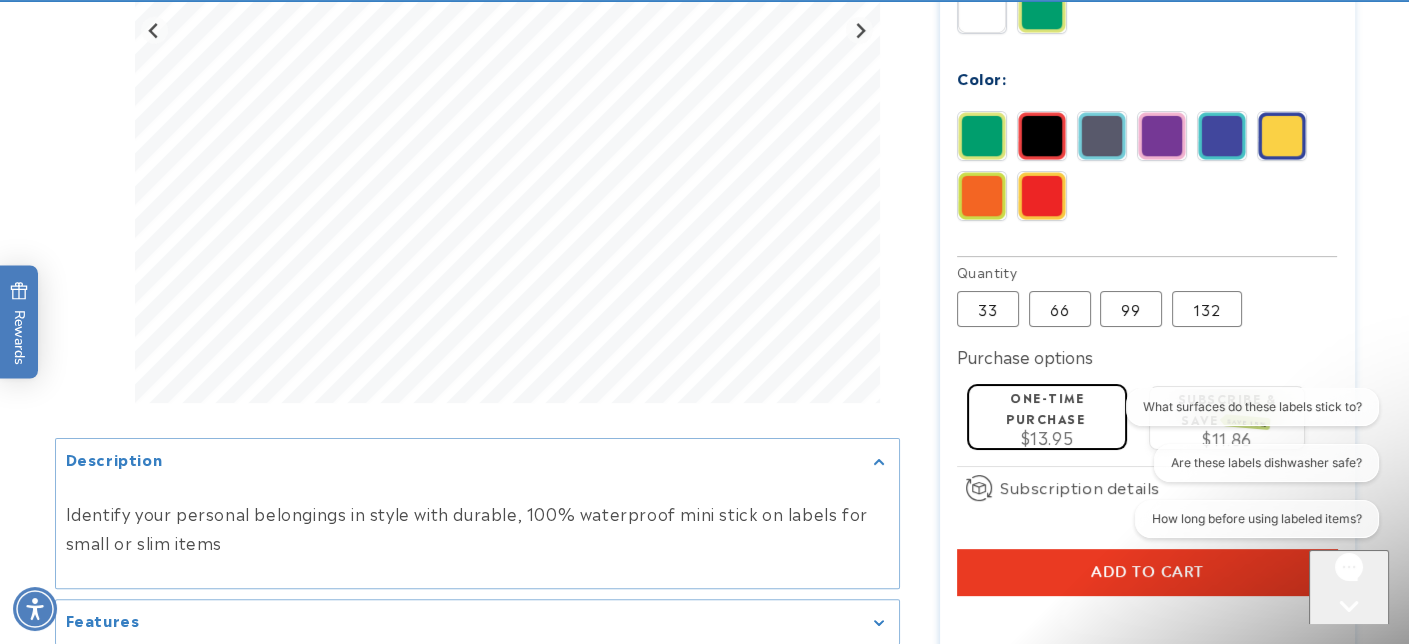 click on "What surfaces do these labels stick to? Are these labels dishwasher safe? How long before using labeled items?" at bounding box center (1250, 466) 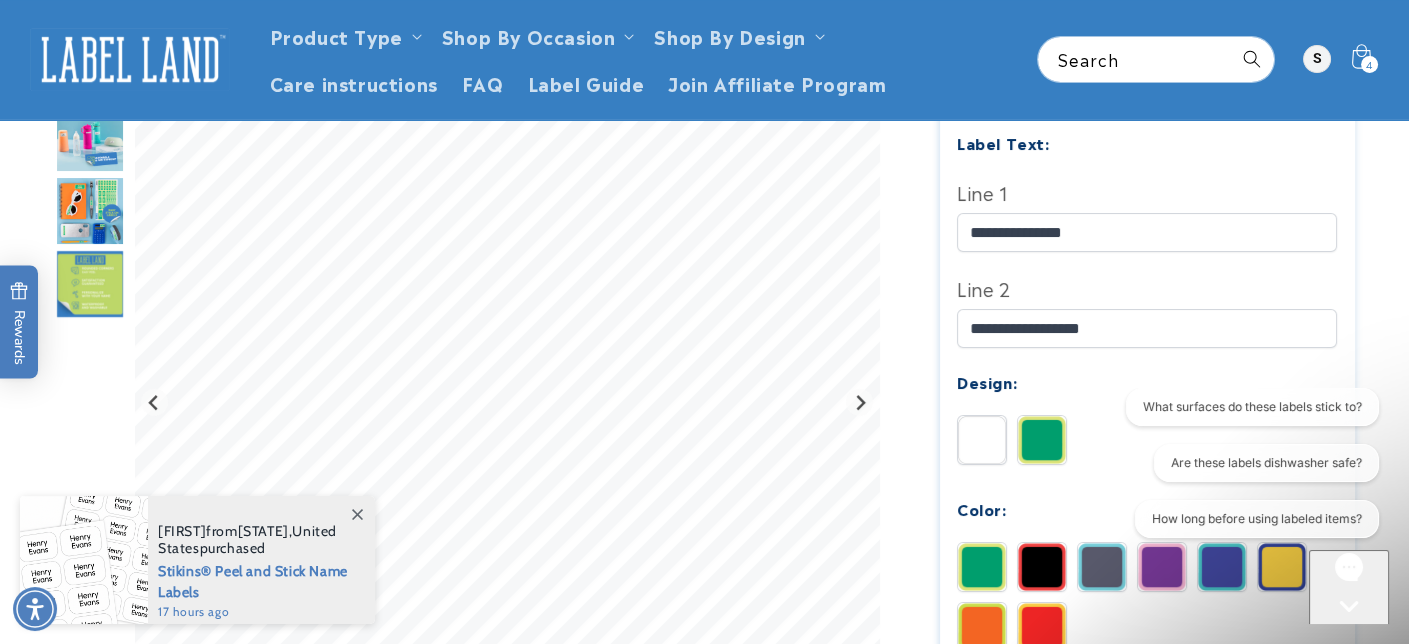scroll, scrollTop: 400, scrollLeft: 0, axis: vertical 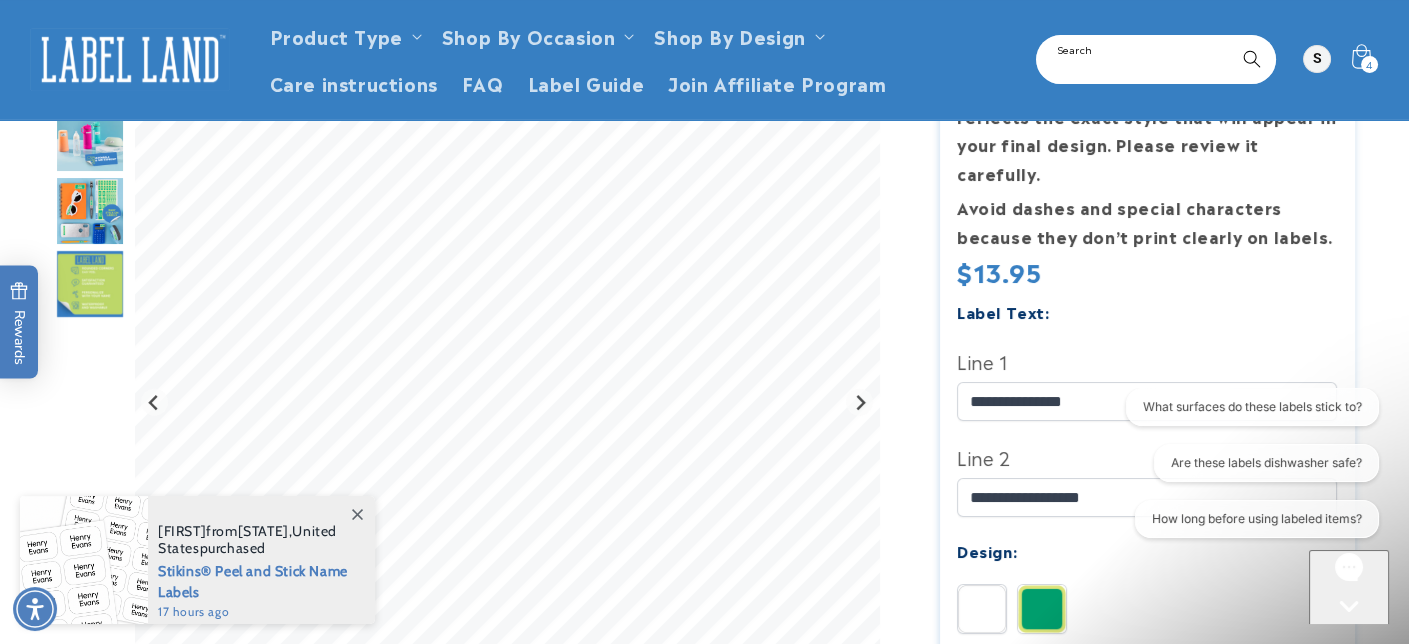 click on "Search" at bounding box center (1156, 59) 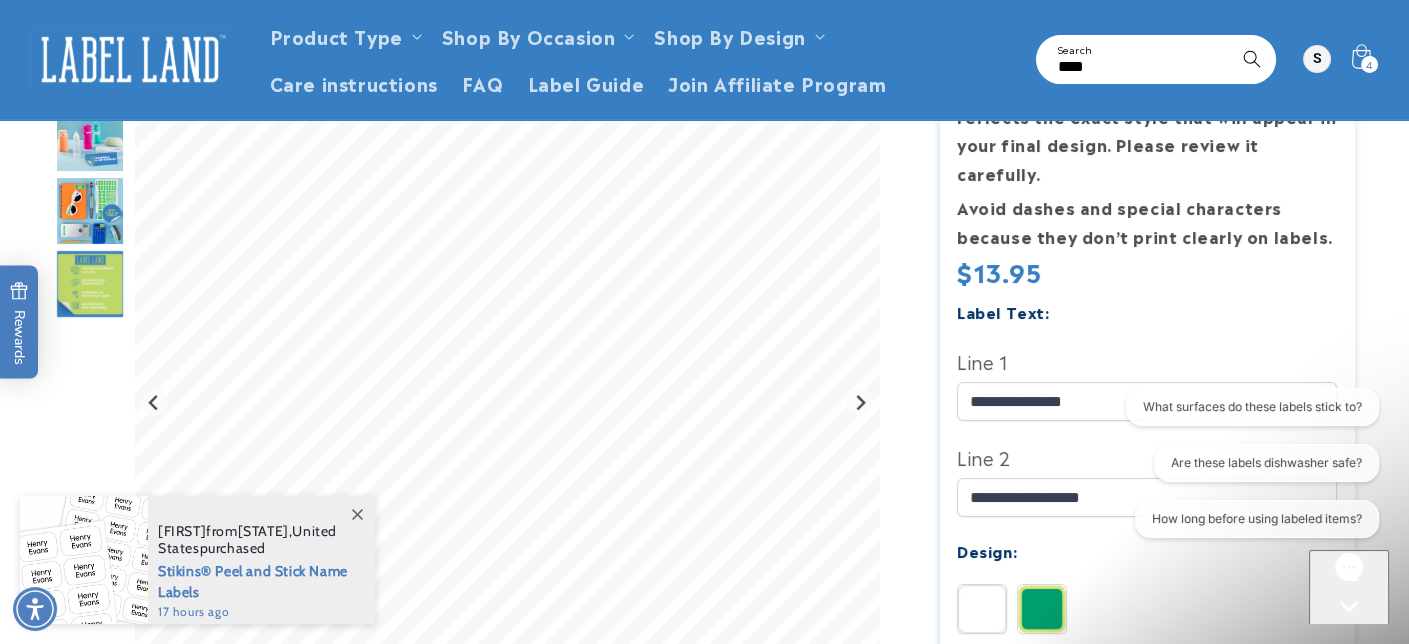 type on "****" 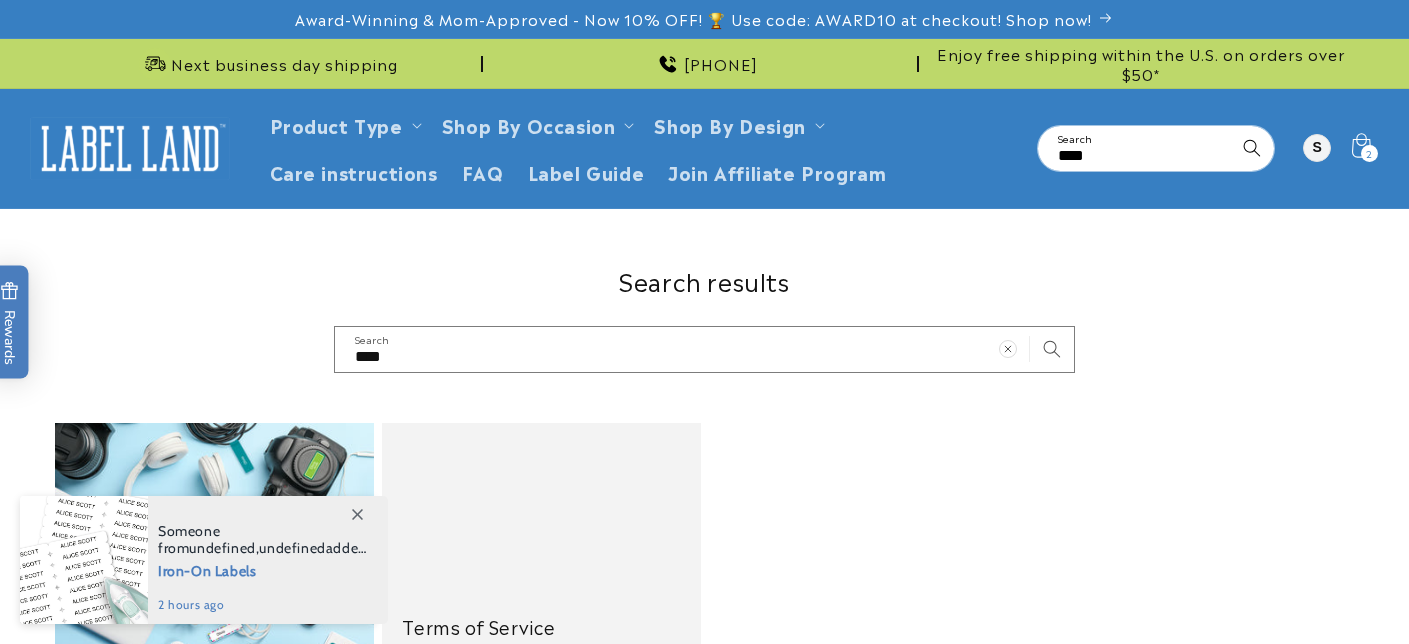 click on "Tech Label Pack" at bounding box center (214, 770) 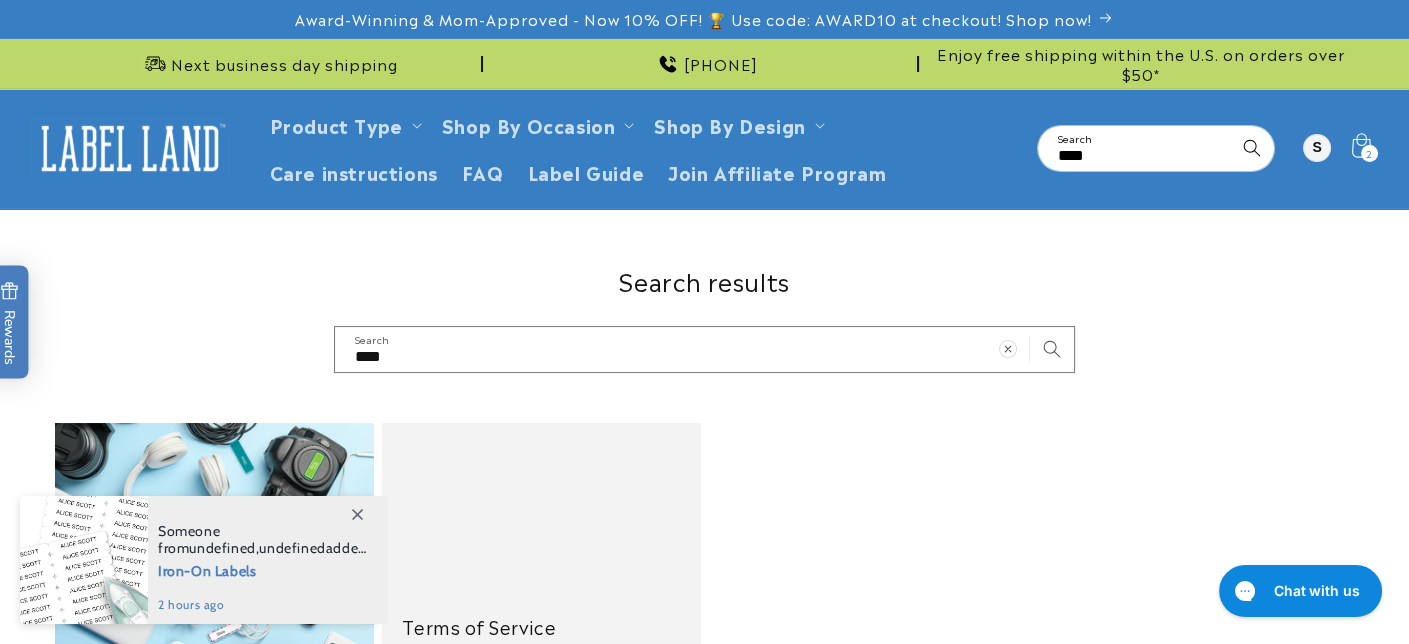scroll, scrollTop: 0, scrollLeft: 0, axis: both 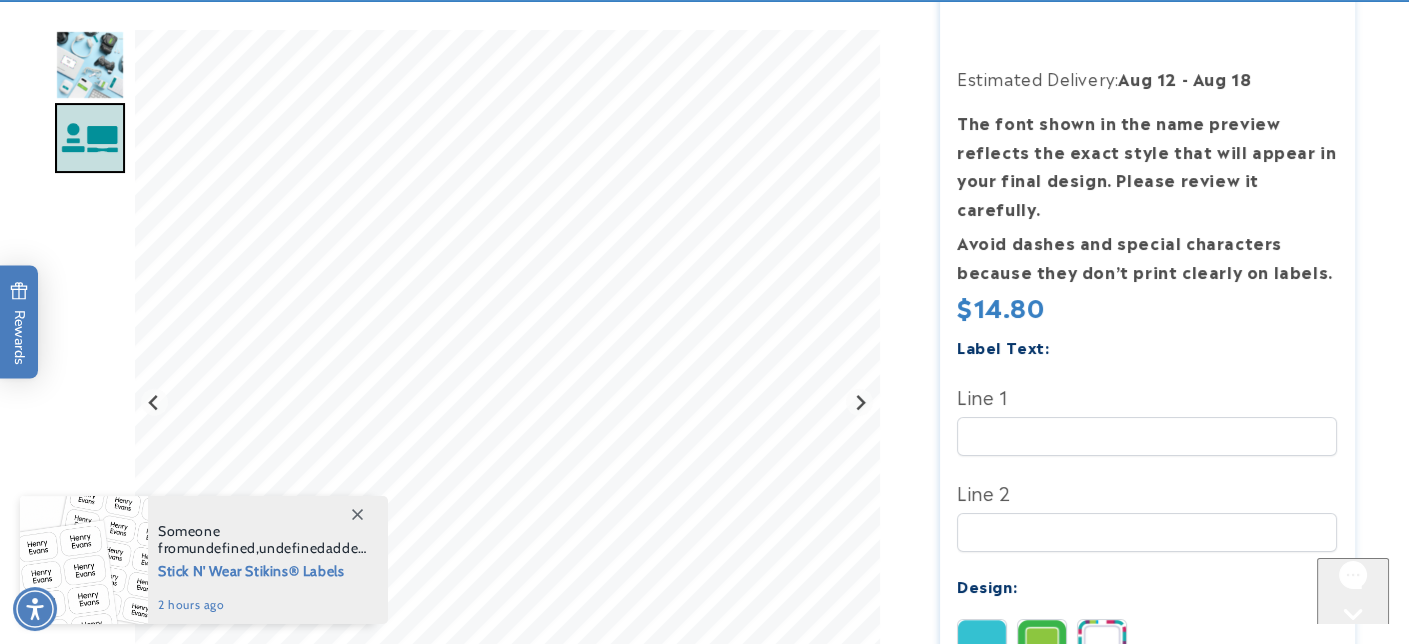 click at bounding box center [1042, 644] 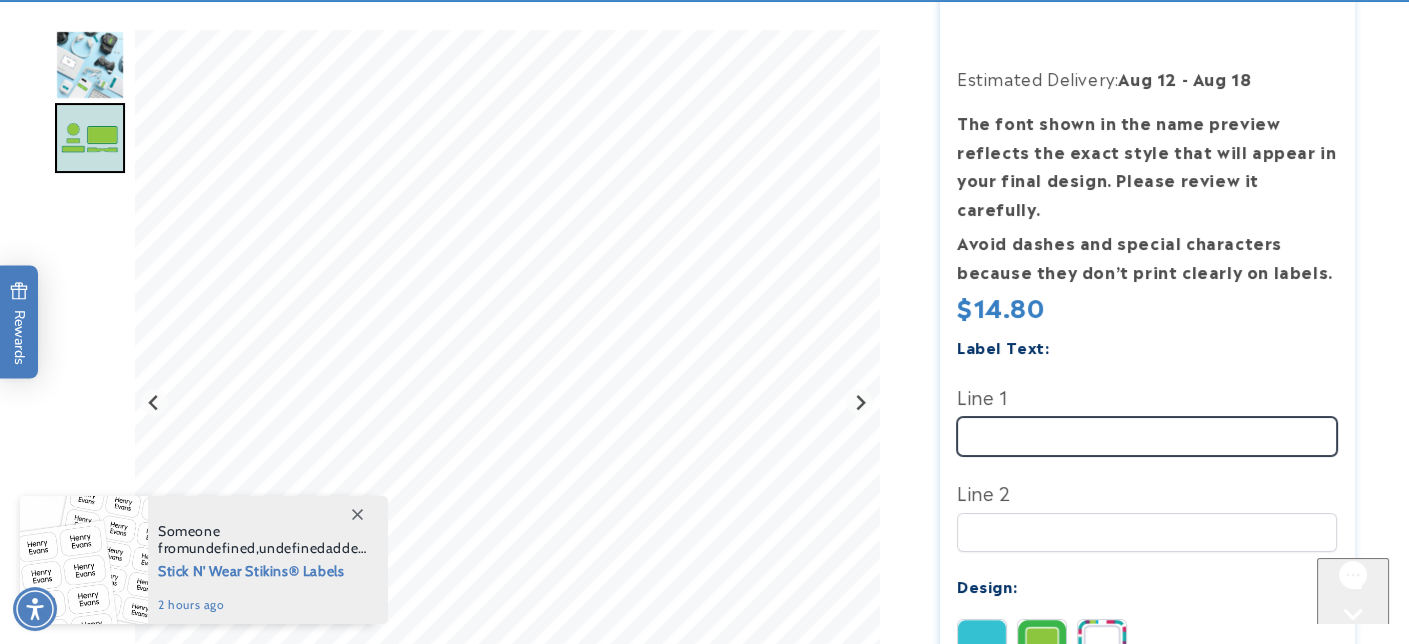 click on "Line 1" at bounding box center (1147, 436) 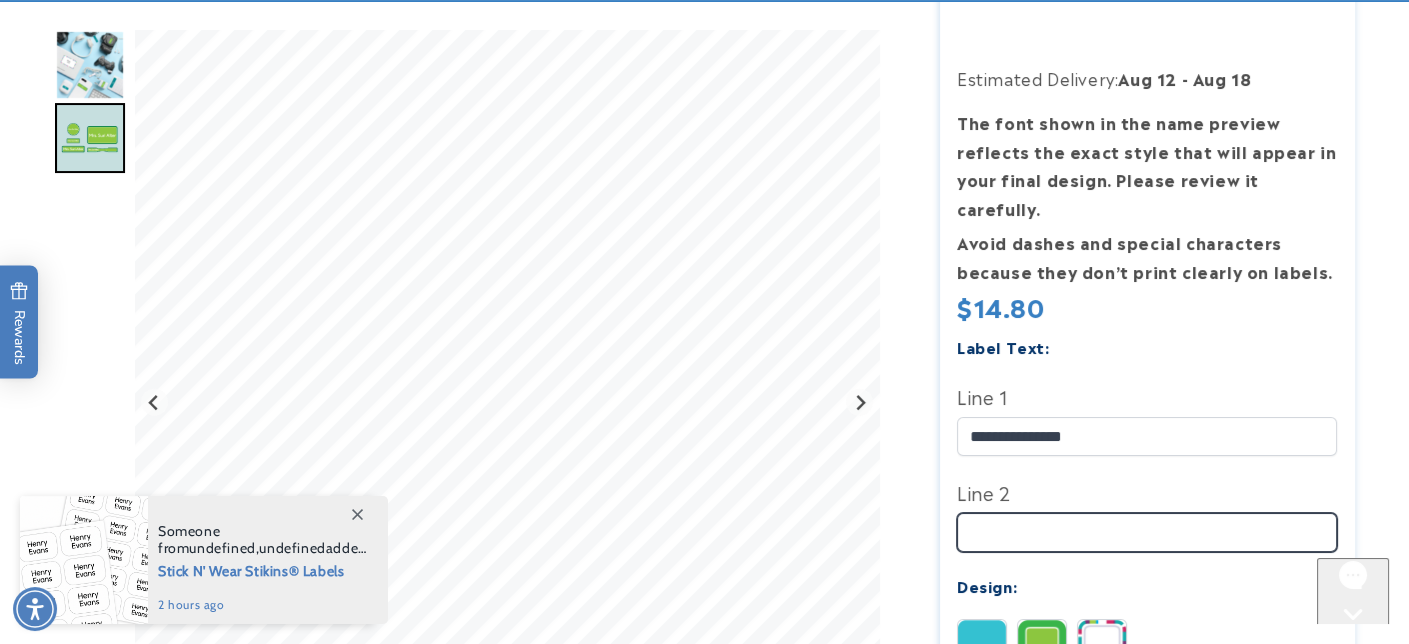 click on "Line 2" at bounding box center [1147, 532] 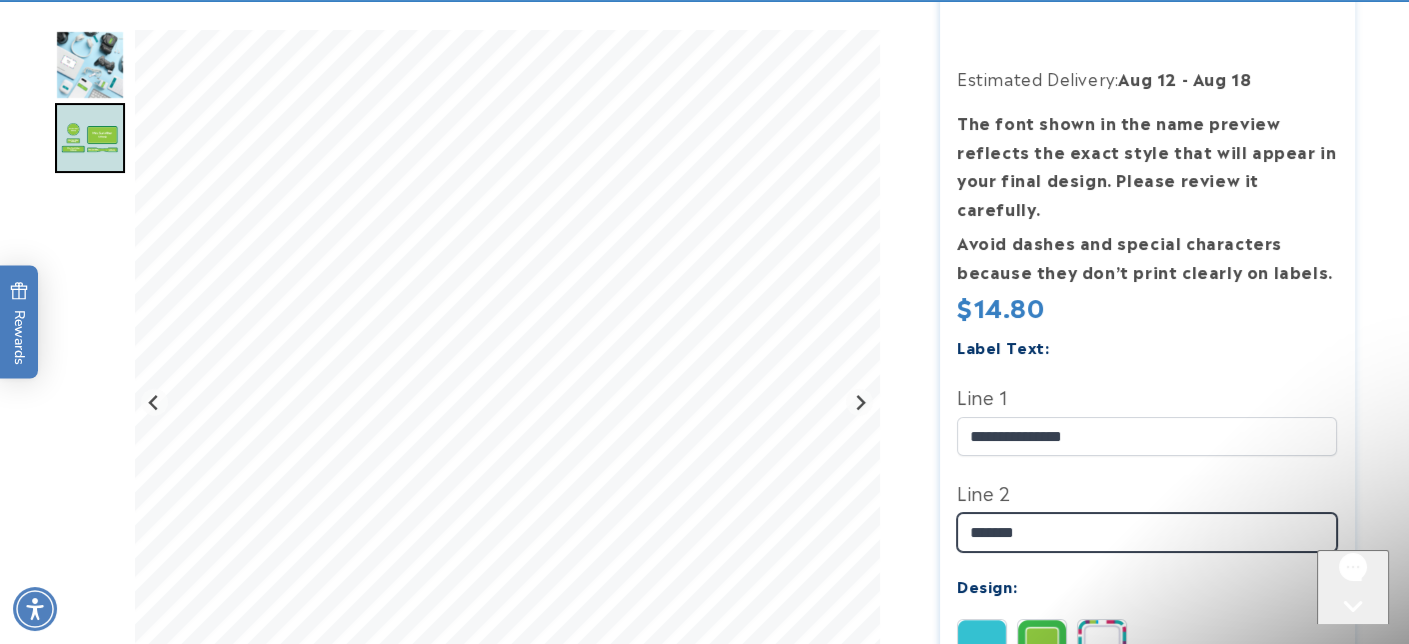 scroll, scrollTop: 0, scrollLeft: 0, axis: both 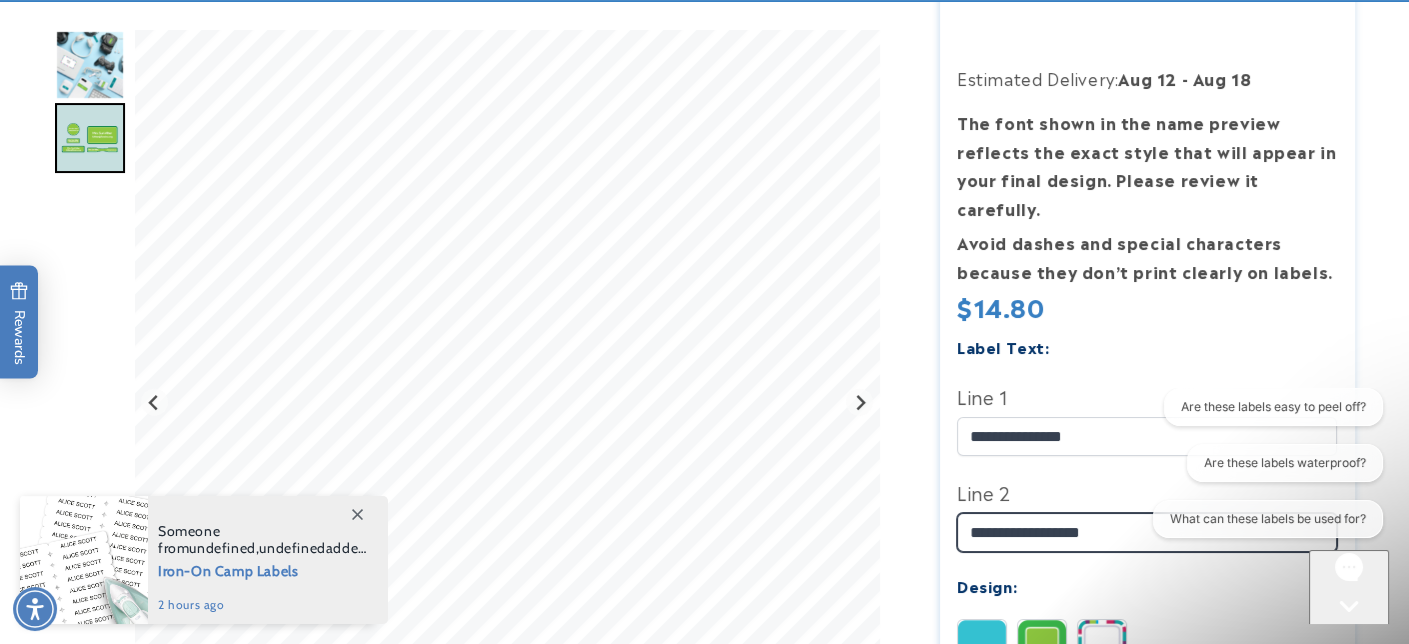 type on "**********" 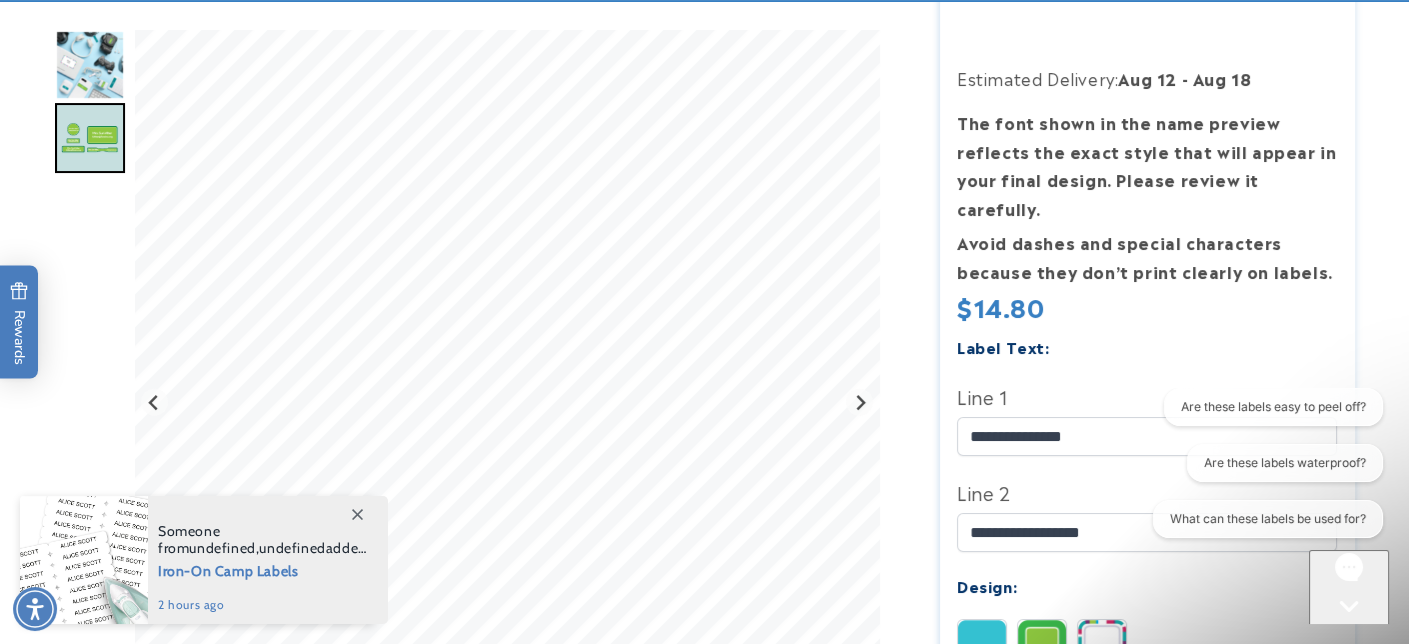 click on "Solid
Border
Stripes" 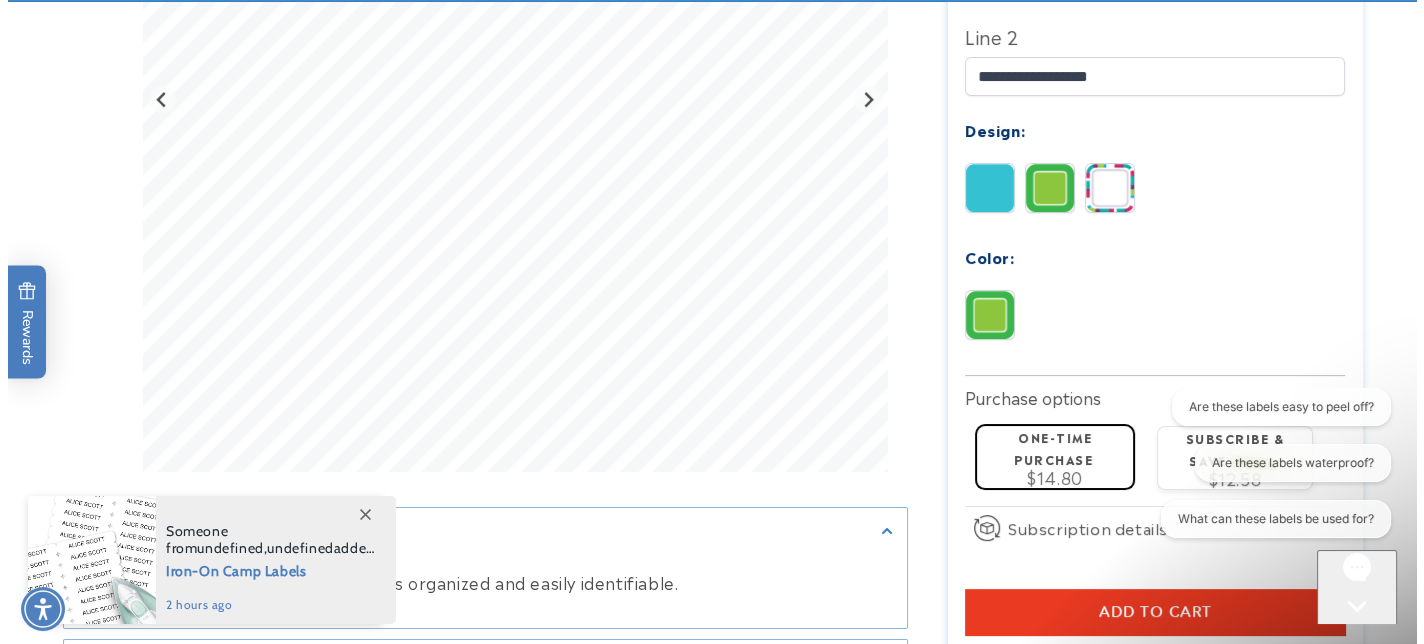 scroll, scrollTop: 800, scrollLeft: 0, axis: vertical 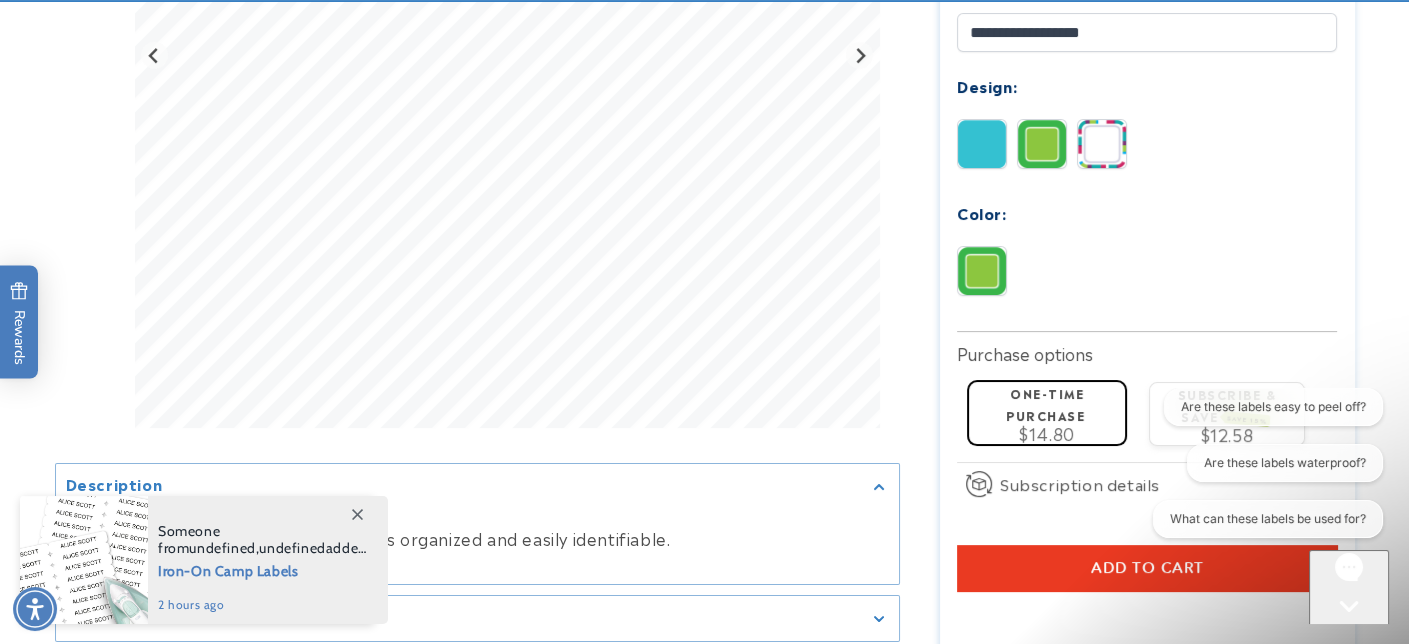 click on "Add to cart" at bounding box center [1147, 568] 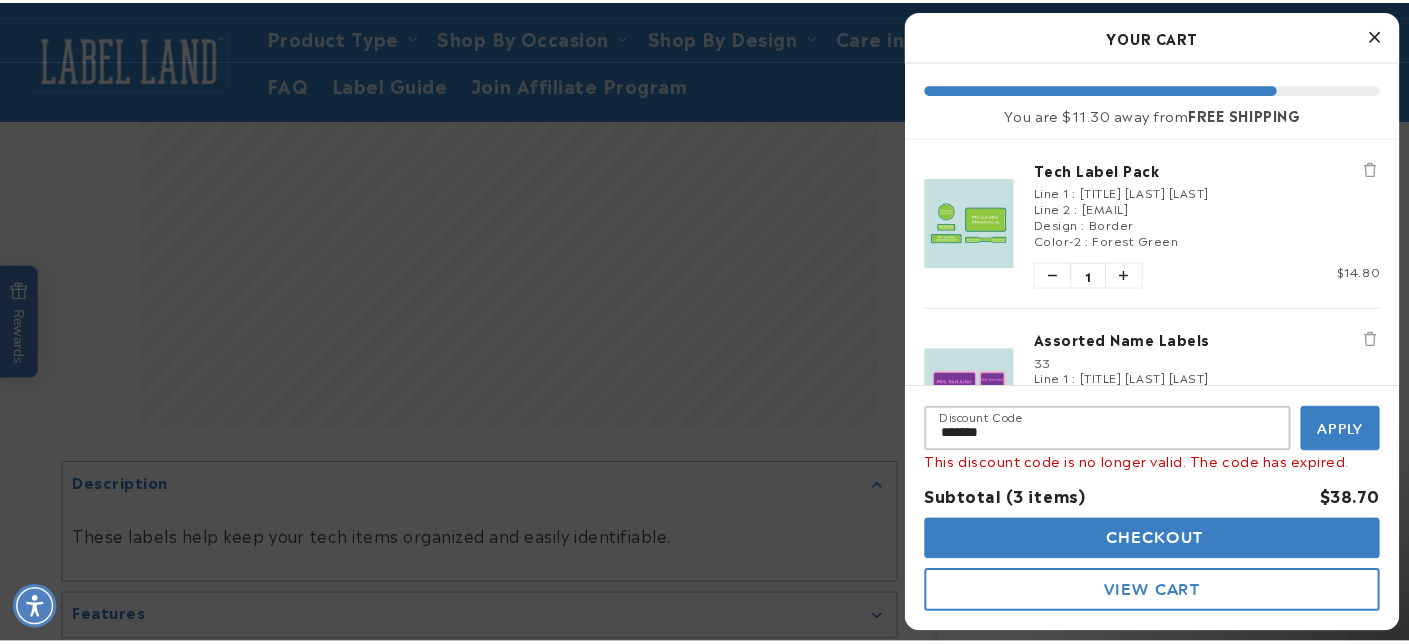 scroll, scrollTop: 100, scrollLeft: 0, axis: vertical 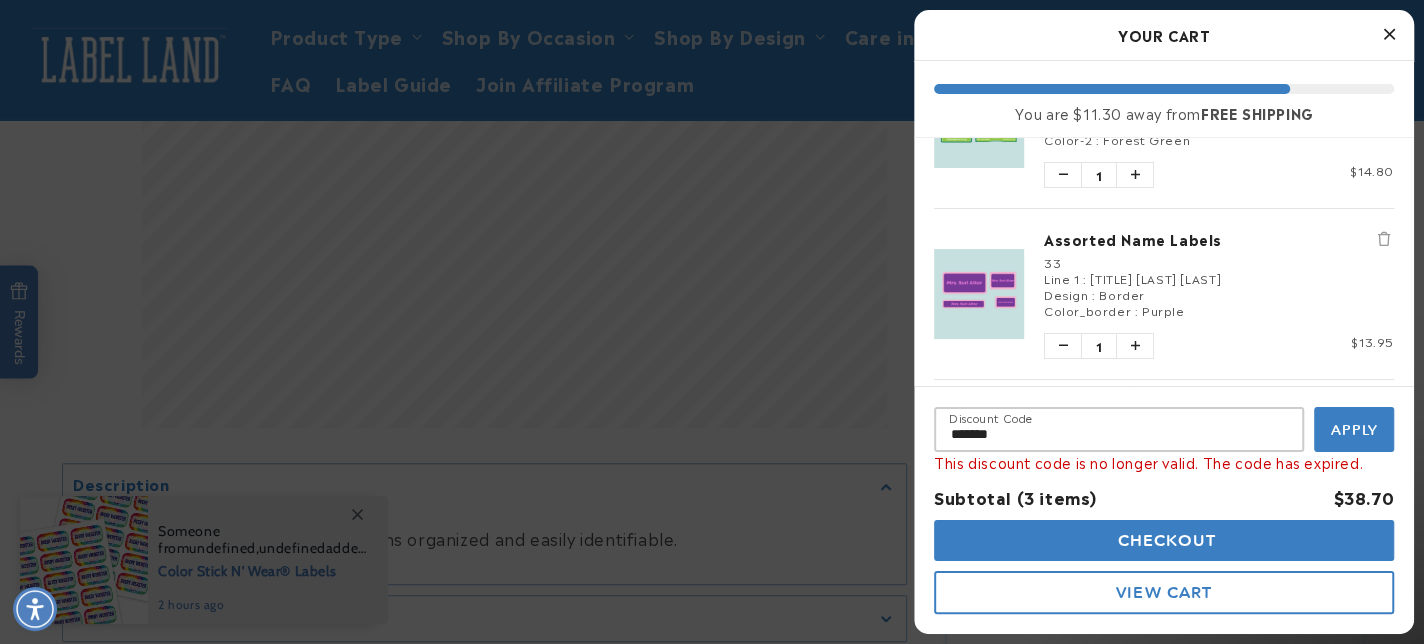 click at bounding box center (712, 322) 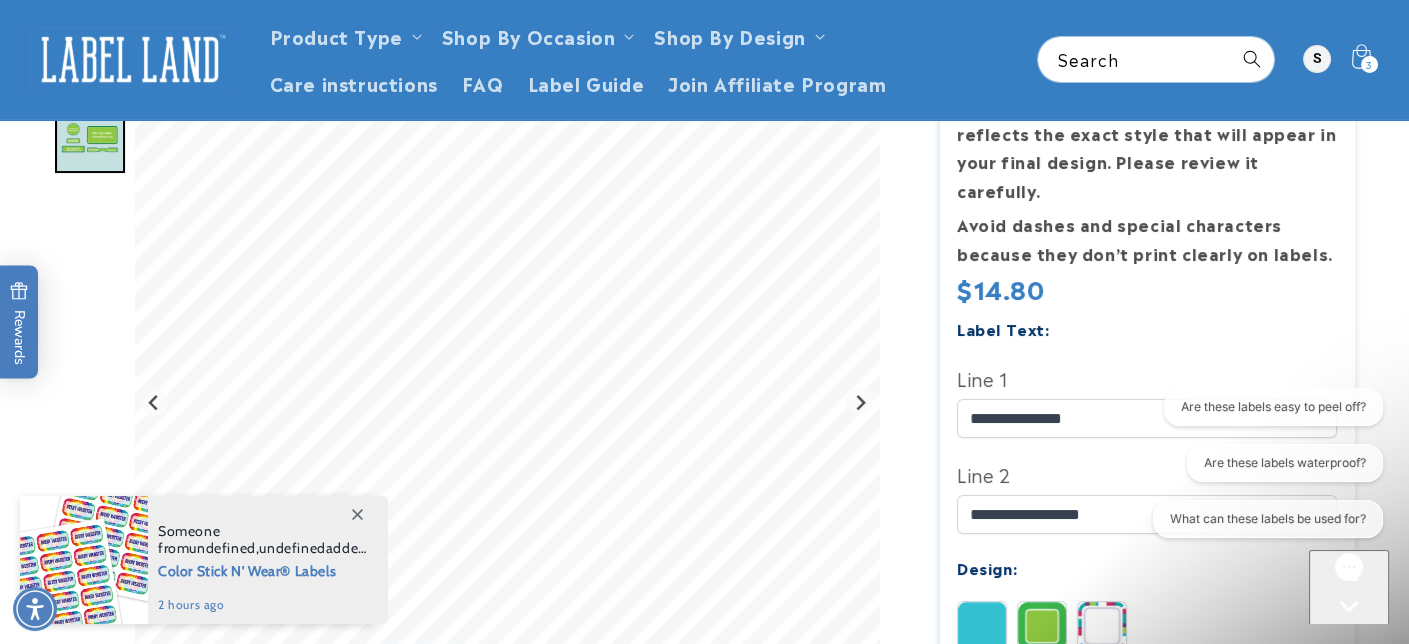 scroll, scrollTop: 100, scrollLeft: 0, axis: vertical 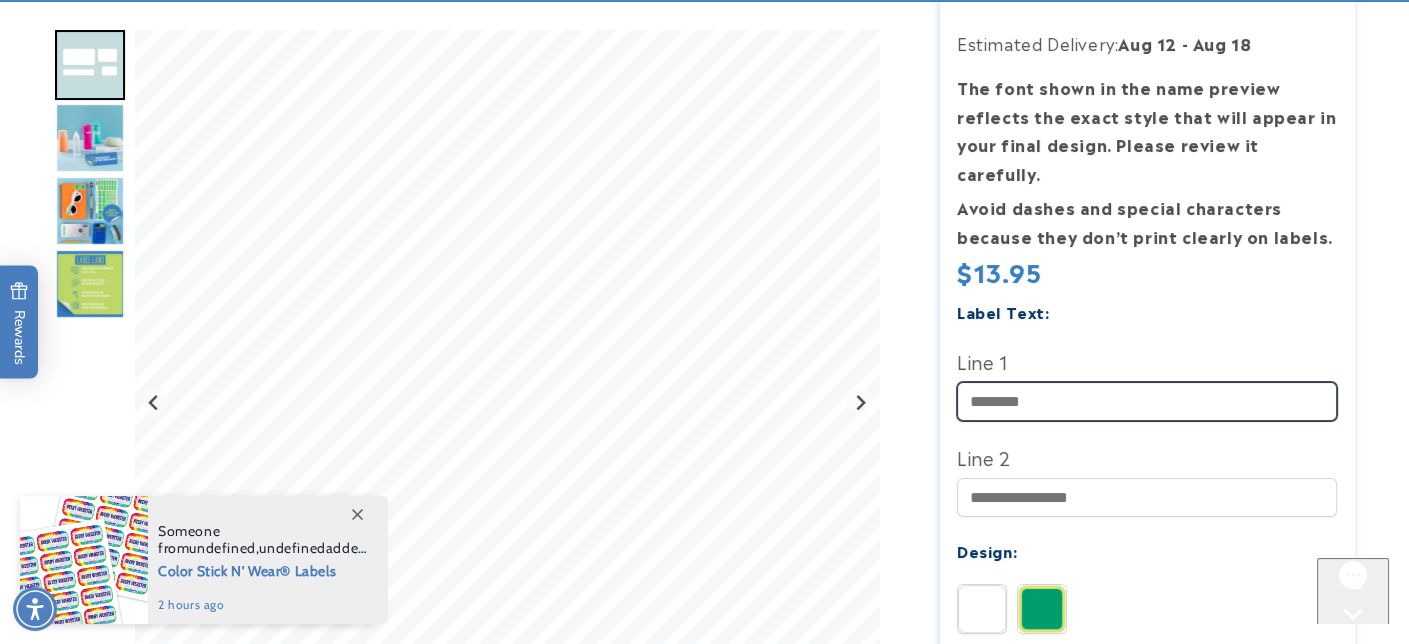 click on "Line 1" at bounding box center (1147, 401) 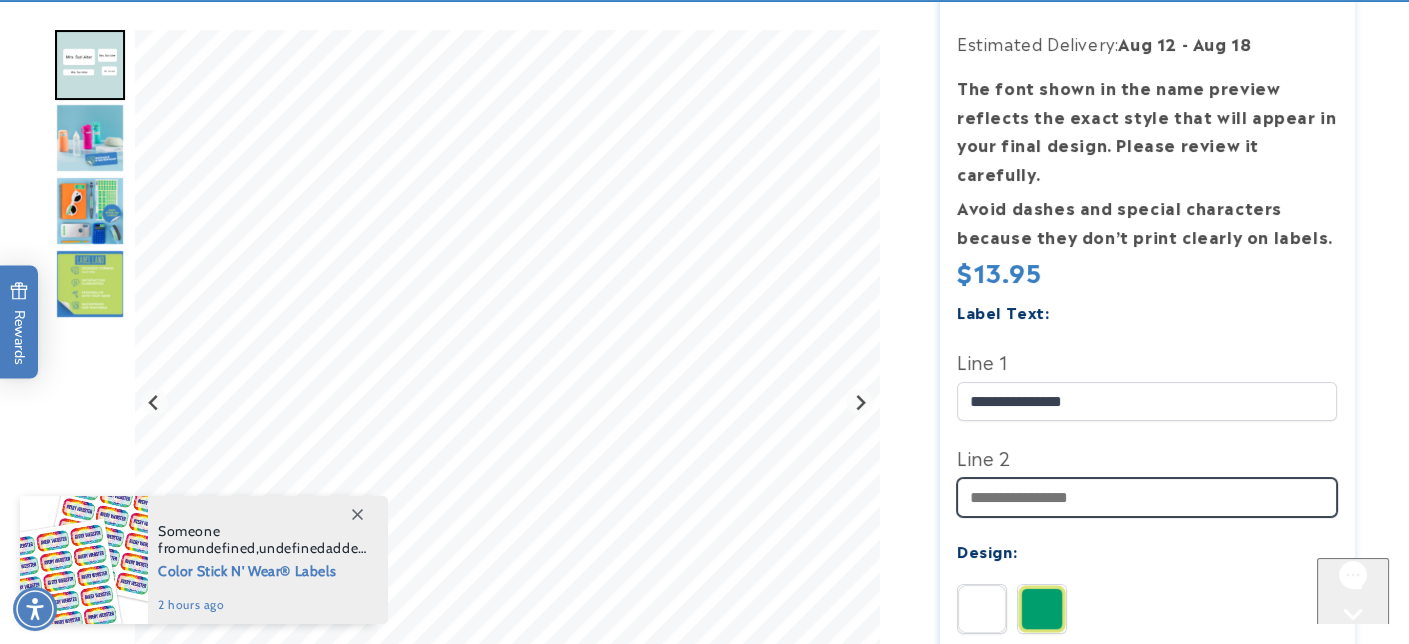 click on "Line 2" at bounding box center (1147, 497) 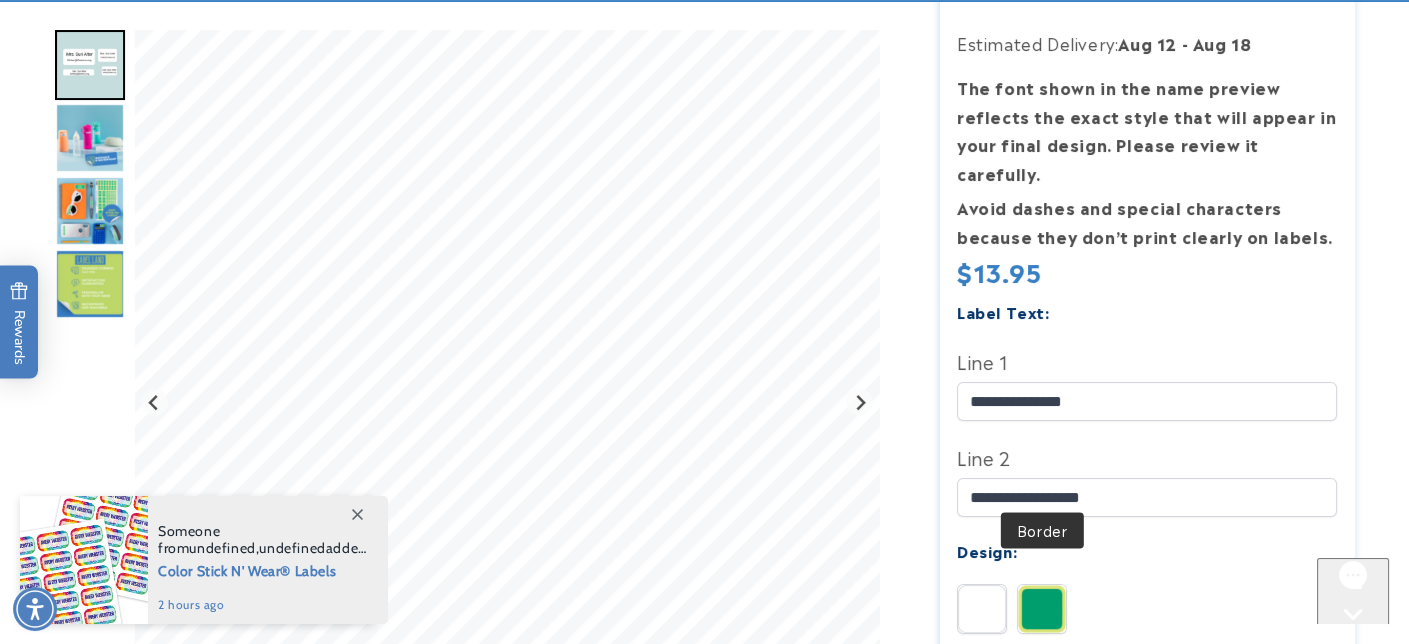 click at bounding box center [1042, 609] 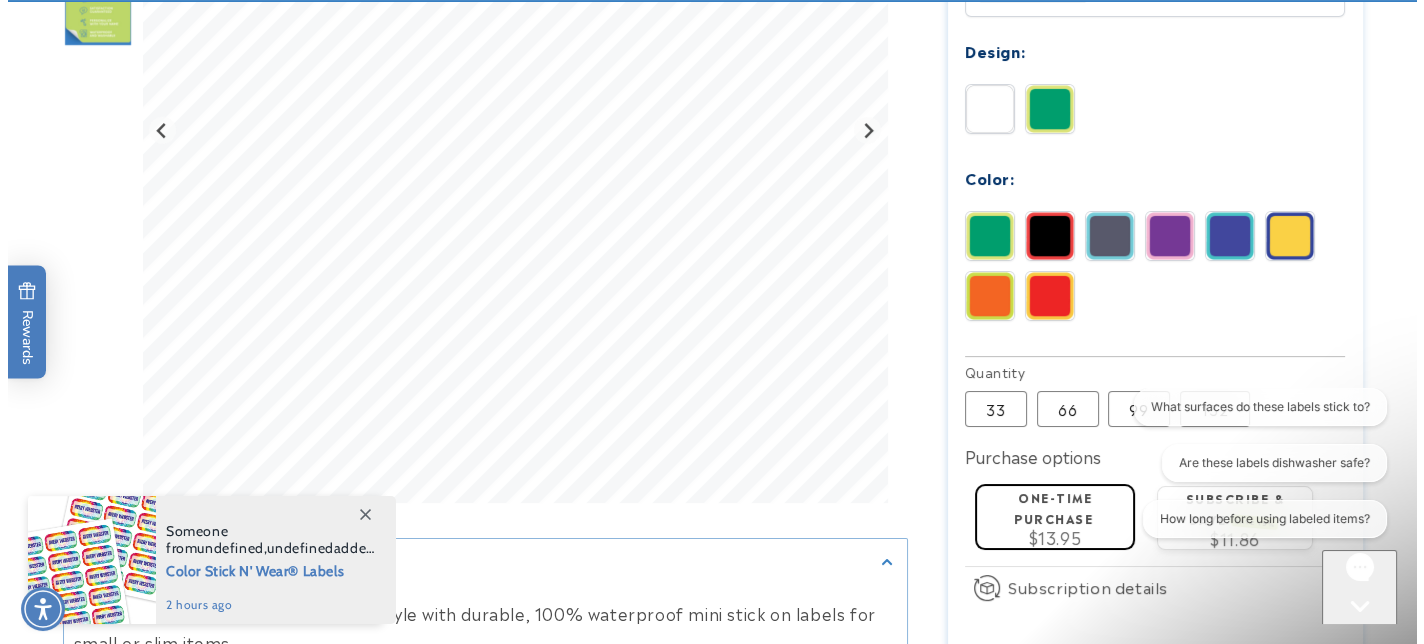 scroll, scrollTop: 1200, scrollLeft: 0, axis: vertical 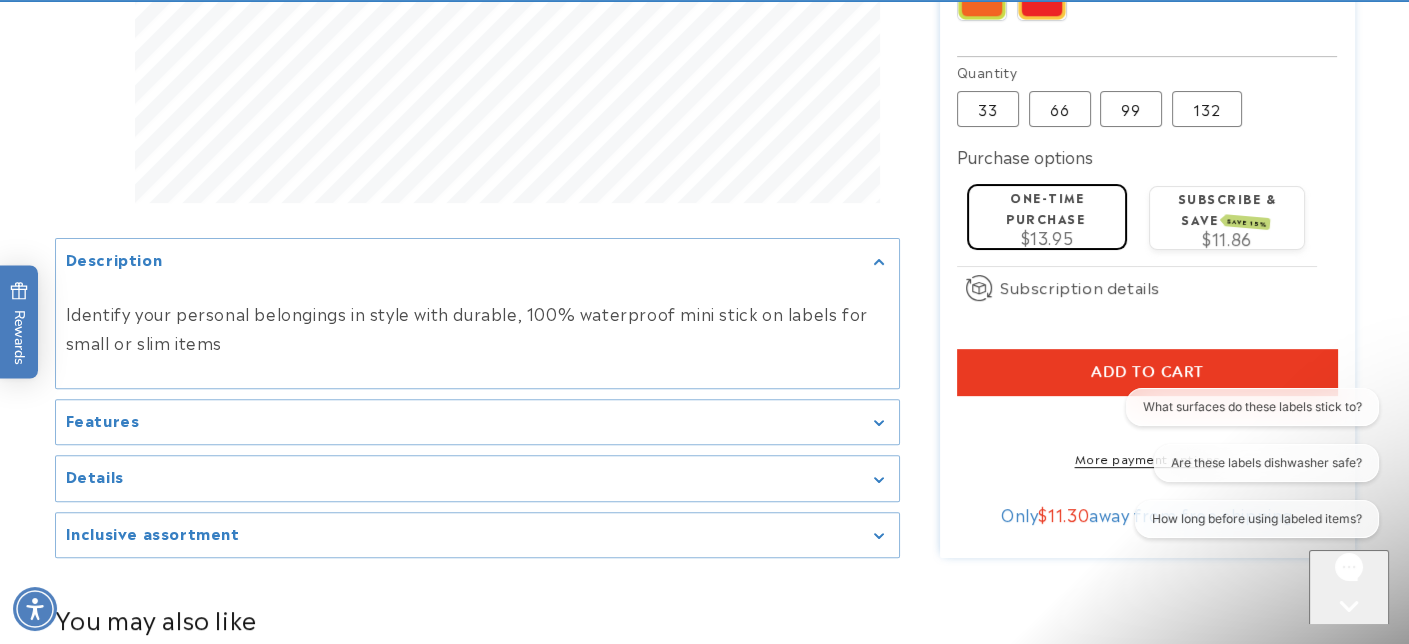 click on "Add to cart" at bounding box center [1147, 372] 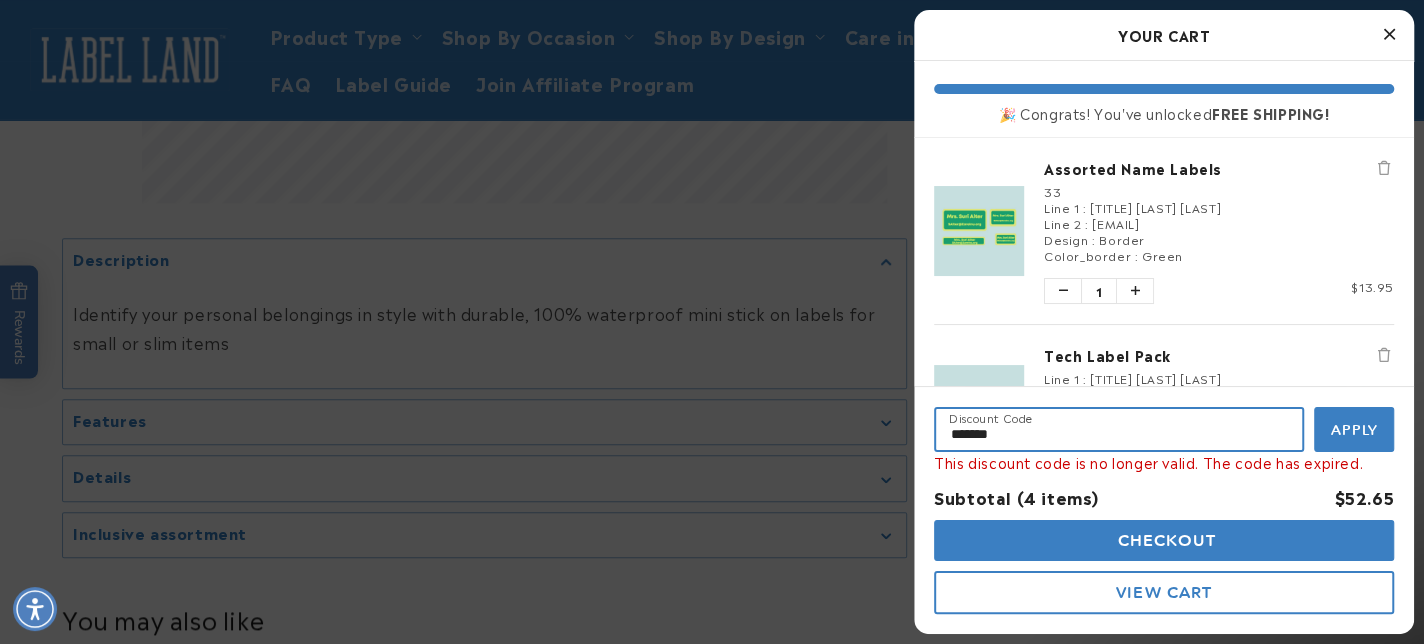 drag, startPoint x: 1062, startPoint y: 431, endPoint x: 911, endPoint y: 431, distance: 151 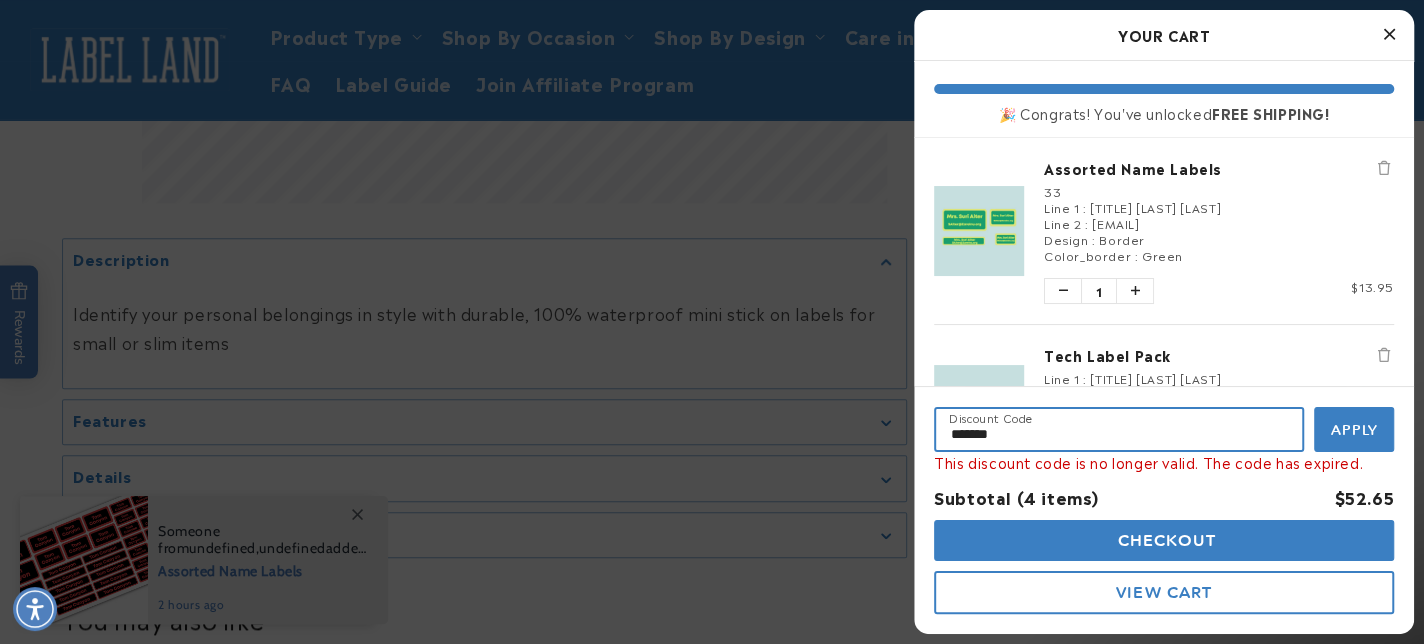 paste on "**********" 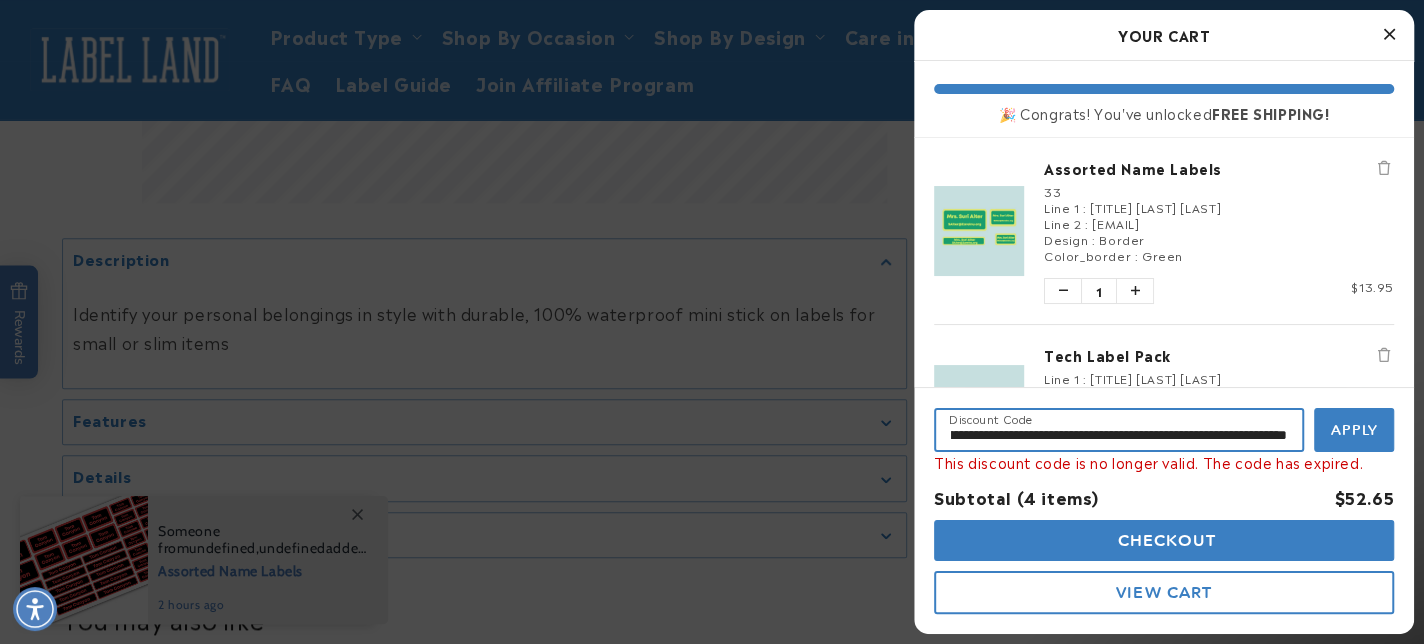 scroll, scrollTop: 0, scrollLeft: 12622, axis: horizontal 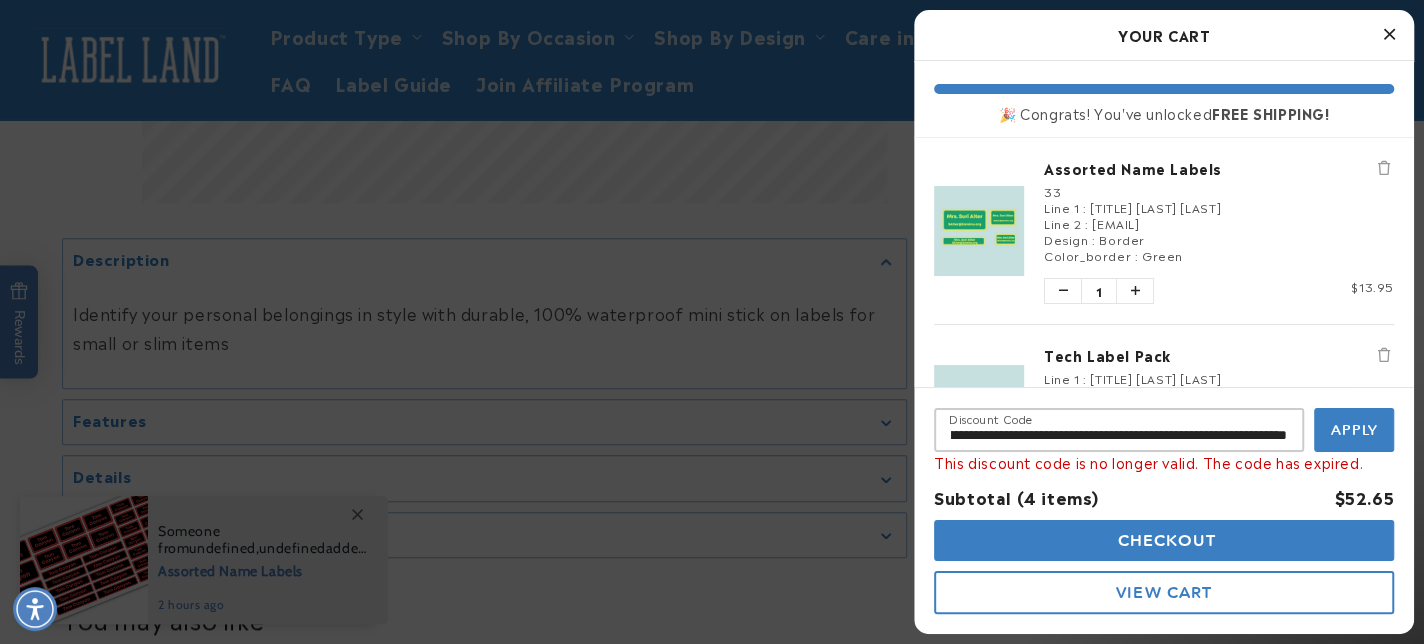 click on "Apply" at bounding box center [1354, 430] 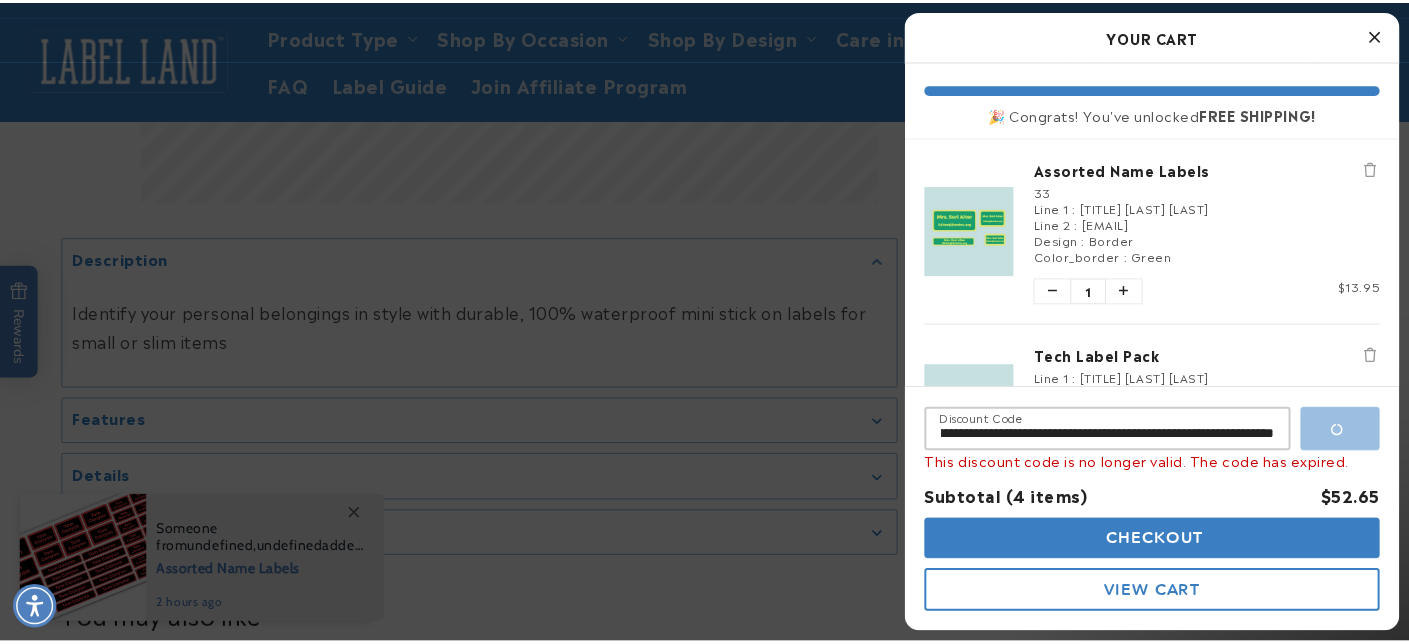scroll, scrollTop: 0, scrollLeft: 0, axis: both 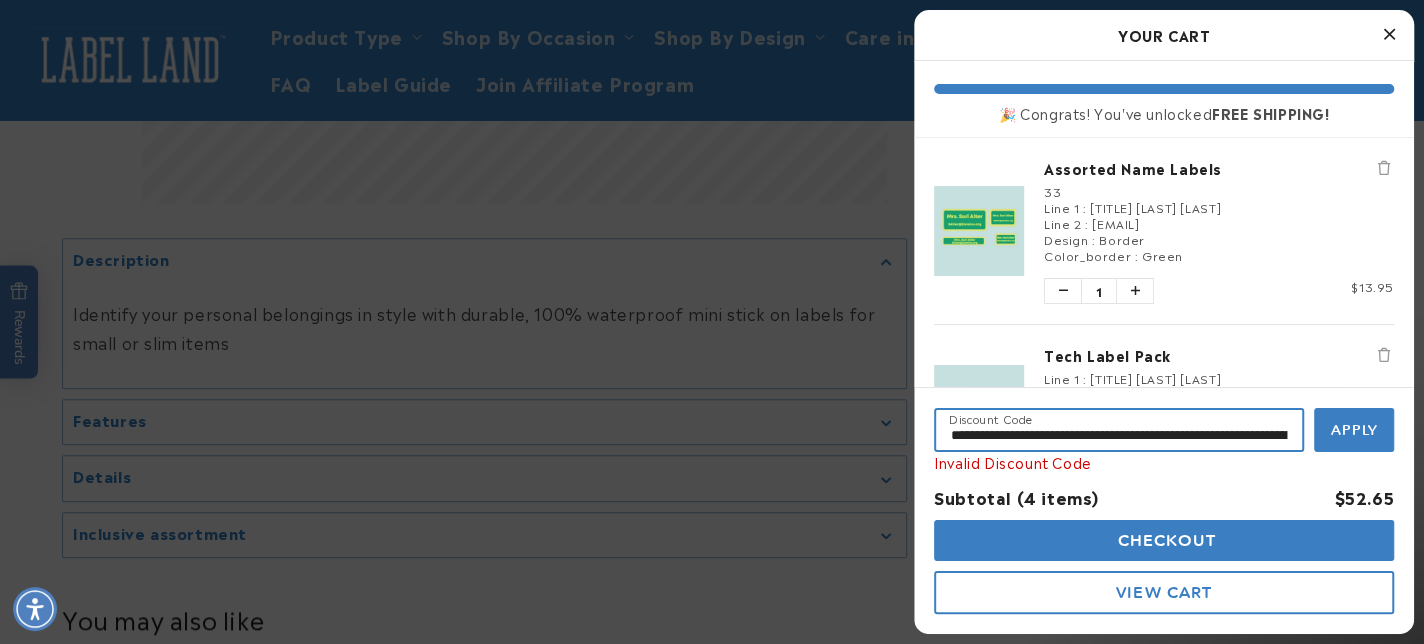 click at bounding box center (1119, 430) 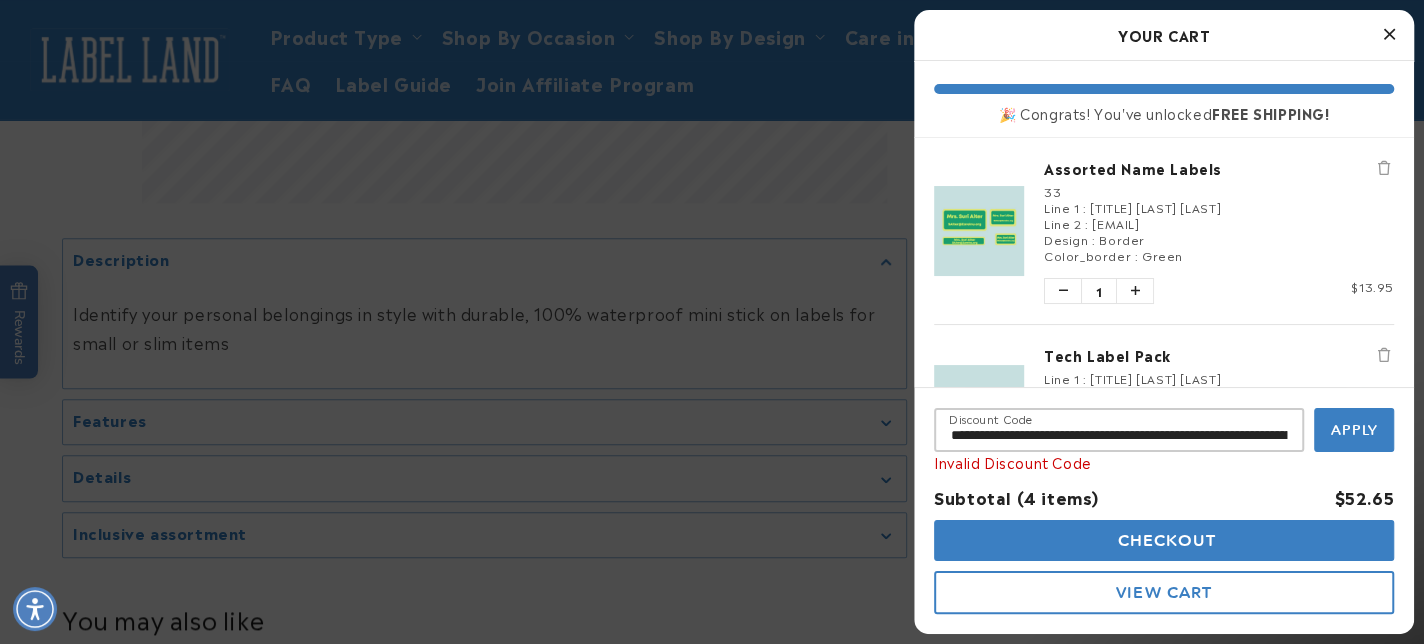click at bounding box center [1389, 34] 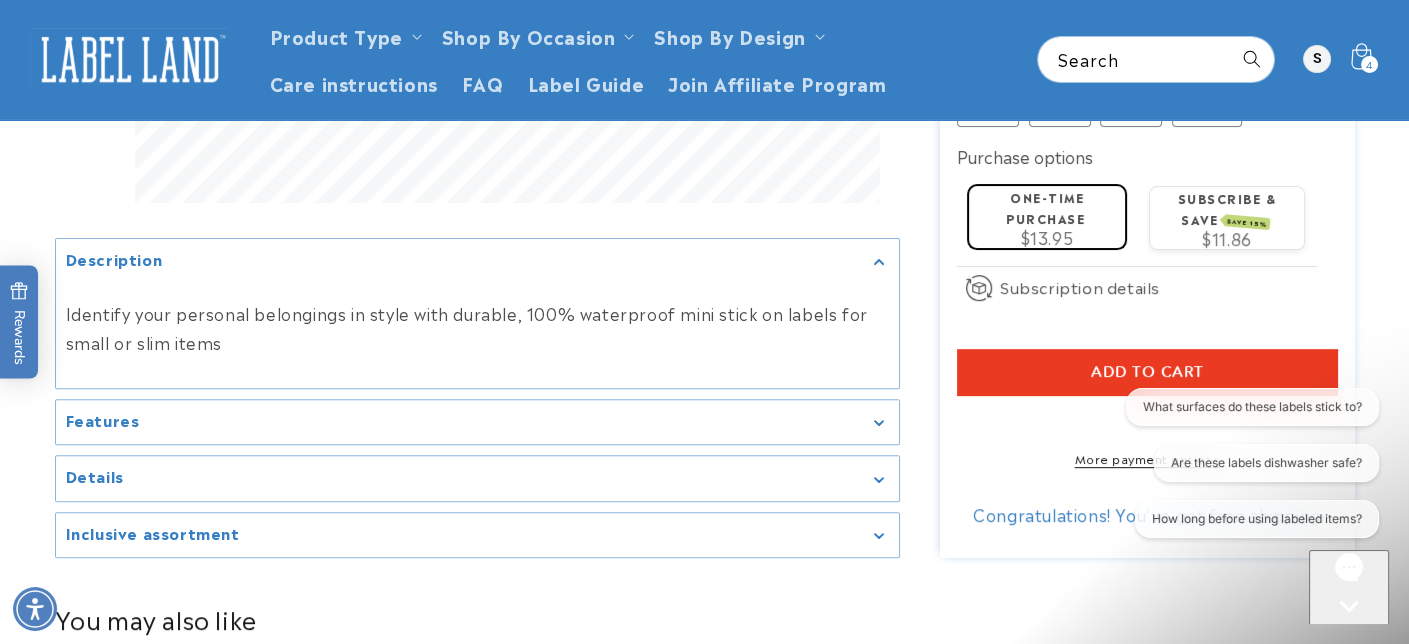 click 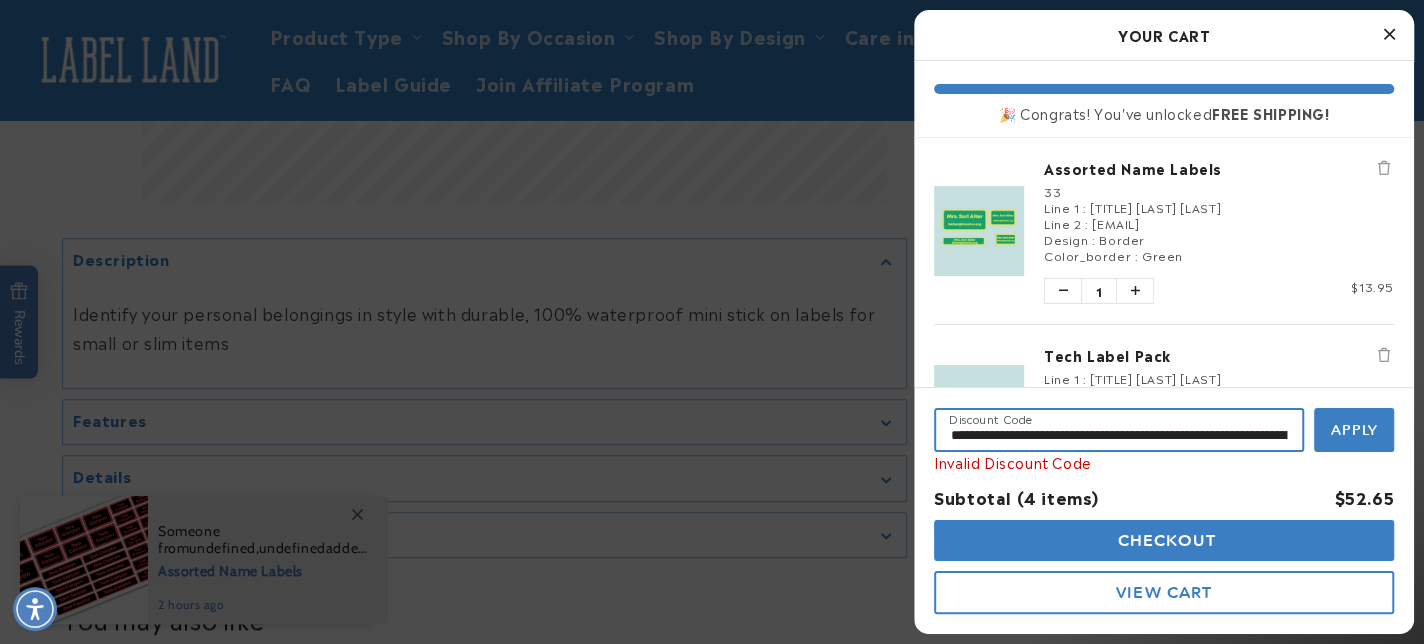 click at bounding box center [1119, 430] 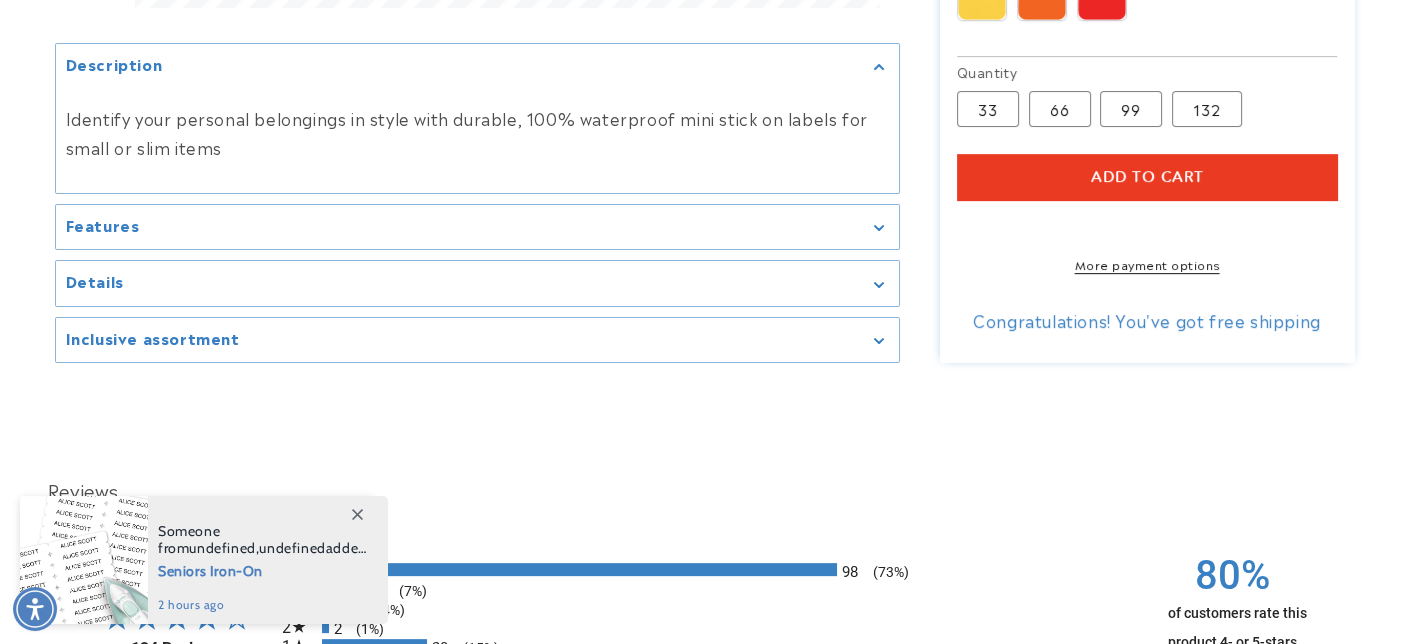 scroll, scrollTop: 1200, scrollLeft: 0, axis: vertical 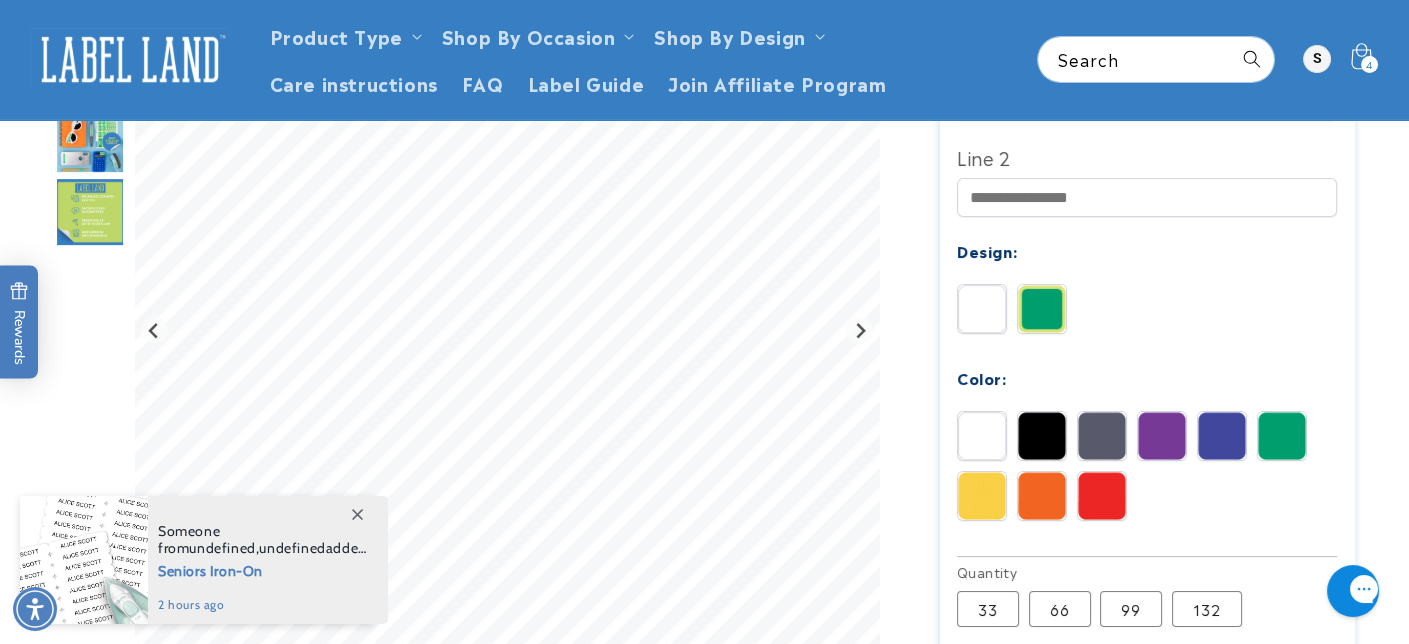 click on "4" at bounding box center (1369, 64) 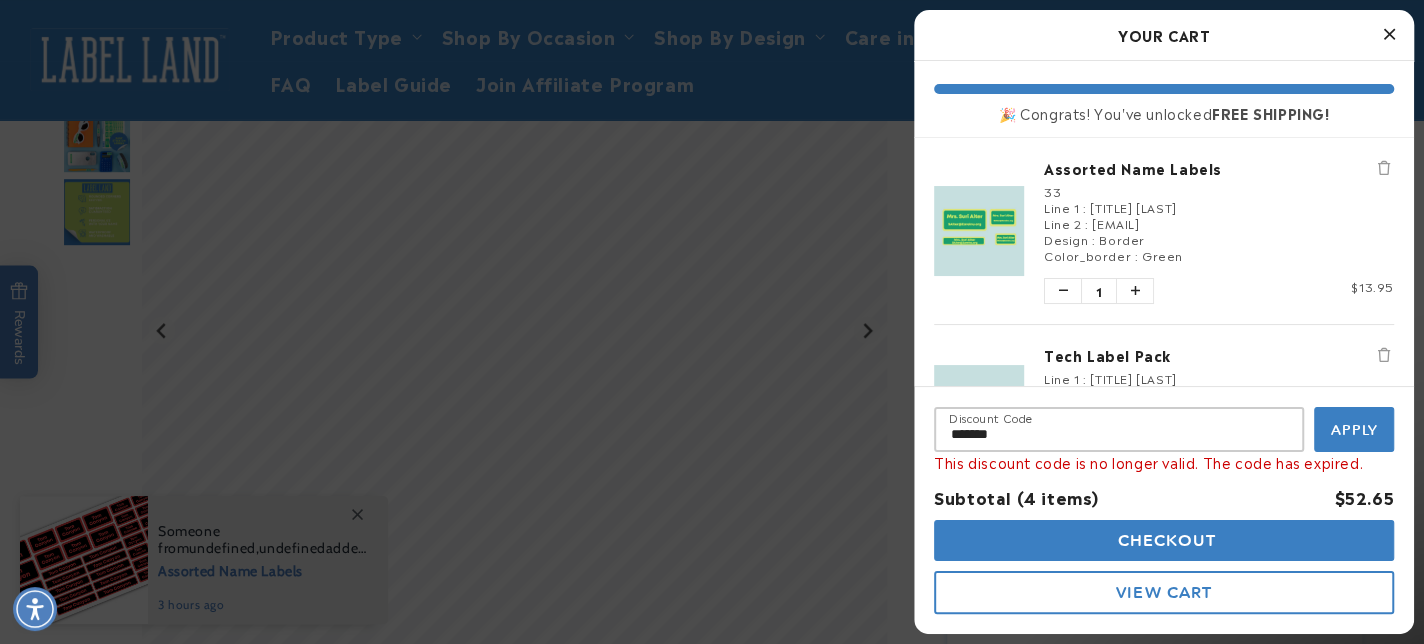 scroll, scrollTop: 0, scrollLeft: 0, axis: both 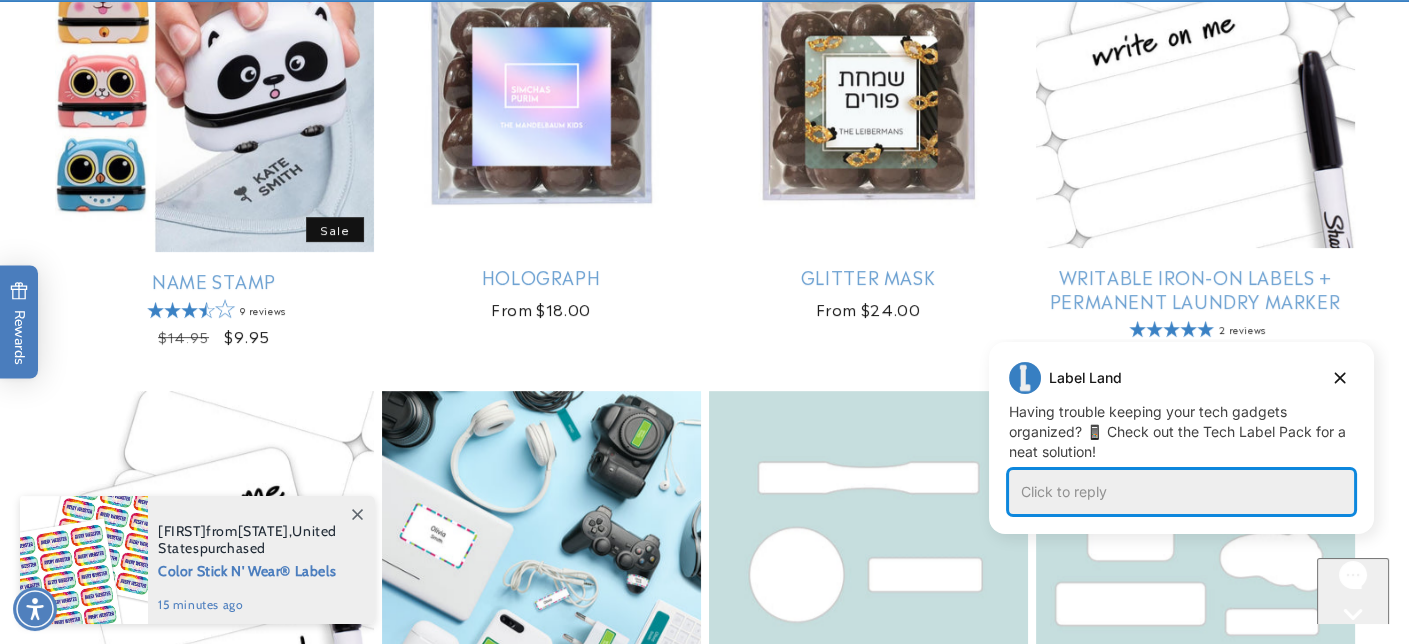 click on "Click to reply" at bounding box center (1181, 492) 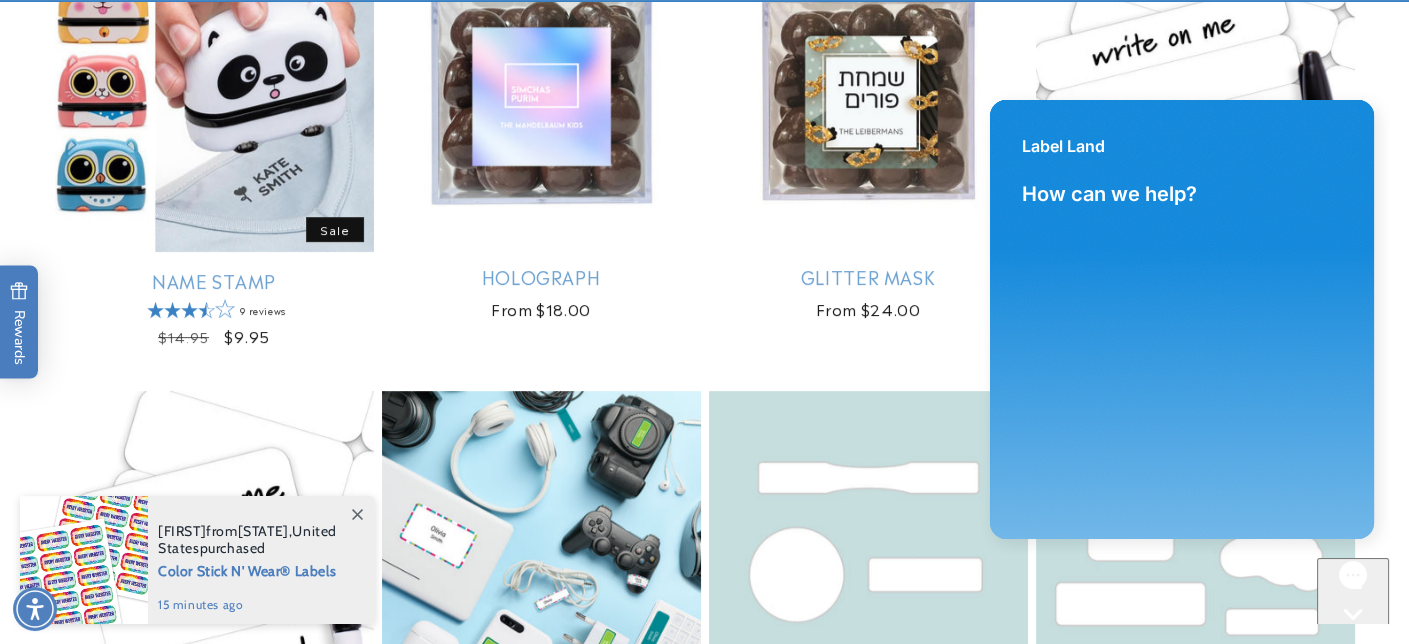scroll, scrollTop: 0, scrollLeft: 0, axis: both 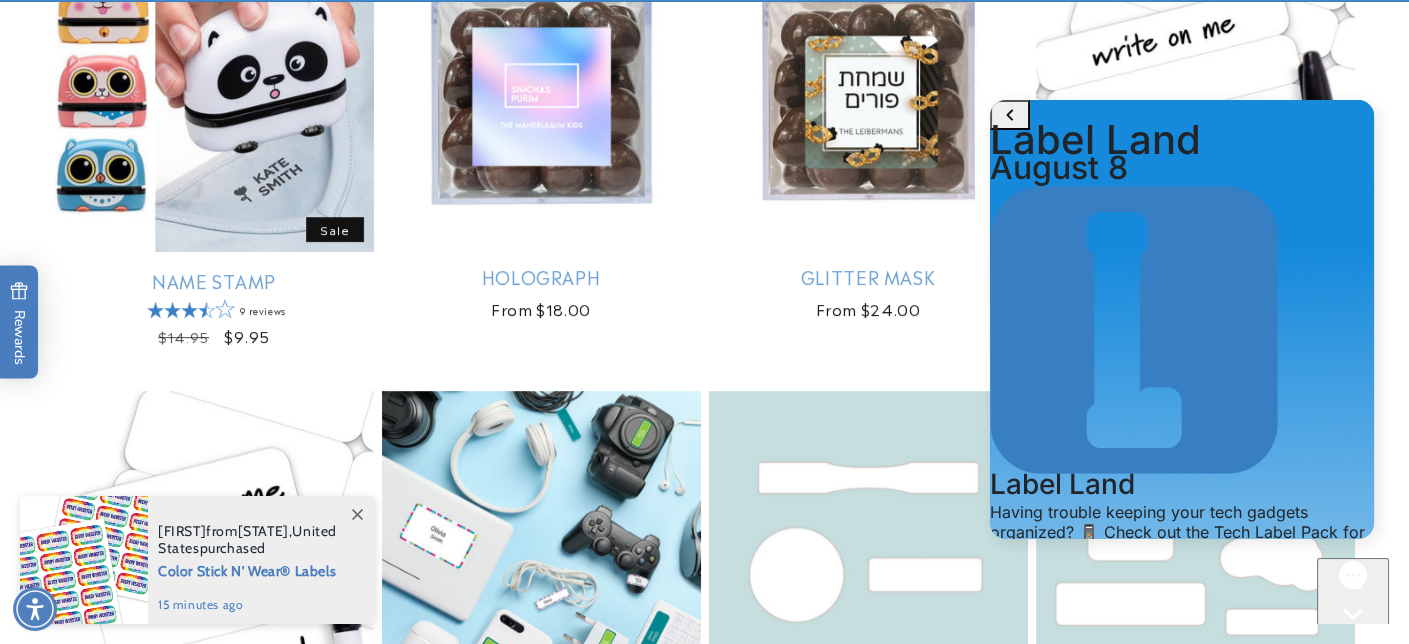 click at bounding box center [1080, 647] 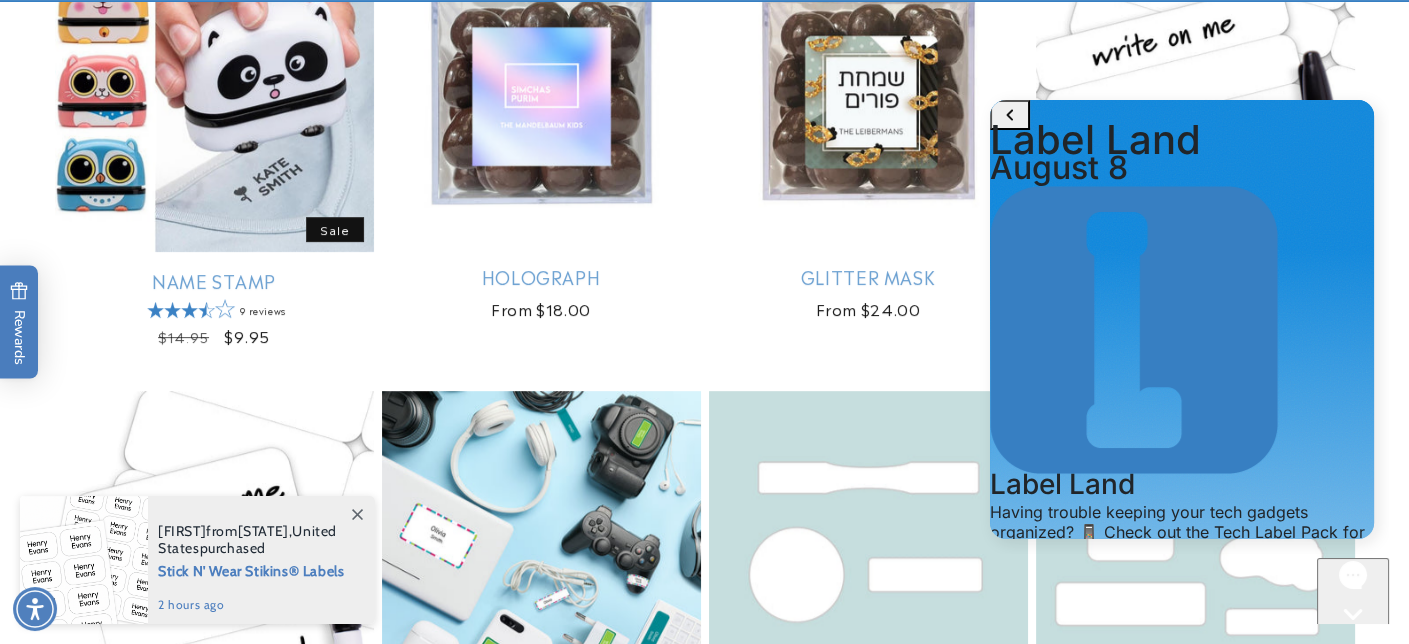 type on "**********" 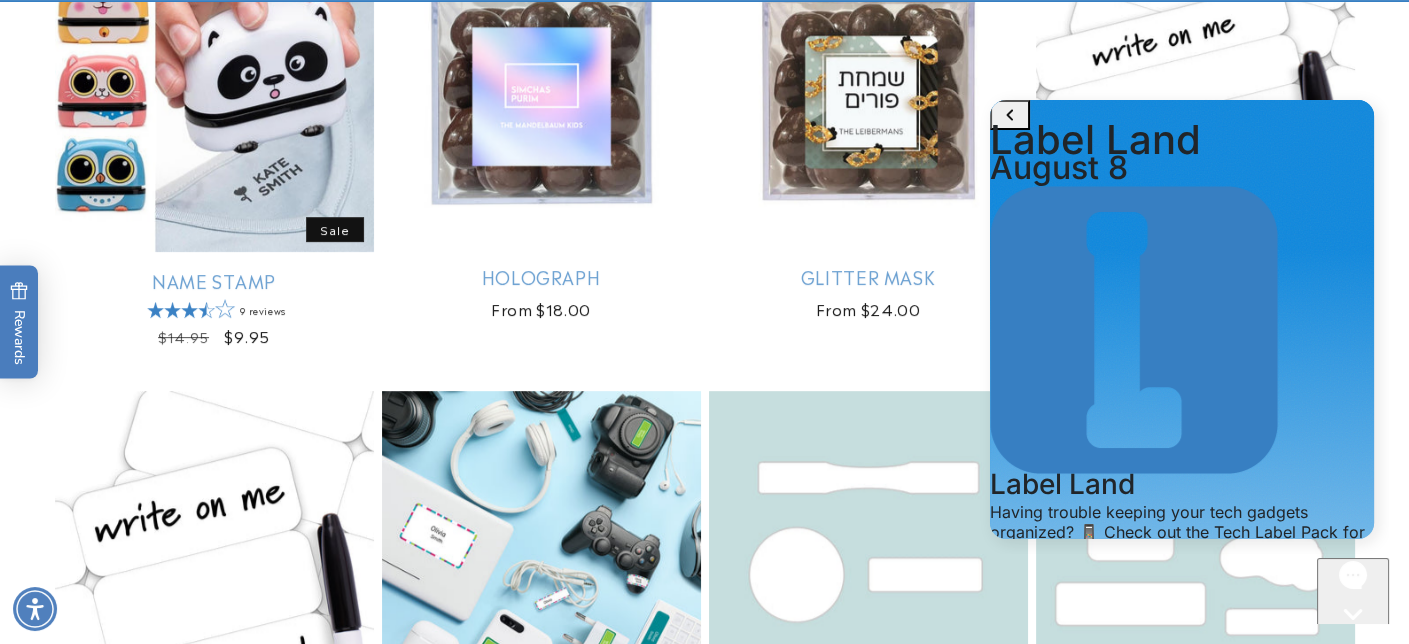 scroll, scrollTop: 220, scrollLeft: 0, axis: vertical 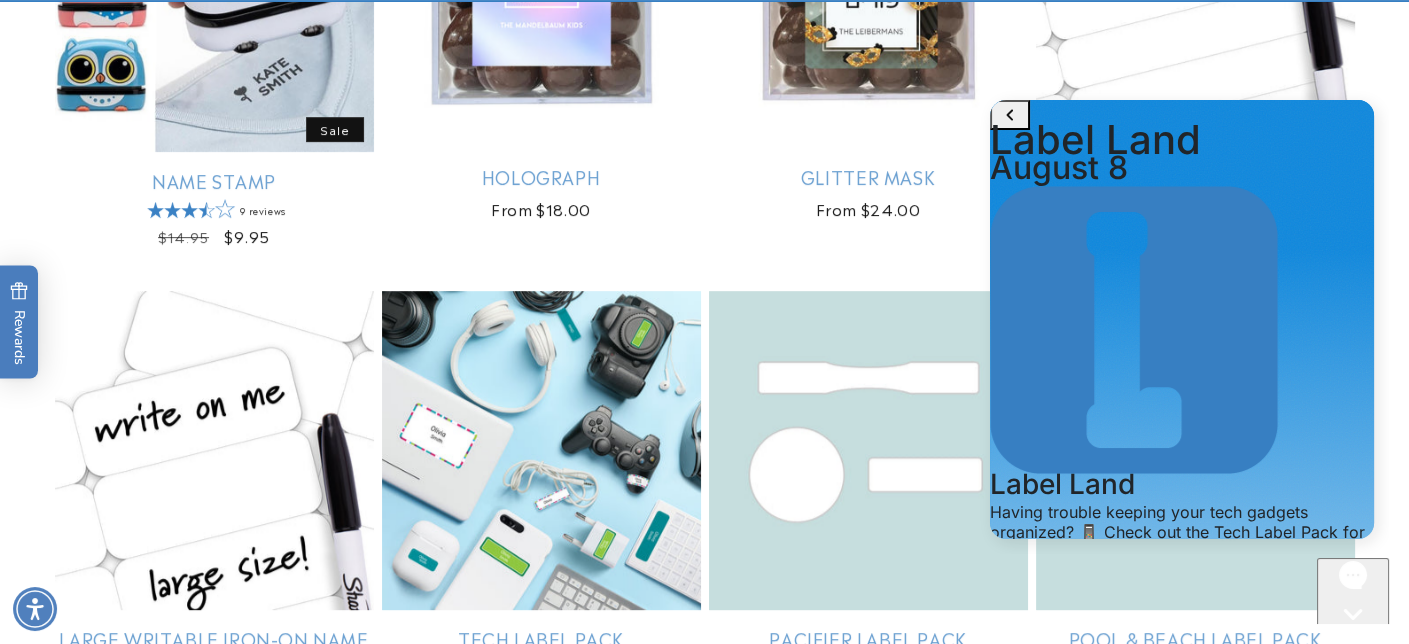 click at bounding box center (1139, 1269) 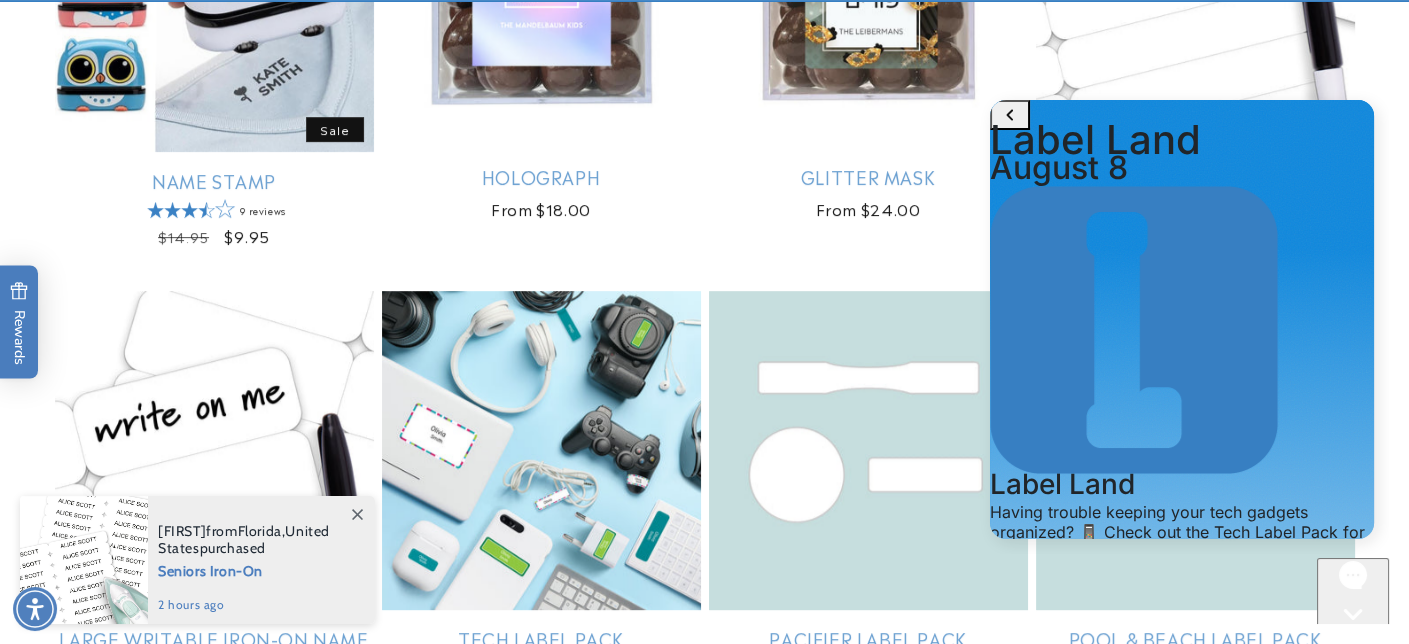 type on "**********" 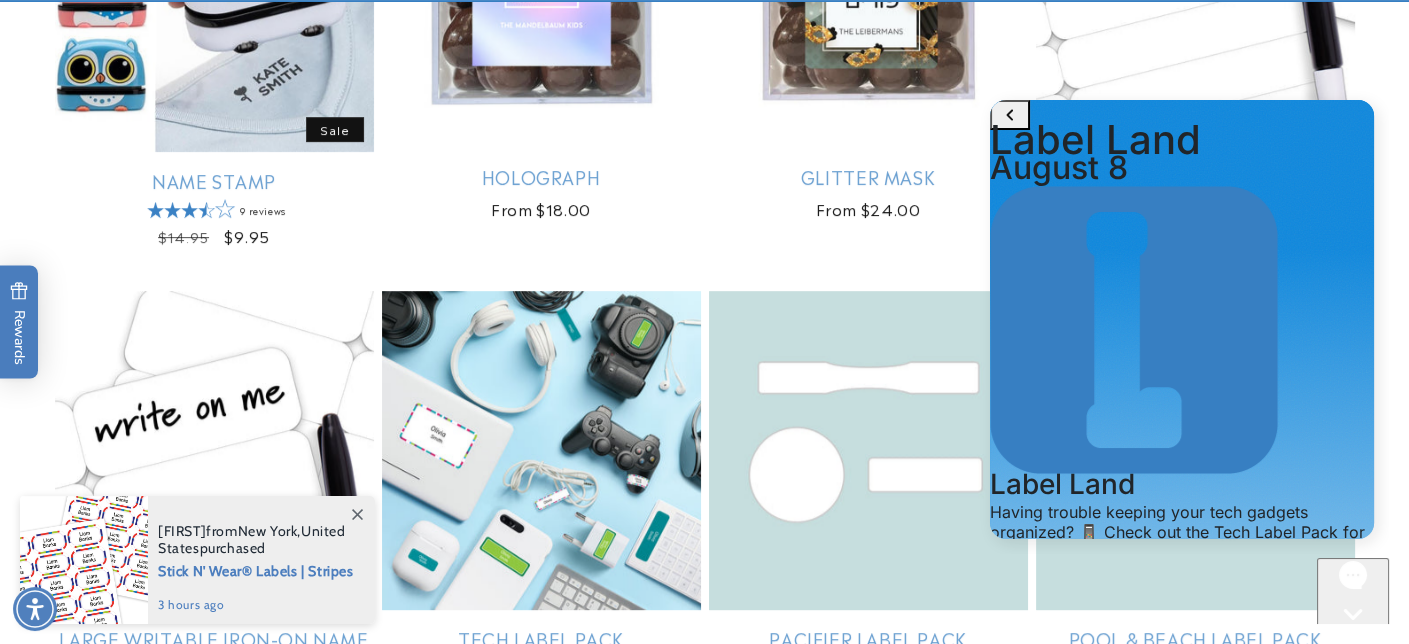 scroll, scrollTop: 720, scrollLeft: 0, axis: vertical 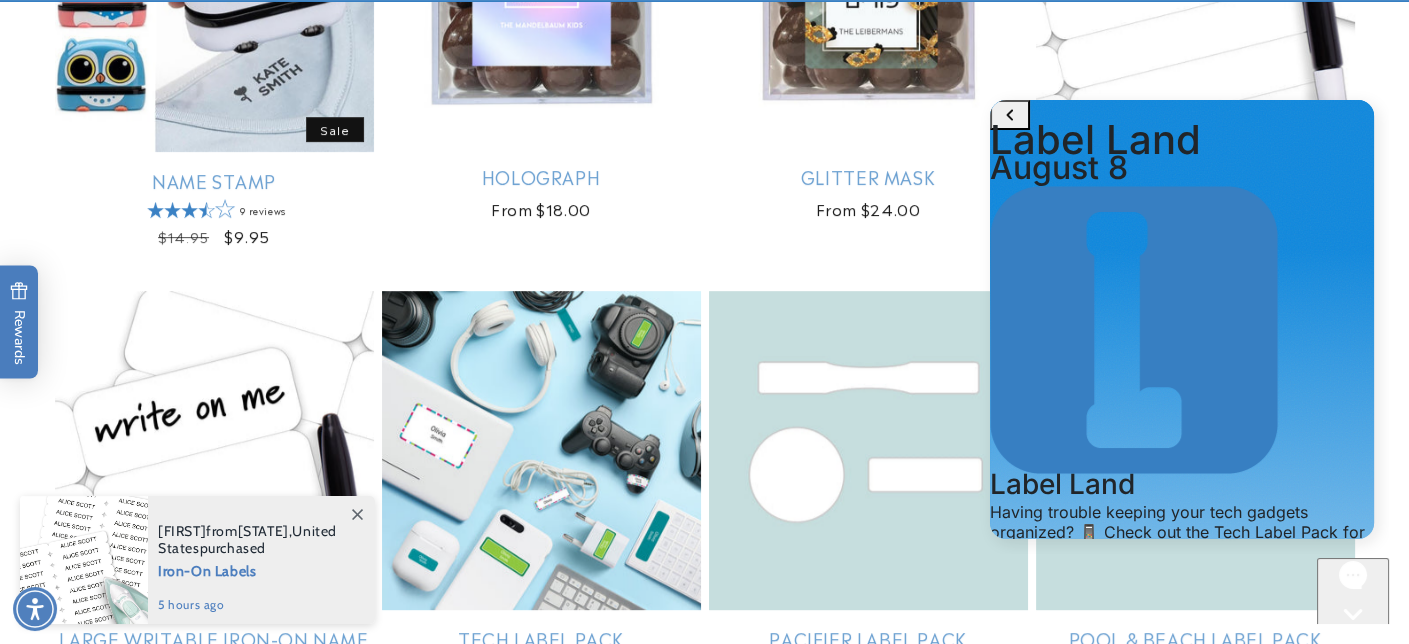 drag, startPoint x: 1090, startPoint y: 237, endPoint x: 1211, endPoint y: 262, distance: 123.55566 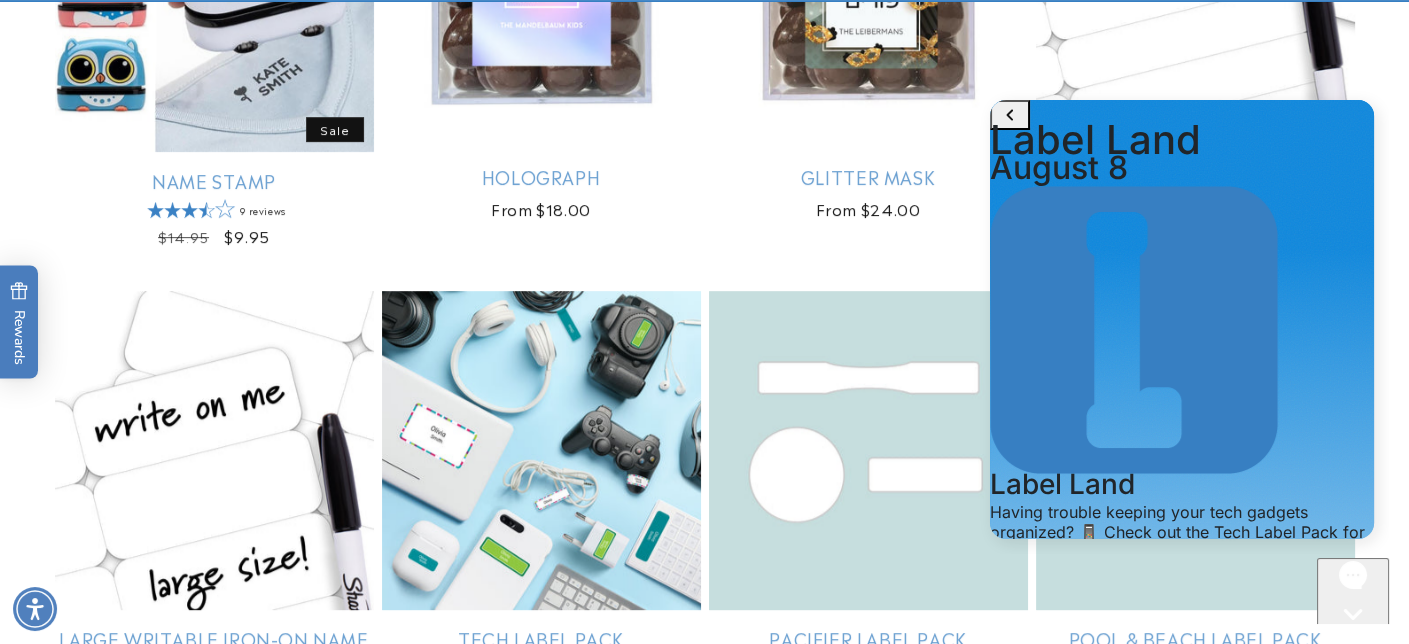 click on "**********" at bounding box center (1139, 1885) 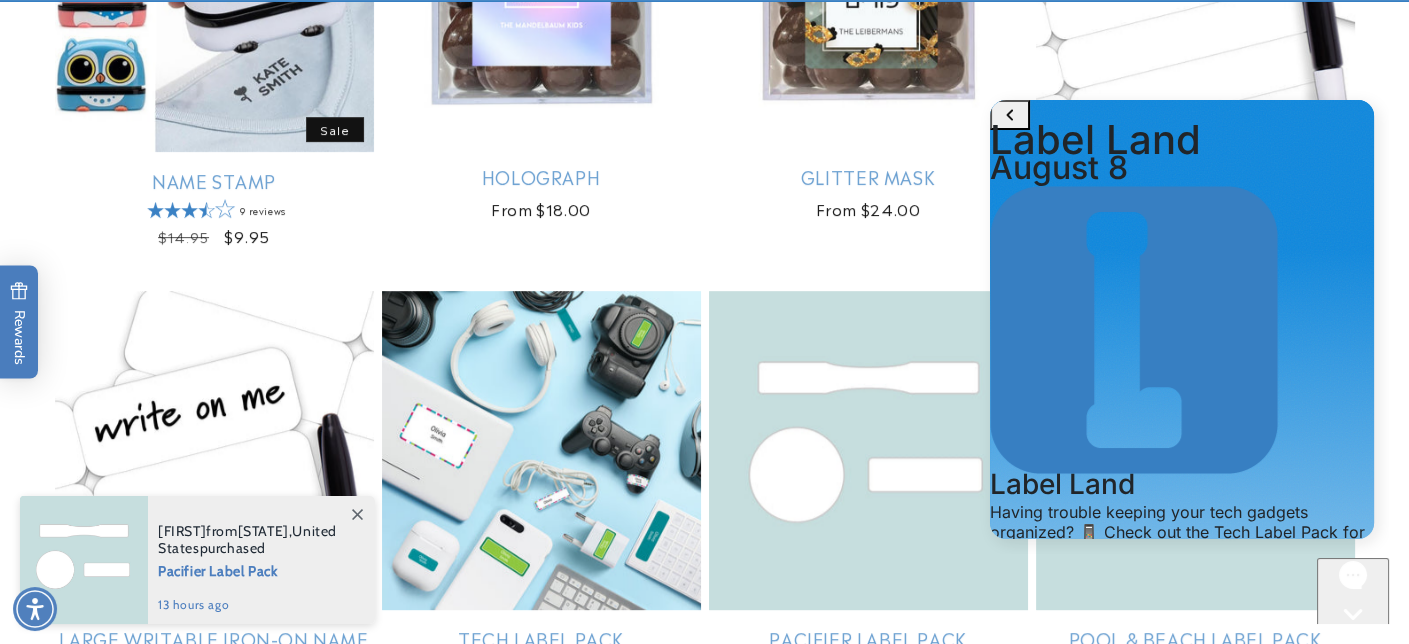 scroll, scrollTop: 1165, scrollLeft: 0, axis: vertical 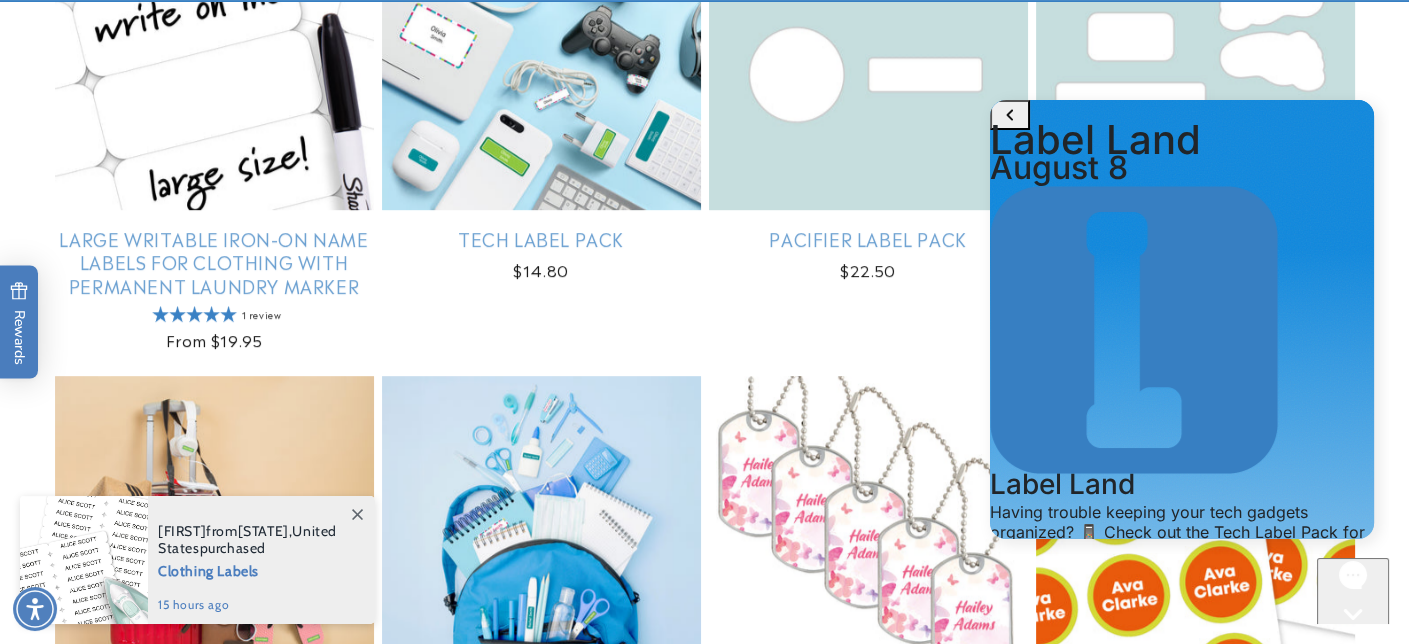type on "**********" 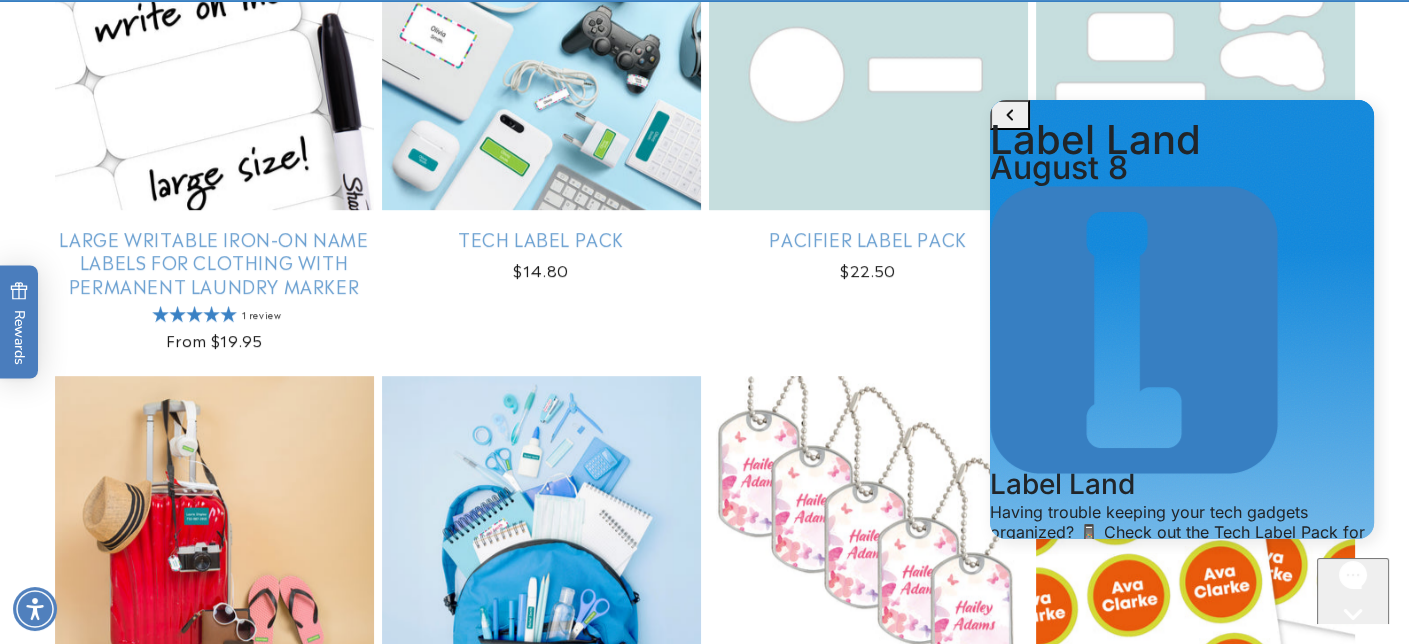 scroll, scrollTop: 1462, scrollLeft: 0, axis: vertical 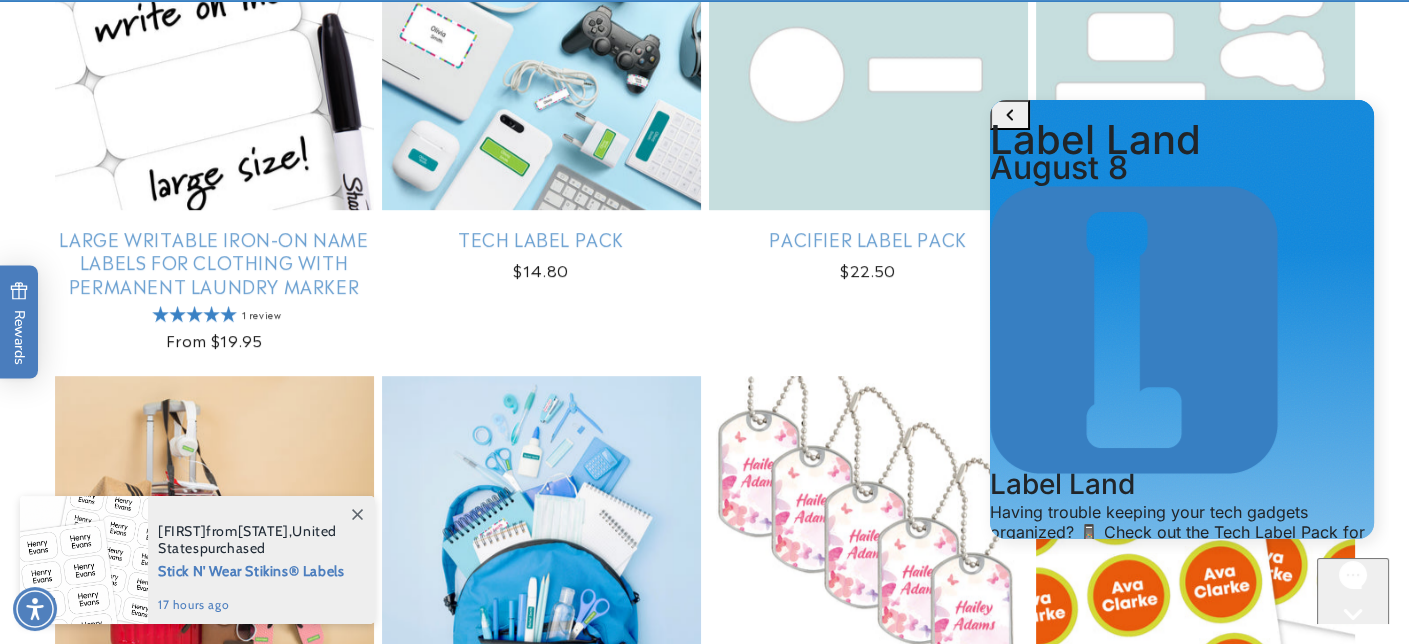 drag, startPoint x: 1218, startPoint y: 262, endPoint x: 1314, endPoint y: 262, distance: 96 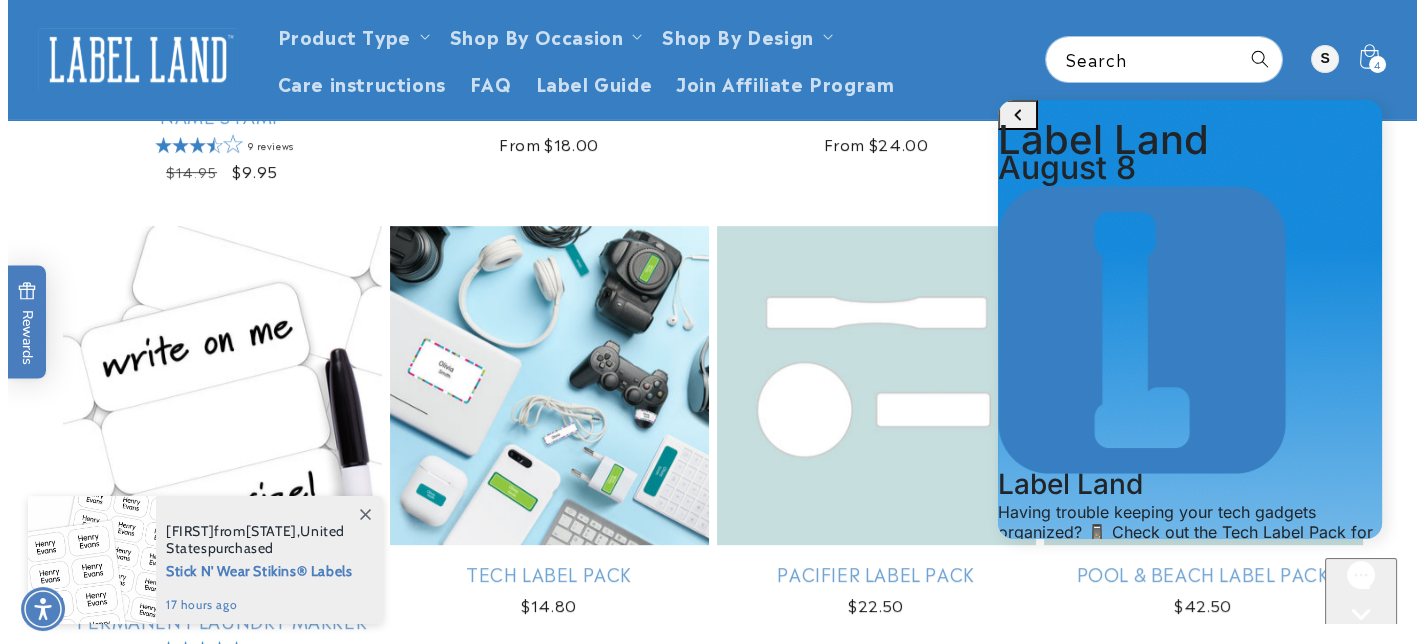 scroll, scrollTop: 900, scrollLeft: 0, axis: vertical 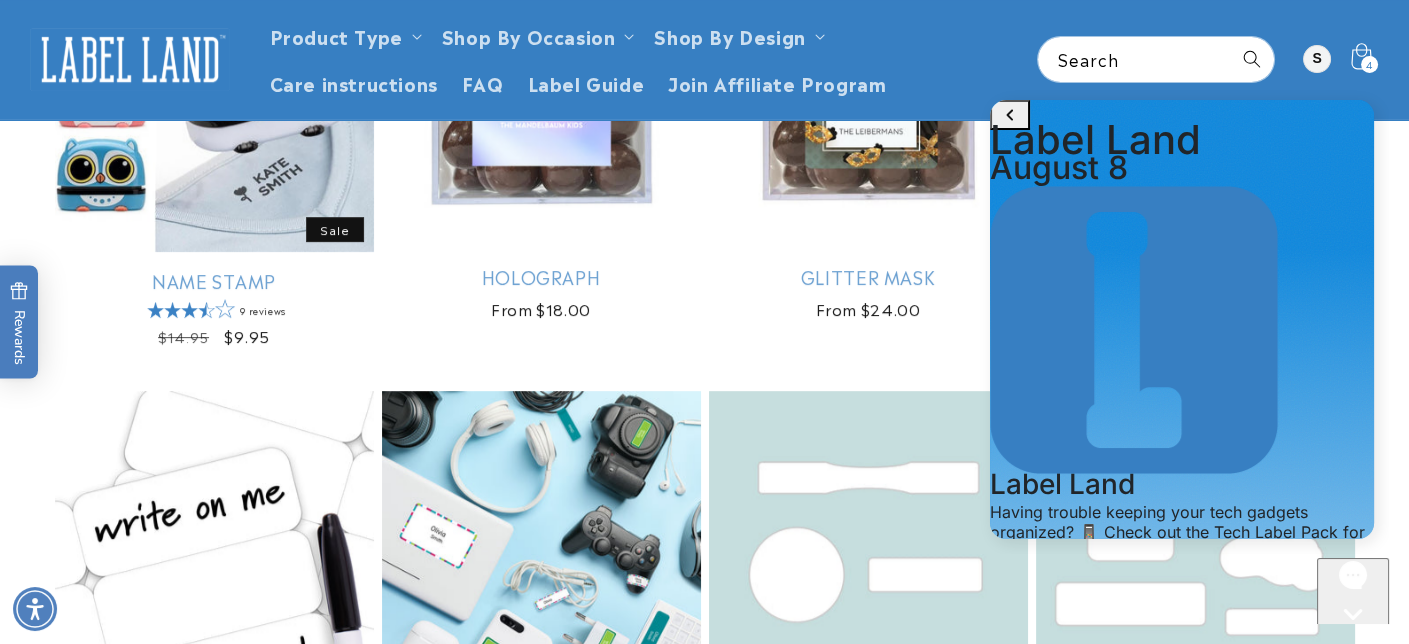 click on "4" at bounding box center (1369, 64) 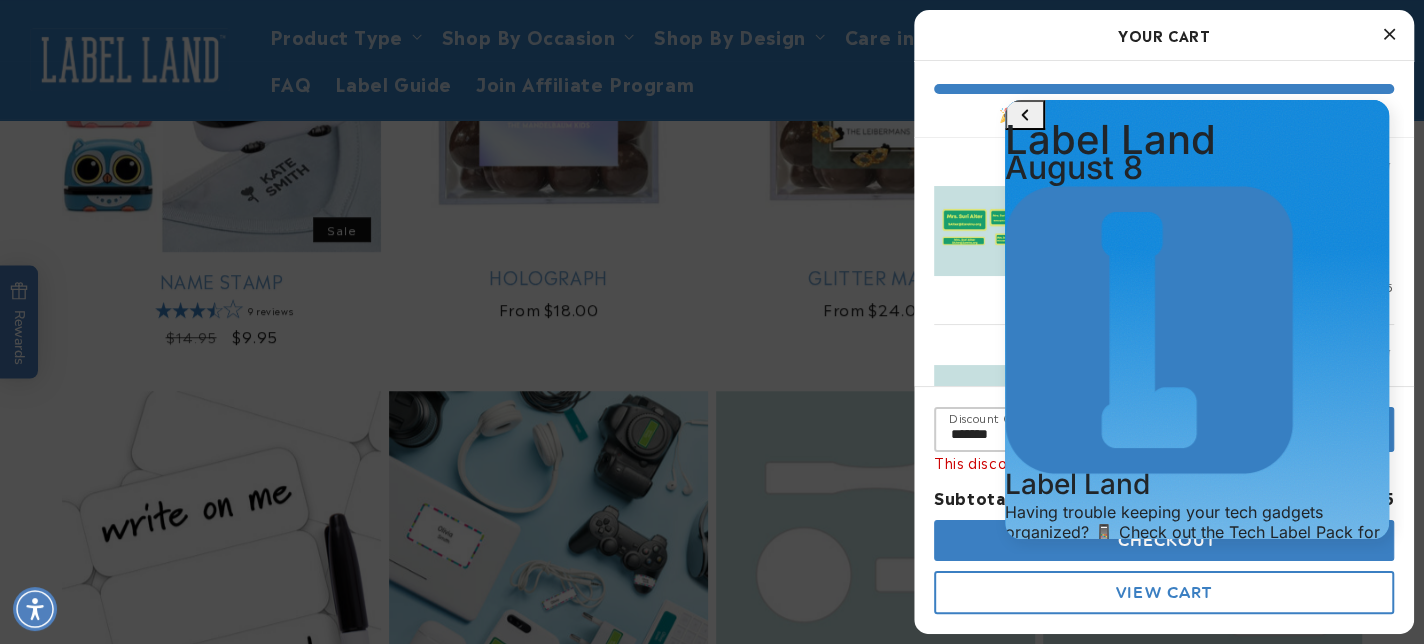 click 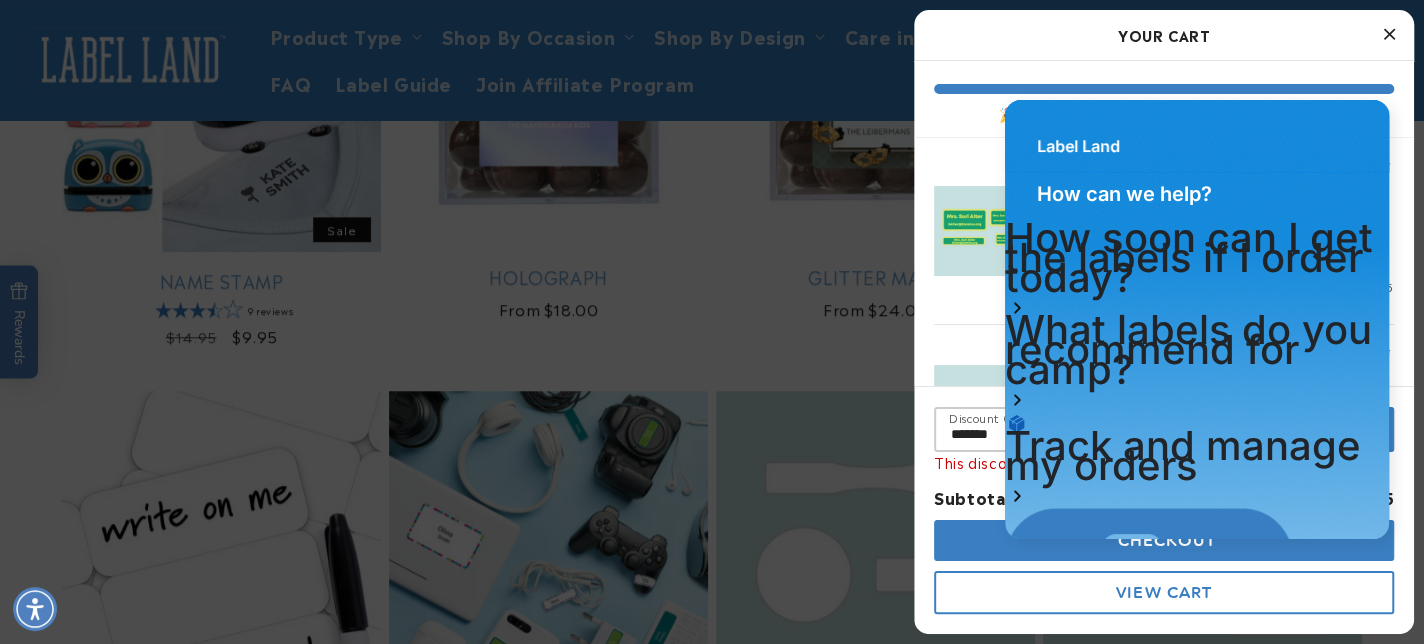 click on "Skip to main content Enable accessibility for low vision Open the accessibility menu
Skip to content
Award-Winning & Mom-Approved - Now 10% OFF! 🏆 Use code: AWARD10 at checkout! Shop now!
Next business day shipping
732-987-3915
Enjoy free shipping within the U.S. on orders over $50*
Next business day shipping
732-987-3915" at bounding box center (712, 1760) 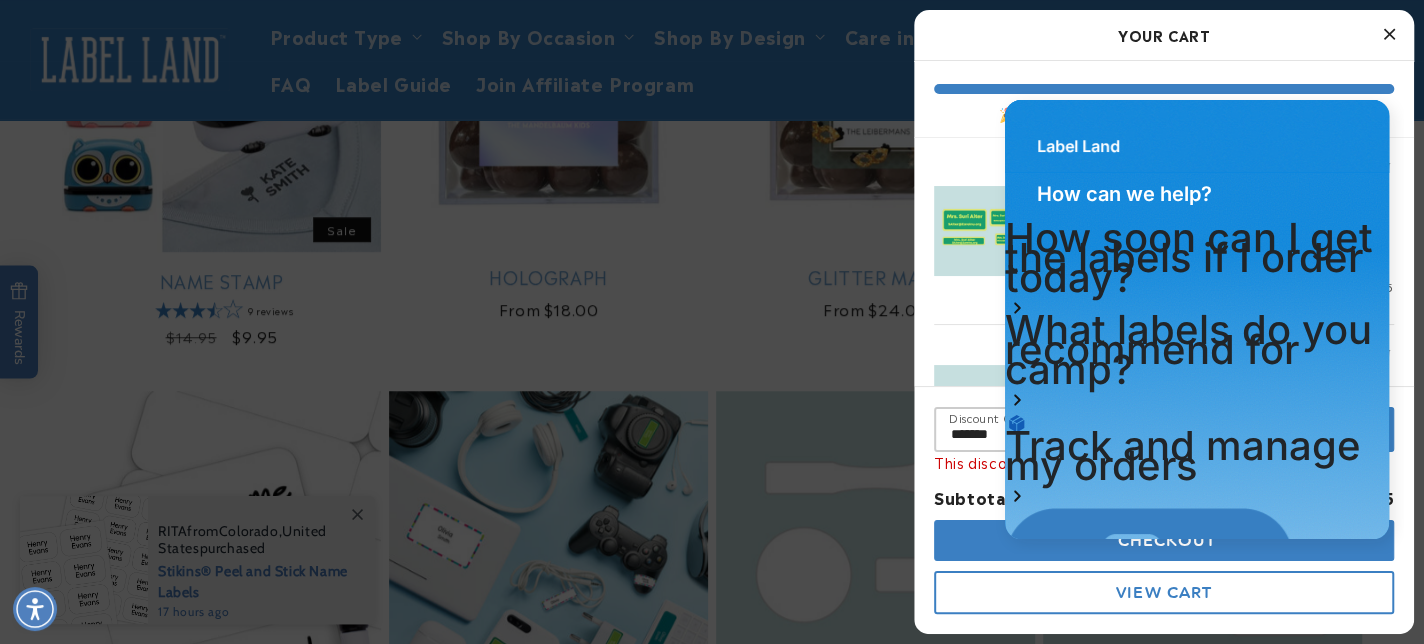 click at bounding box center (1095, 944) 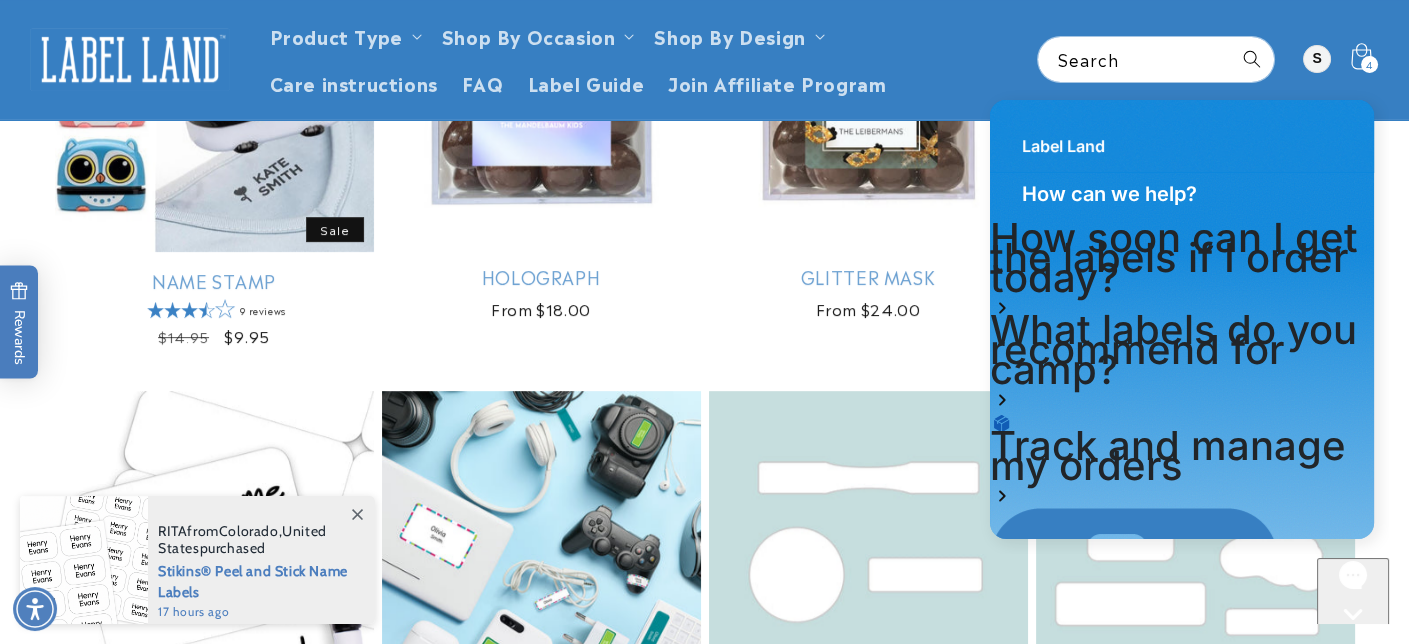 click 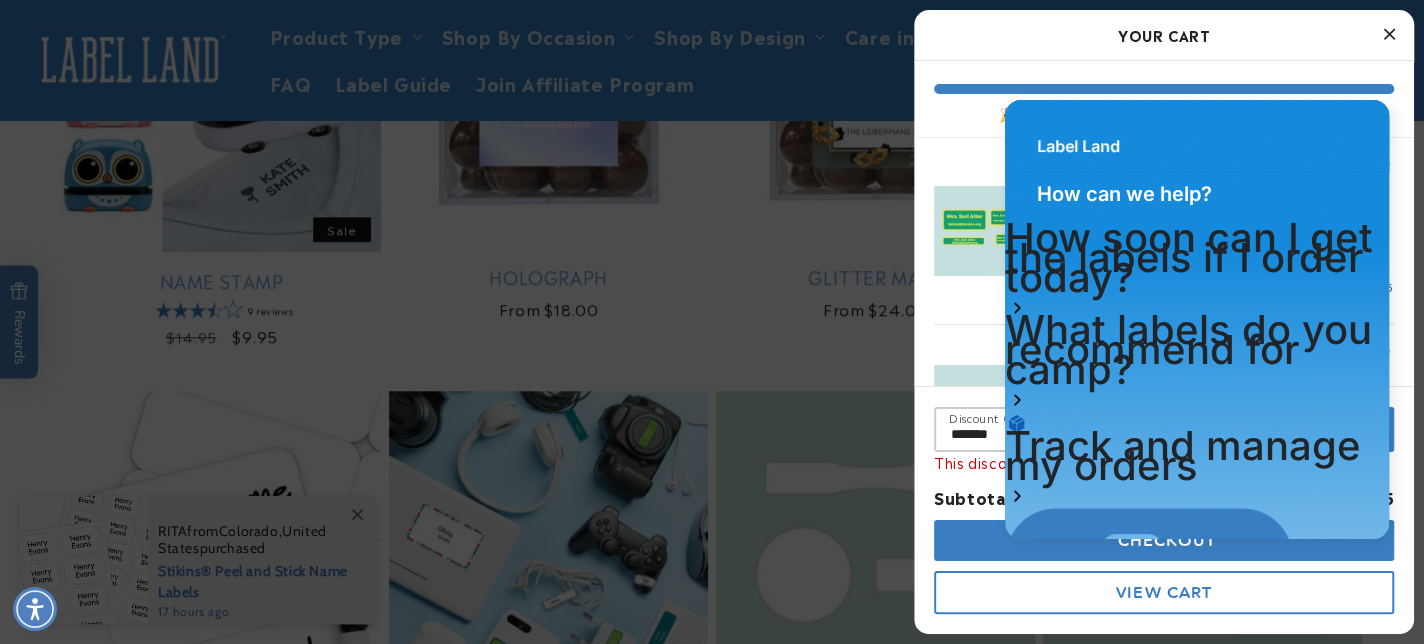 click on "Checkout" at bounding box center (1164, 540) 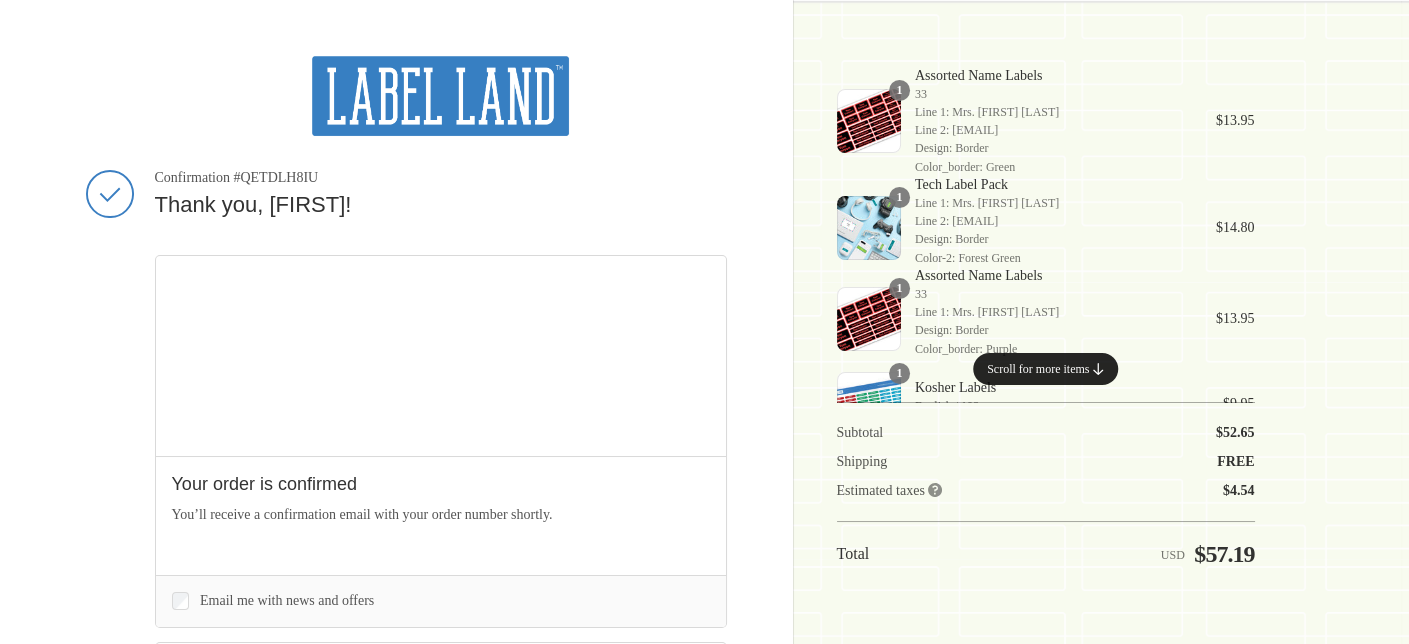 scroll, scrollTop: 0, scrollLeft: 0, axis: both 